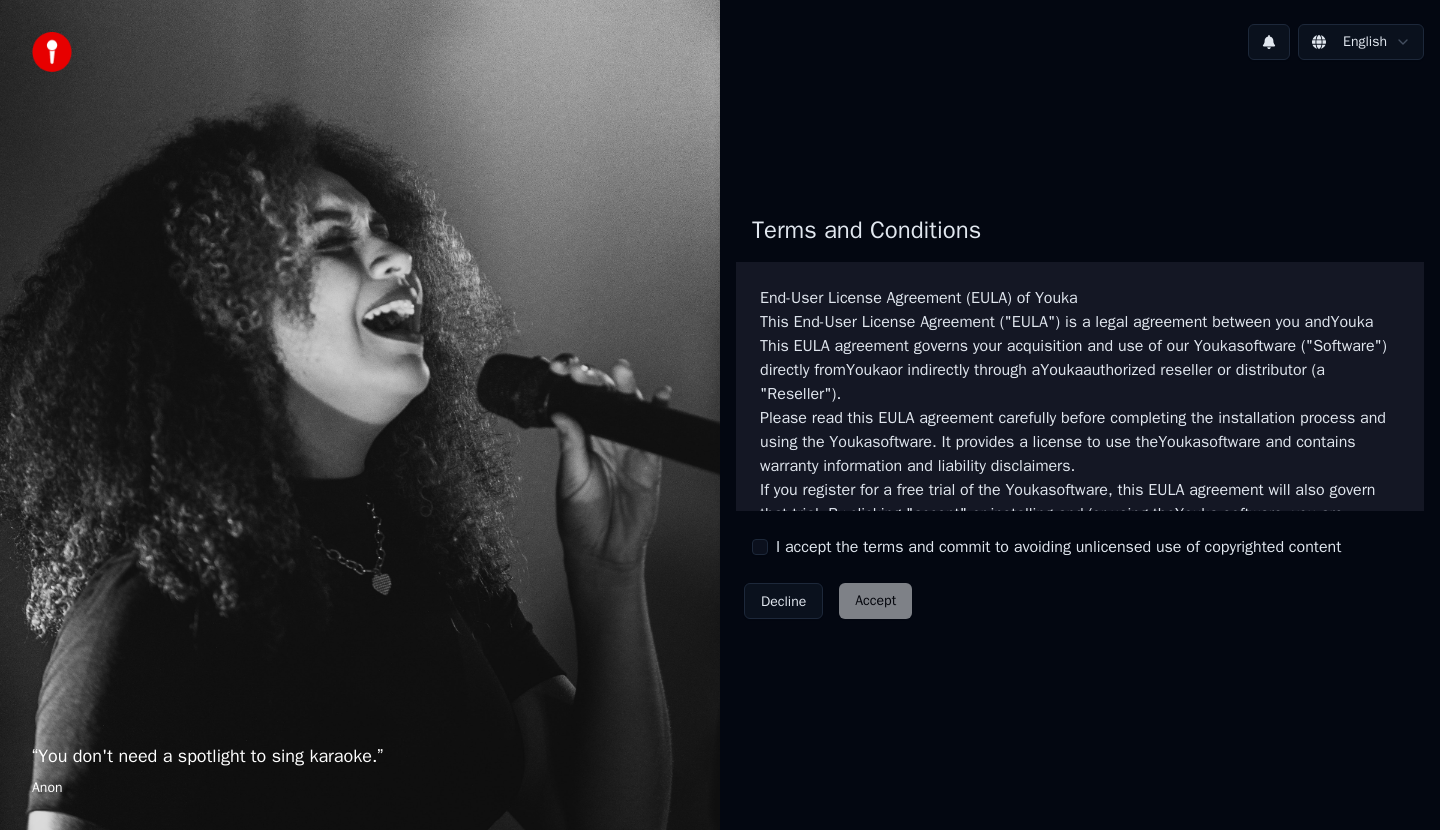 scroll, scrollTop: 0, scrollLeft: 0, axis: both 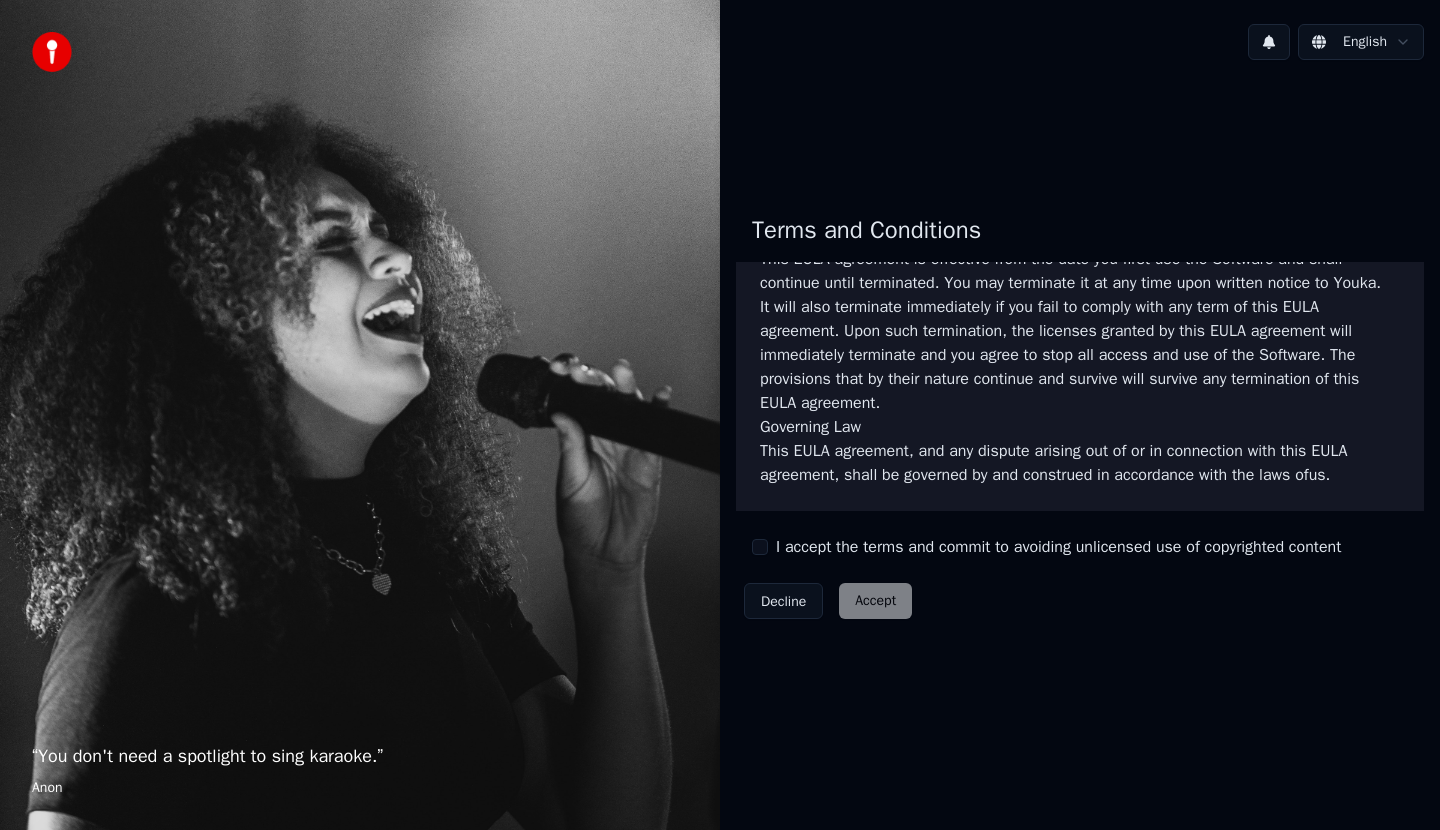 click on "I accept the terms and commit to avoiding unlicensed use of copyrighted content" at bounding box center (1058, 547) 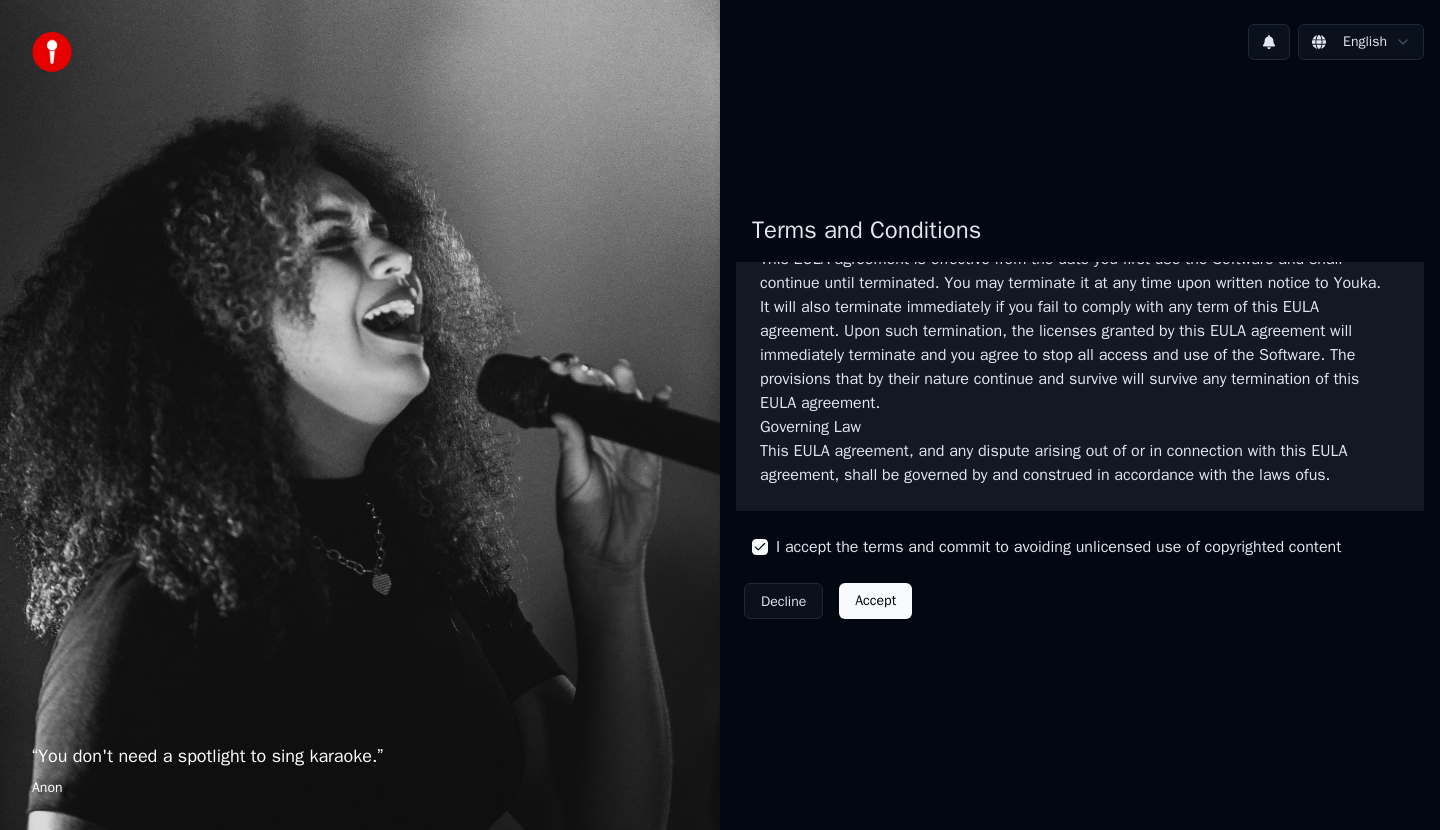 click on "Accept" at bounding box center (875, 601) 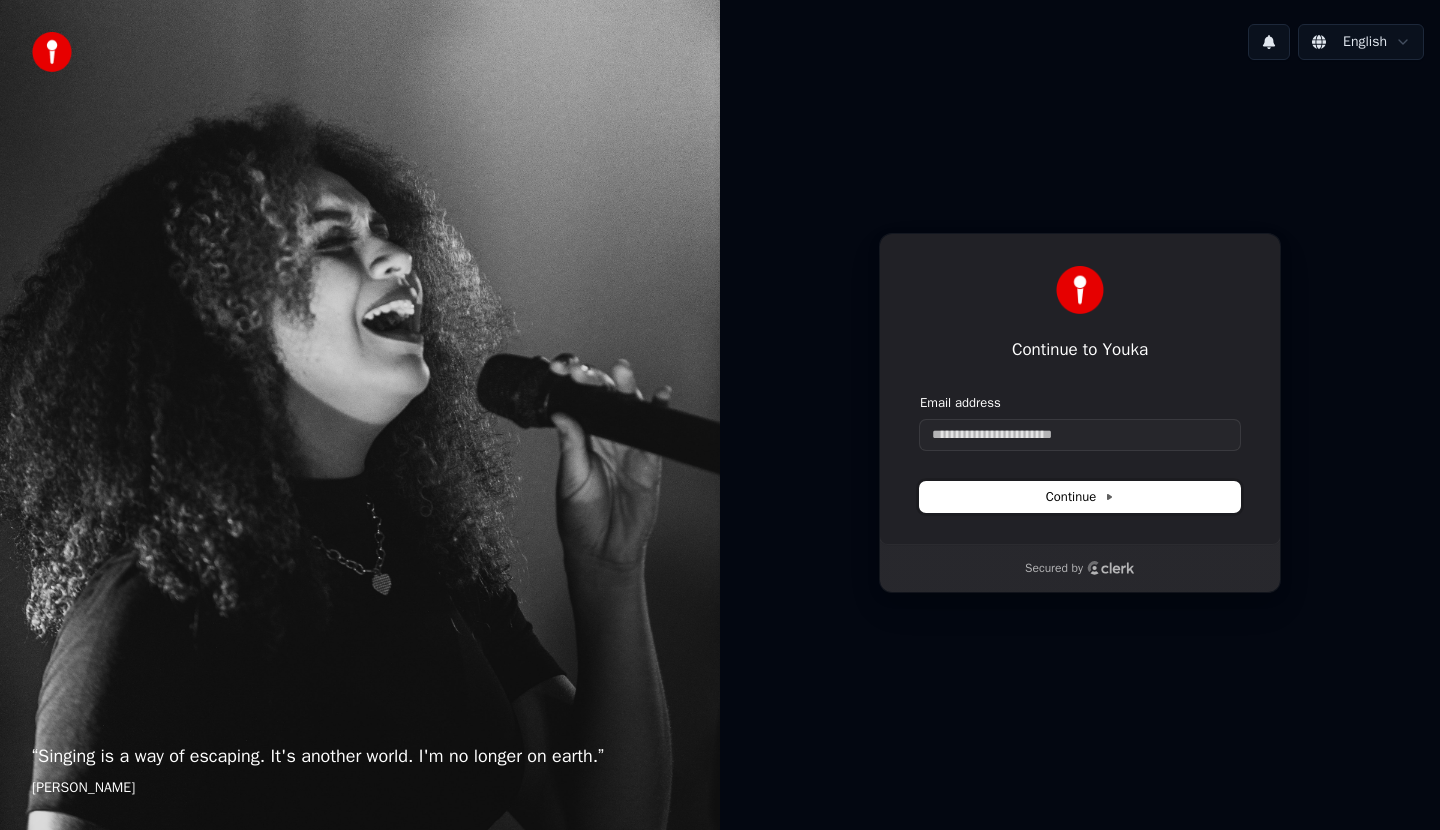 click 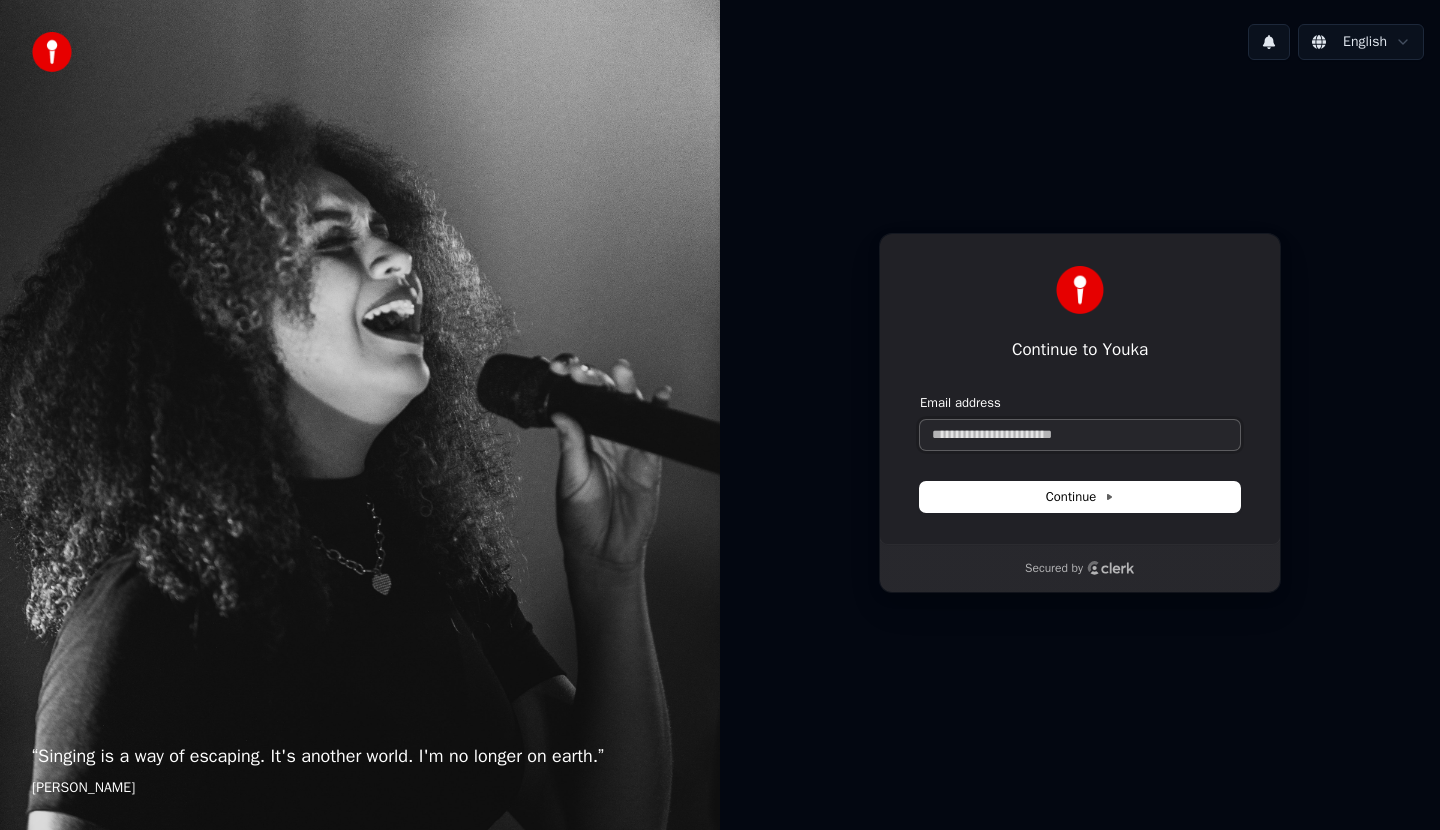 click on "Email address" at bounding box center [1080, 435] 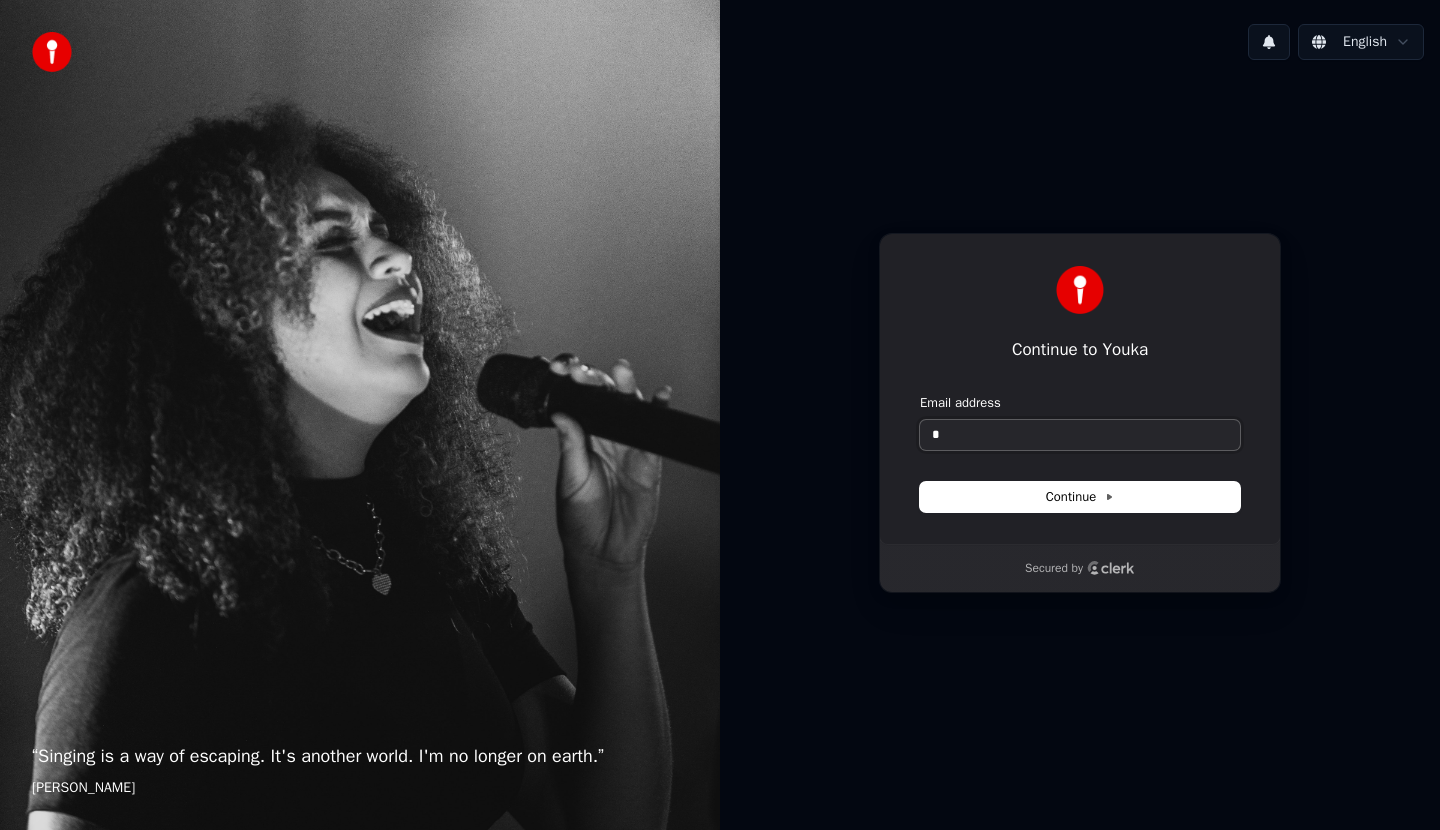 click on "*" at bounding box center [1080, 435] 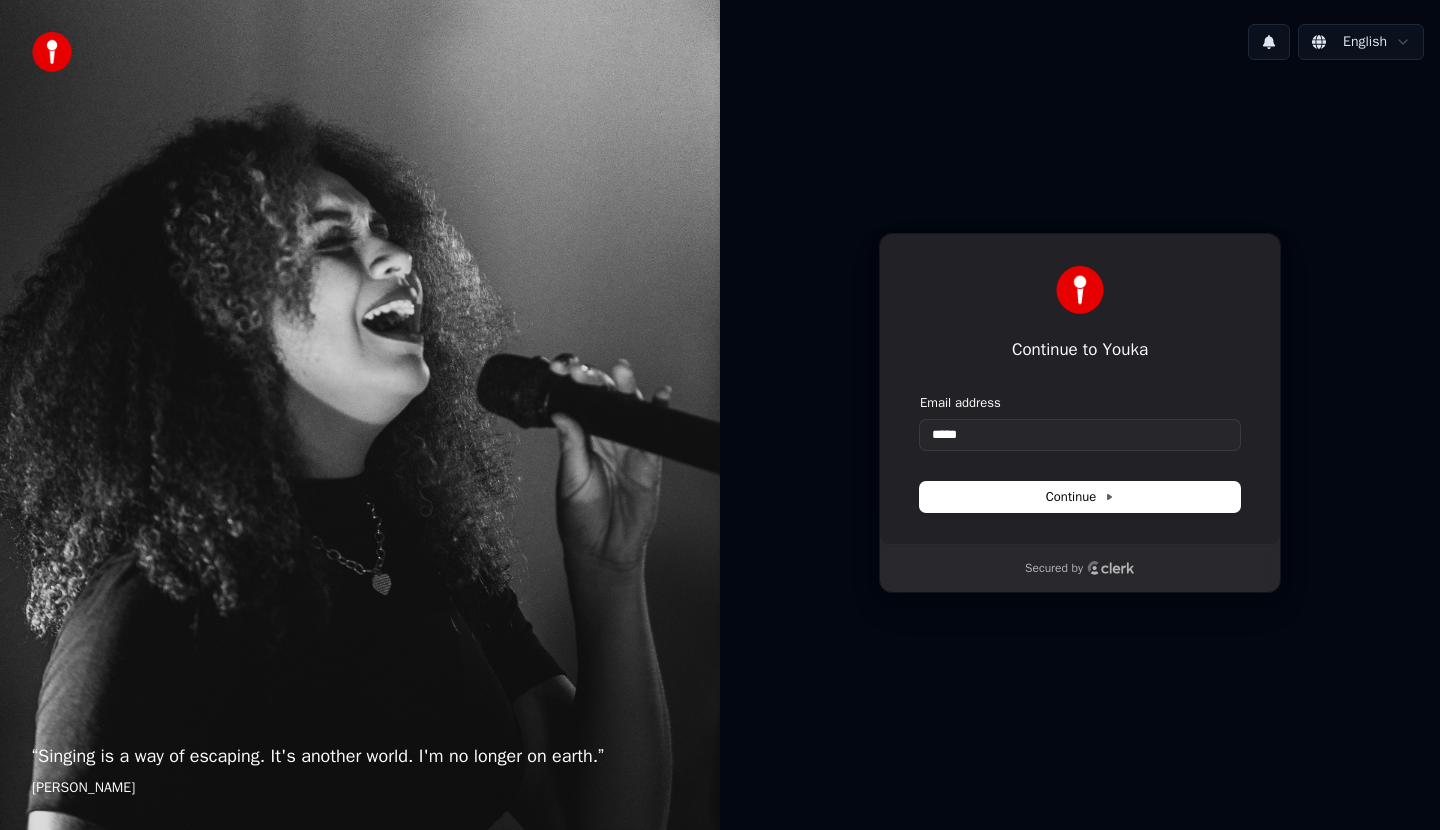 click on "Continue to Youka Continue with Google or Email address ***** Continue" at bounding box center (1080, 389) 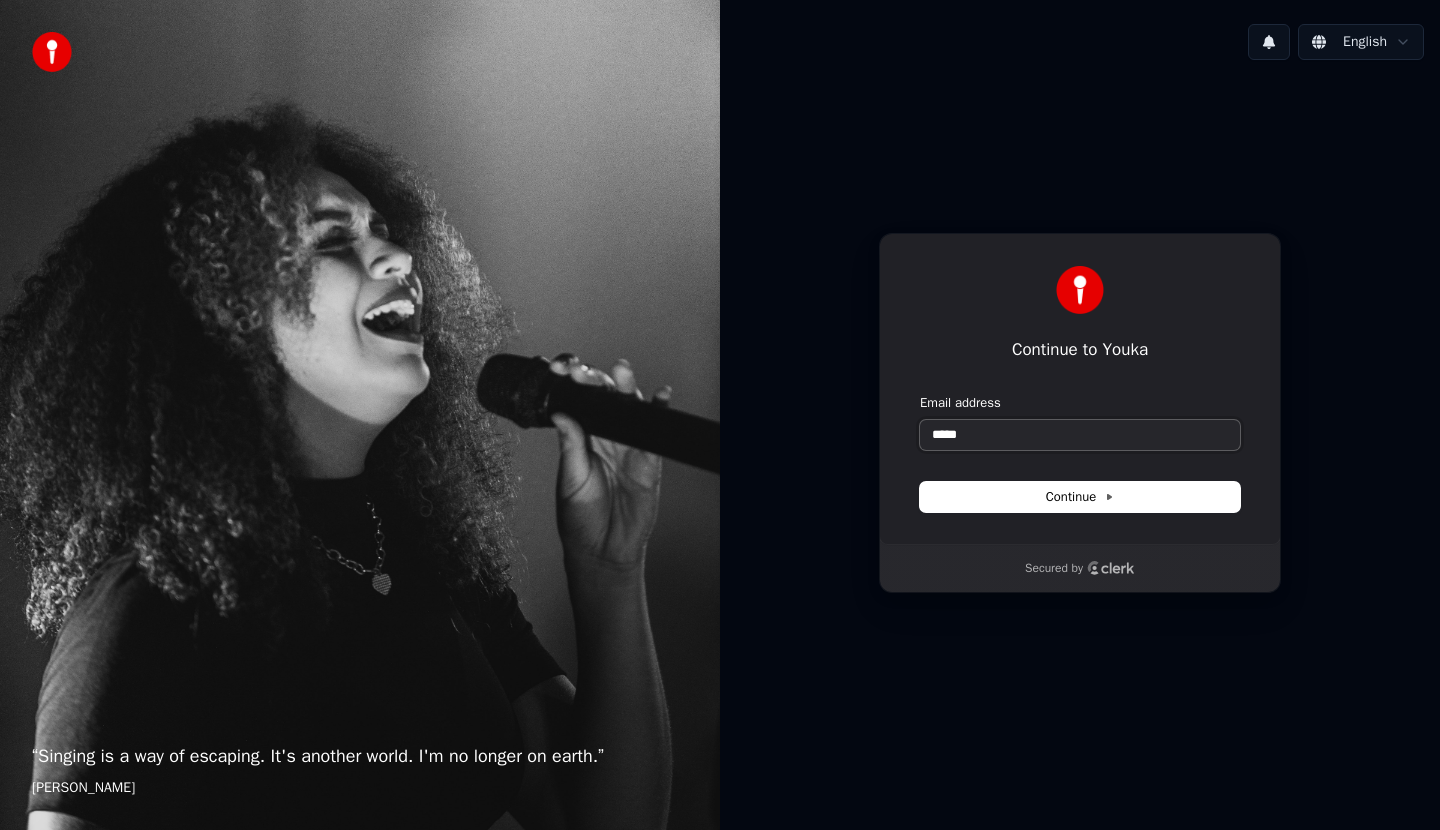 click on "*****" at bounding box center (1080, 435) 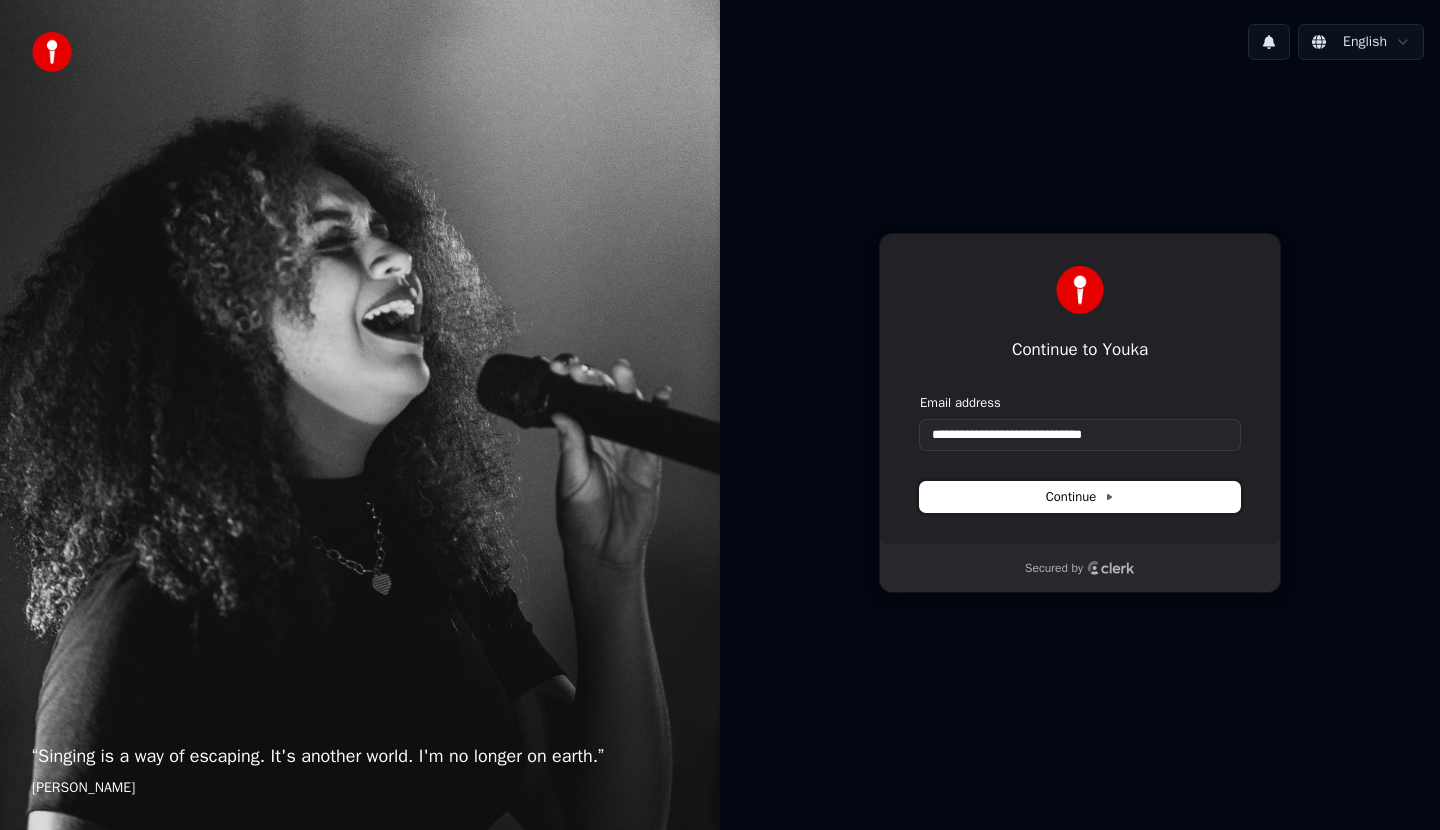 click on "Continue" at bounding box center [1080, 497] 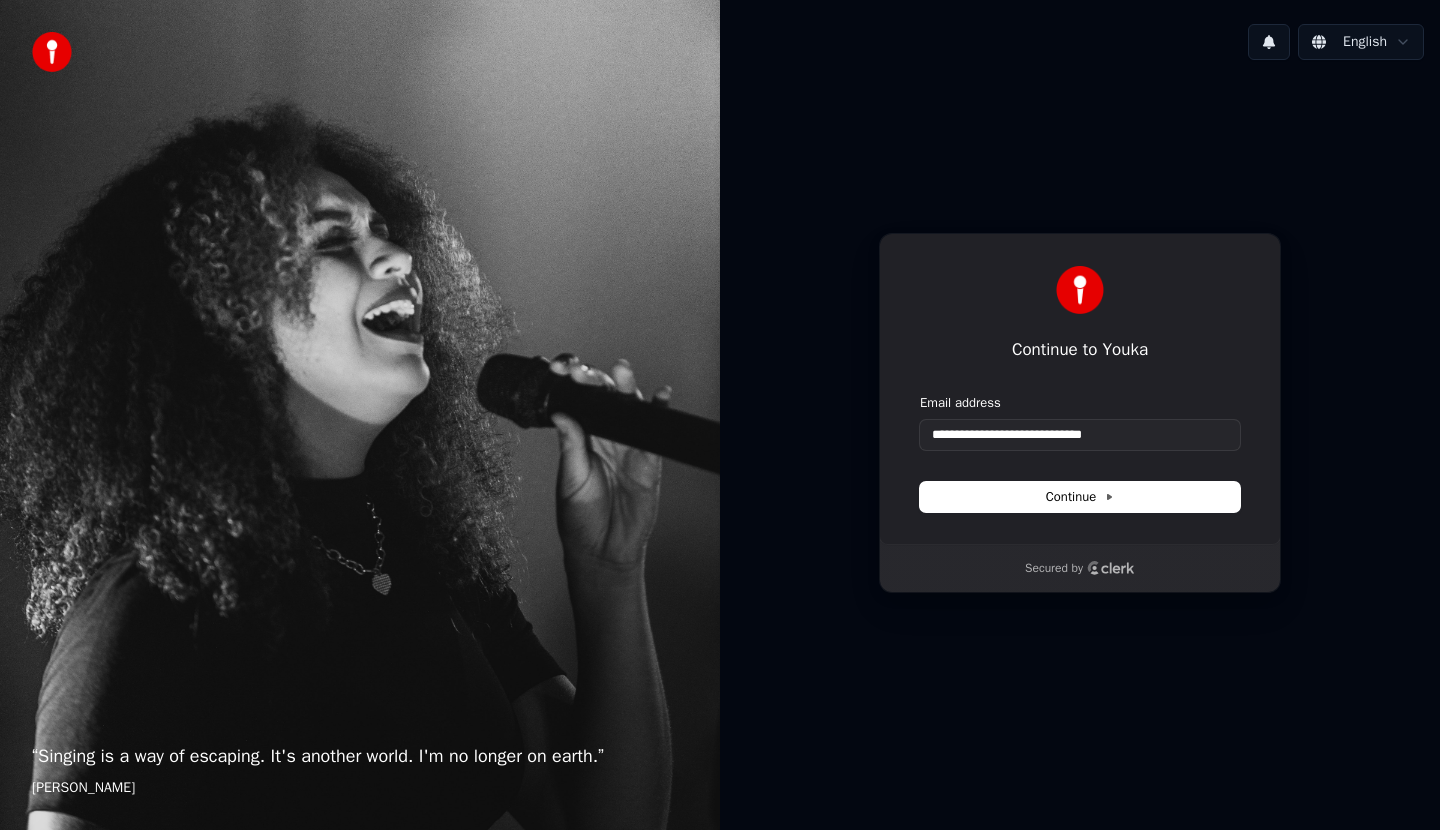 type on "**********" 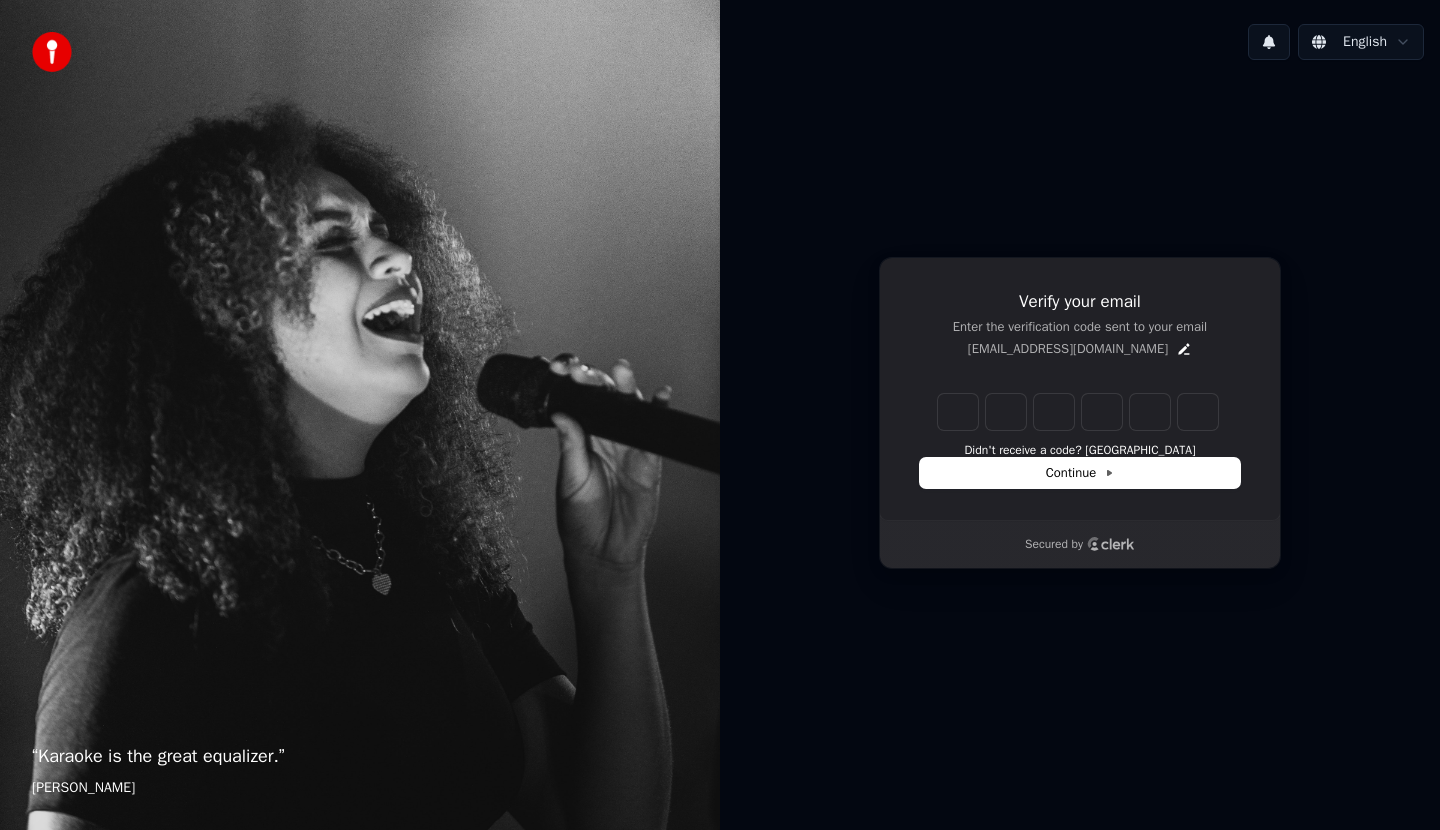 type on "*" 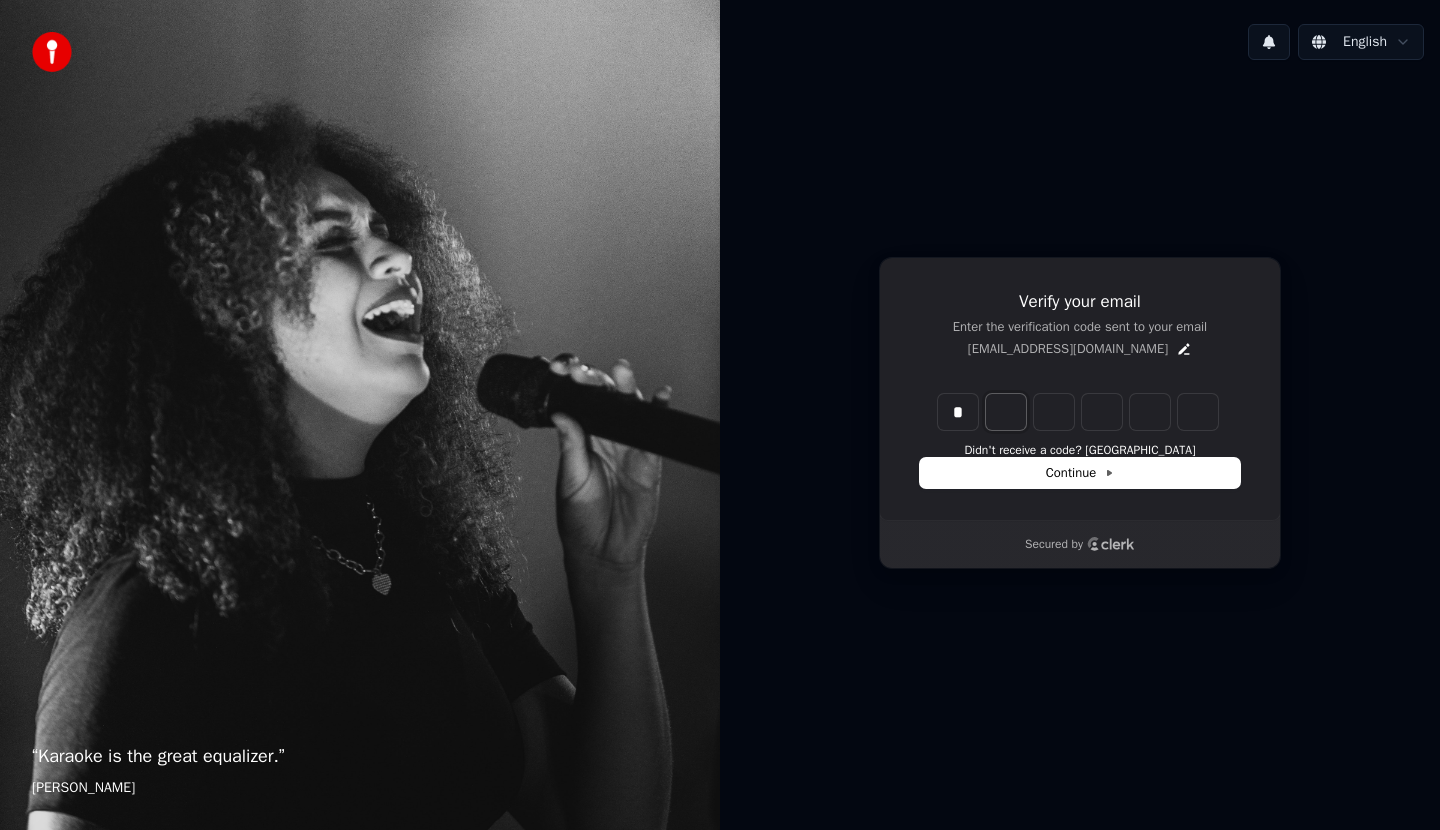 type on "*" 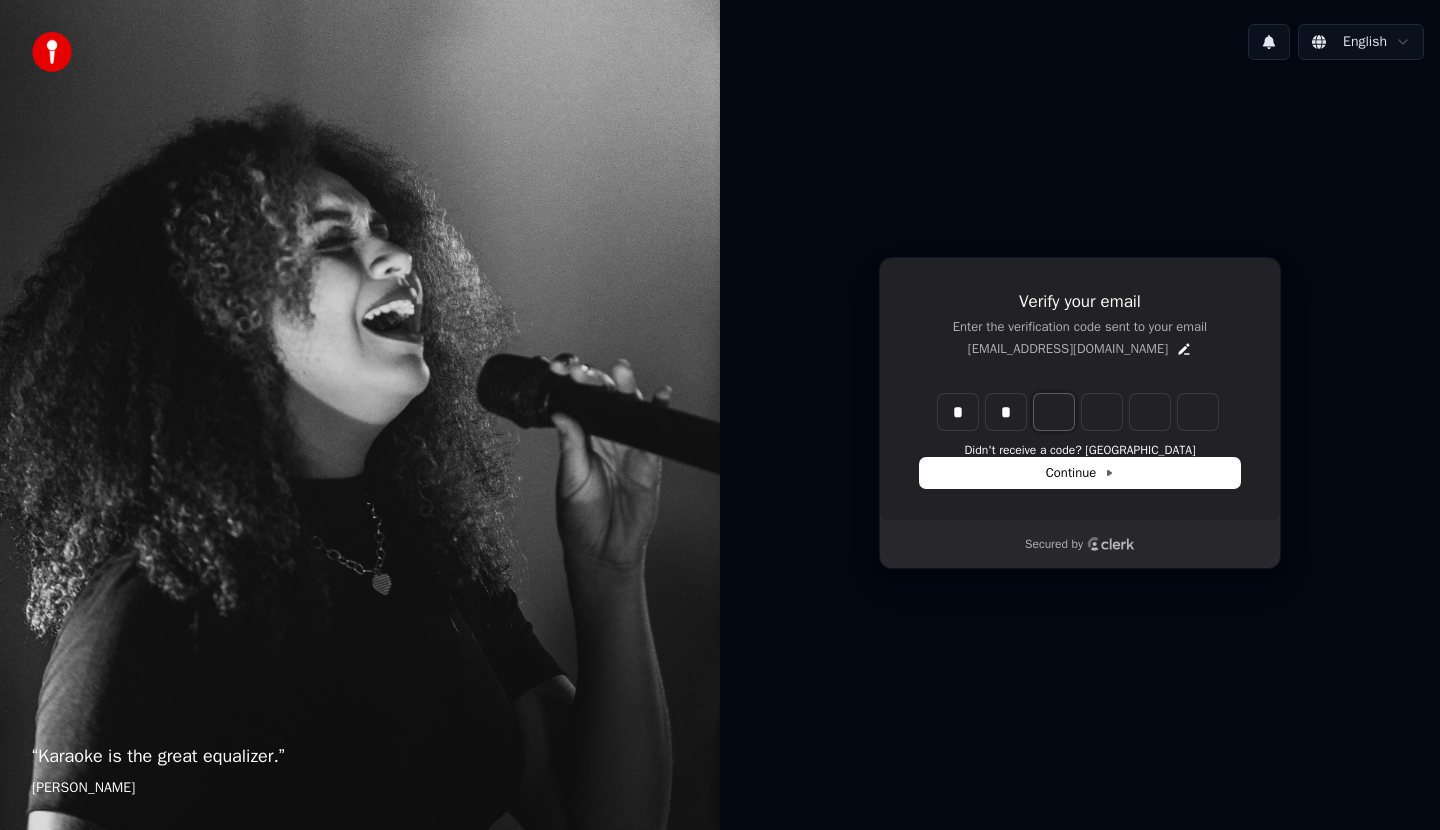 type on "**" 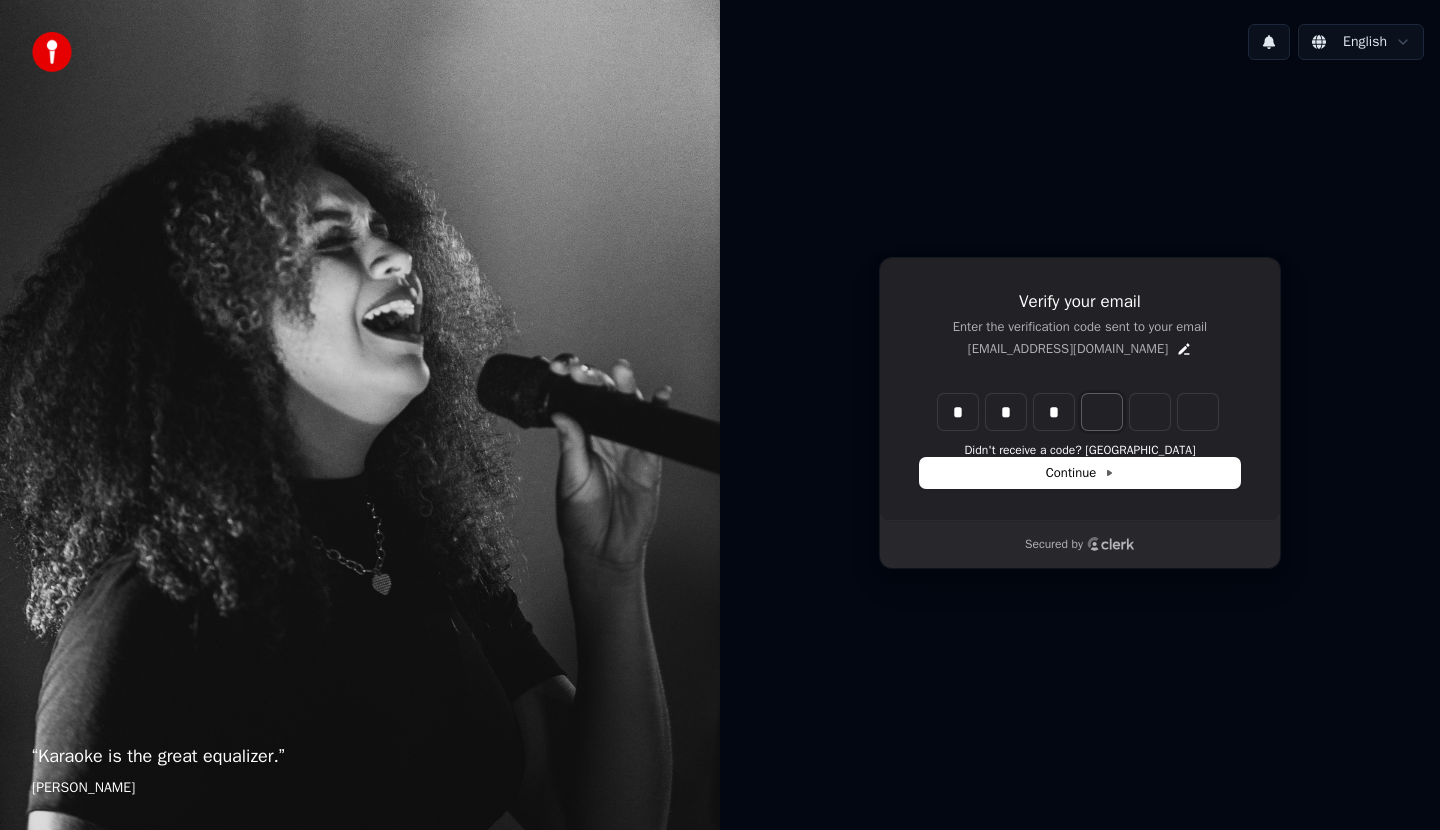 type on "***" 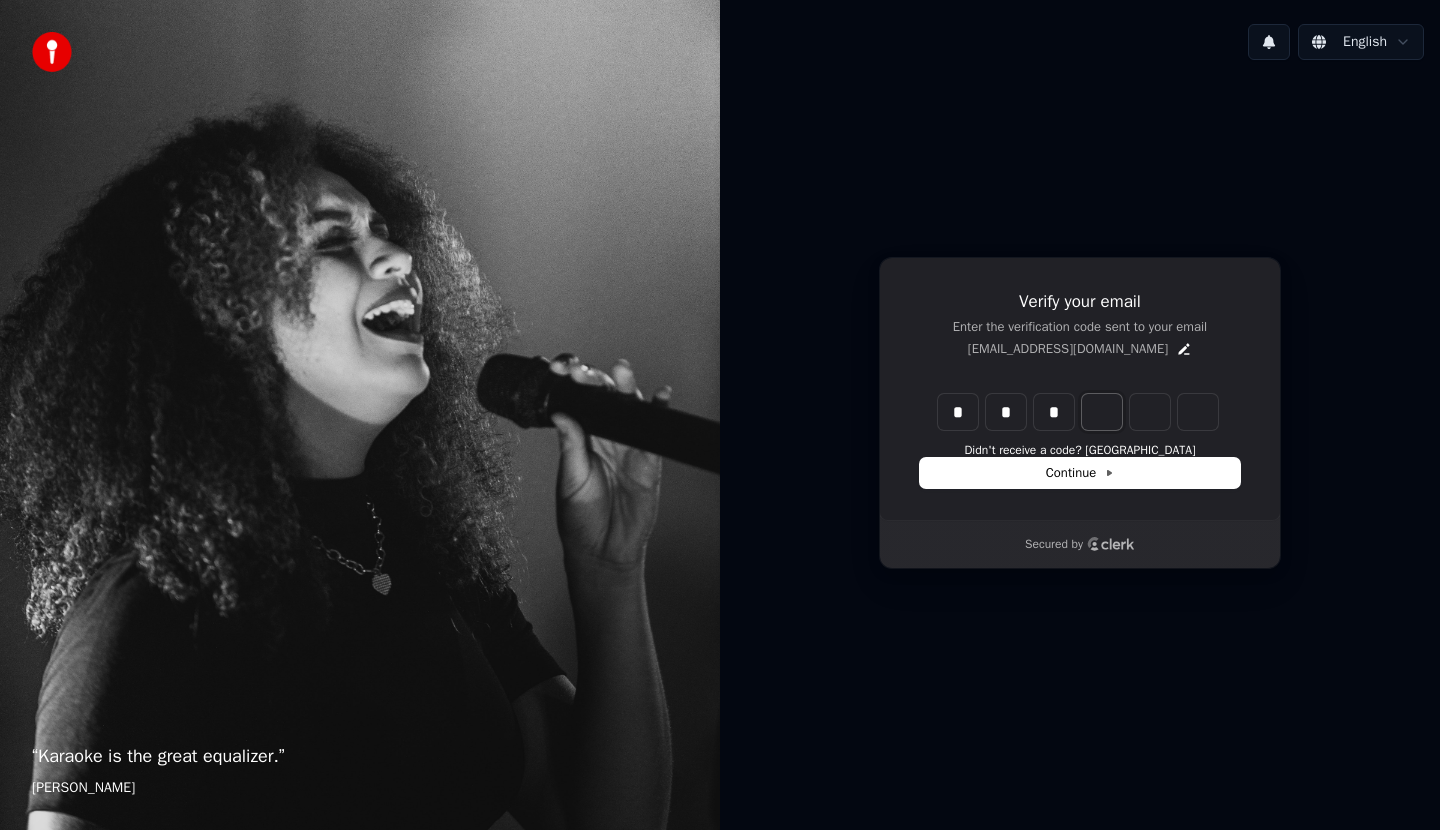 type on "*" 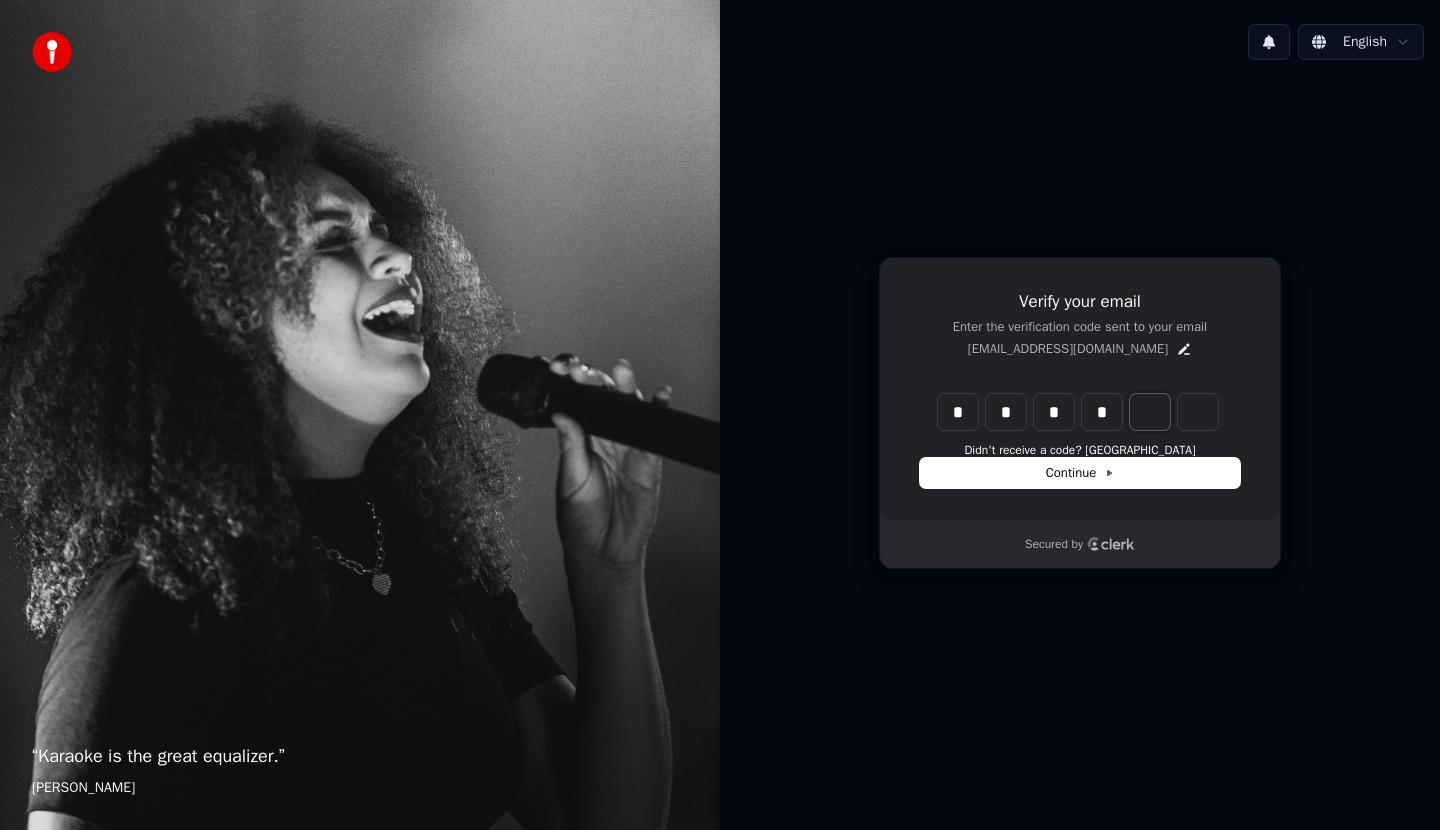 type on "****" 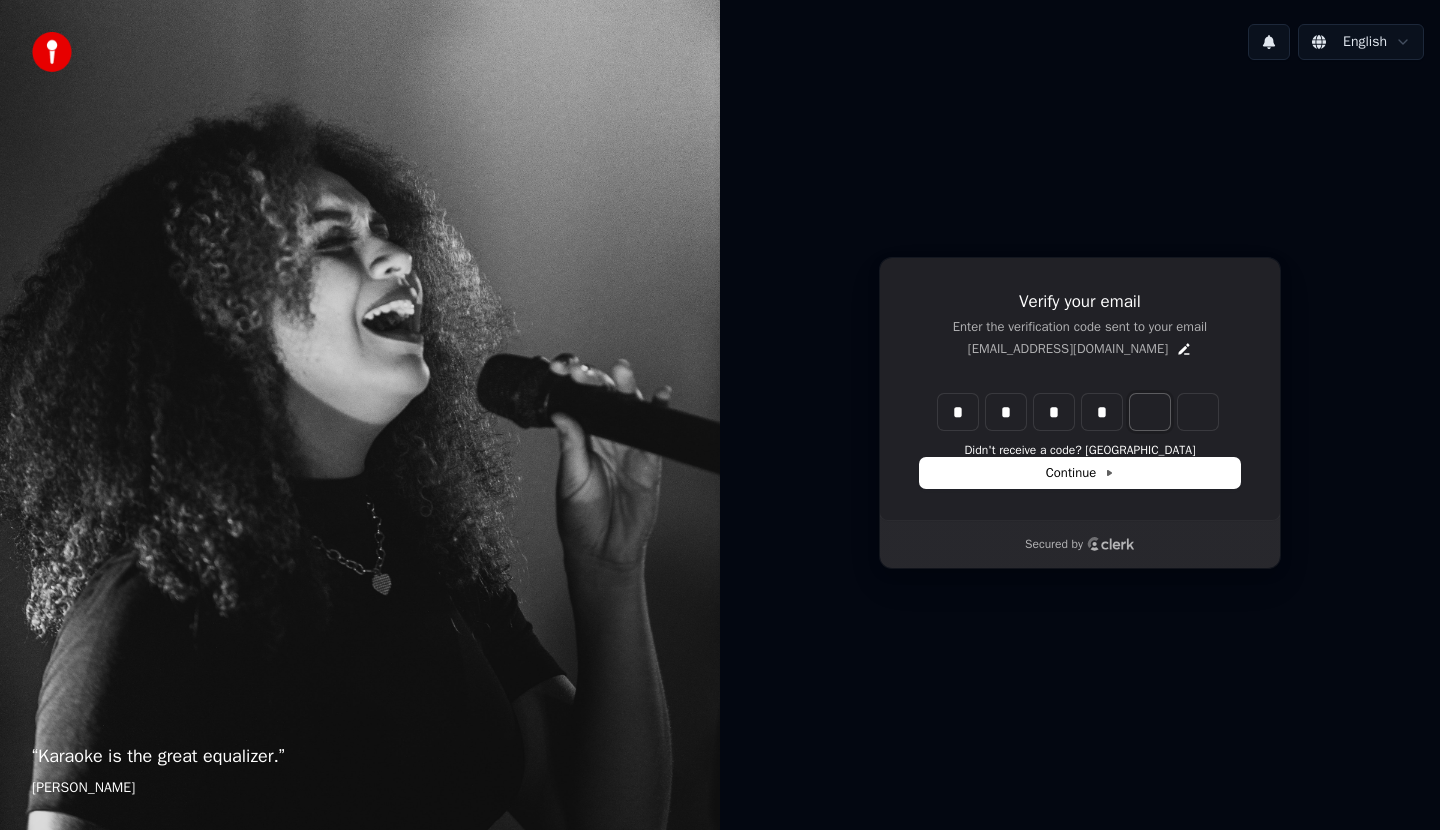 type on "*" 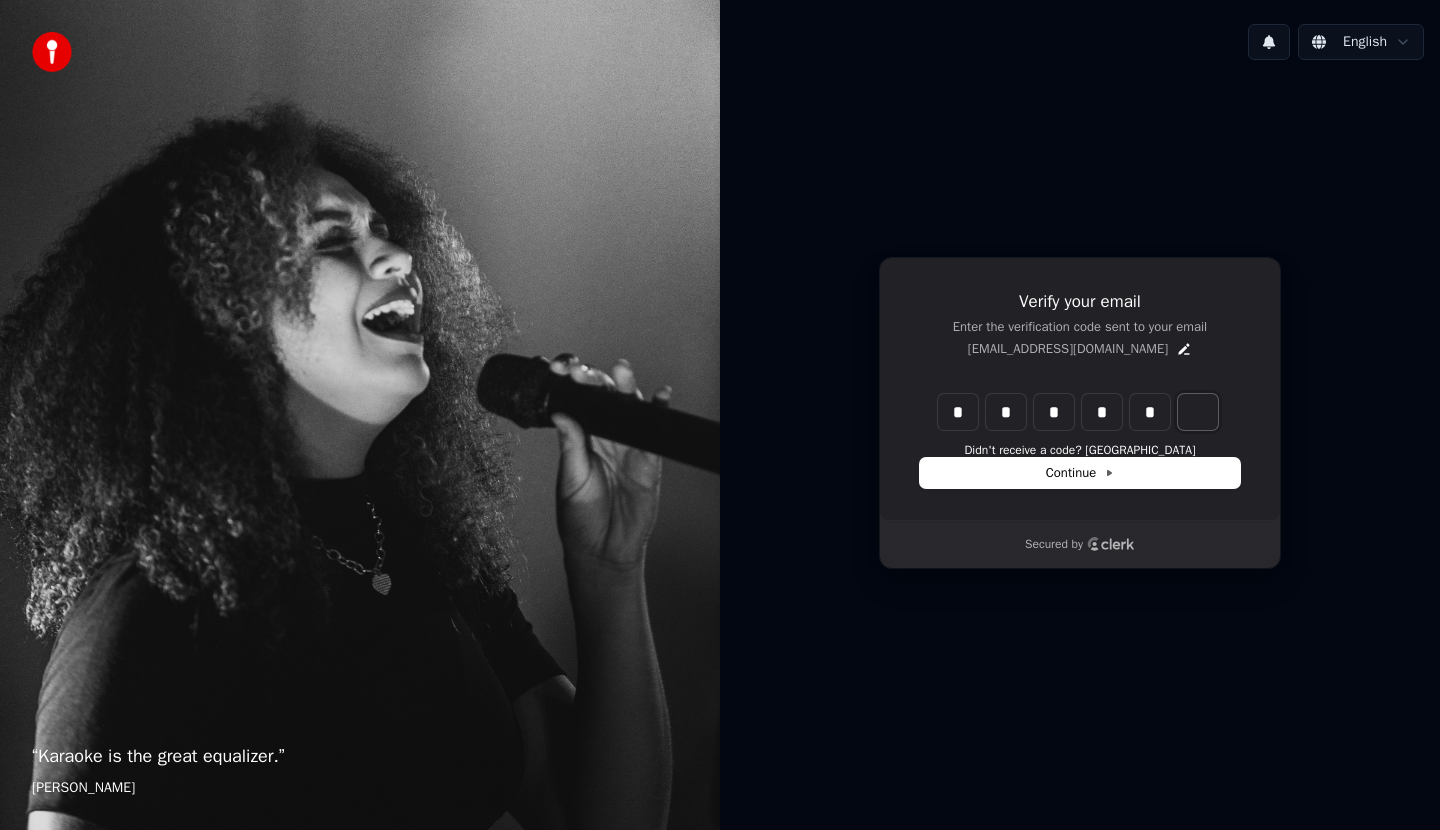 type on "******" 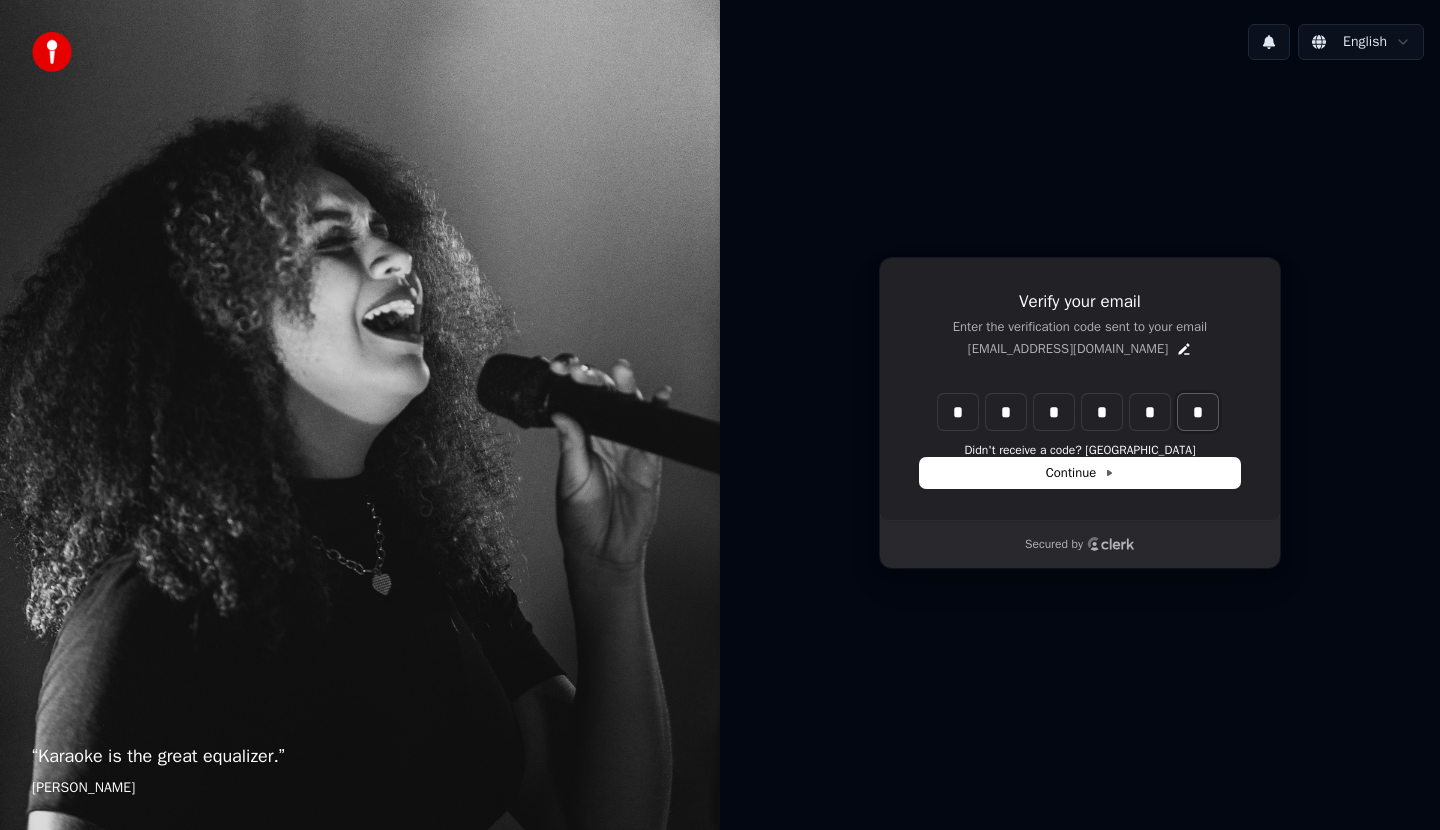 type on "*" 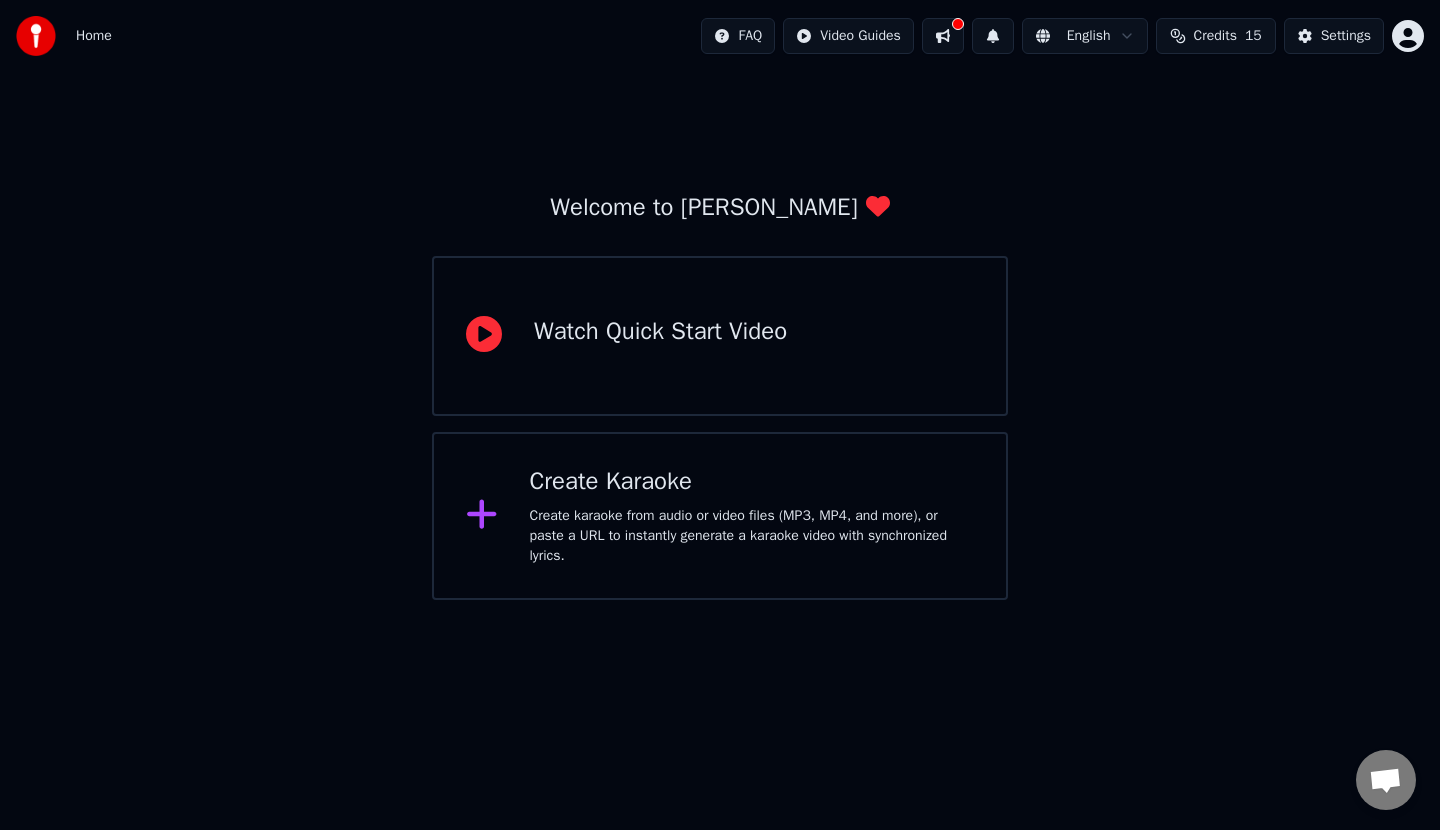 click on "Create karaoke from audio or video files (MP3, MP4, and more), or paste a URL to instantly generate a karaoke video with synchronized lyrics." at bounding box center [752, 536] 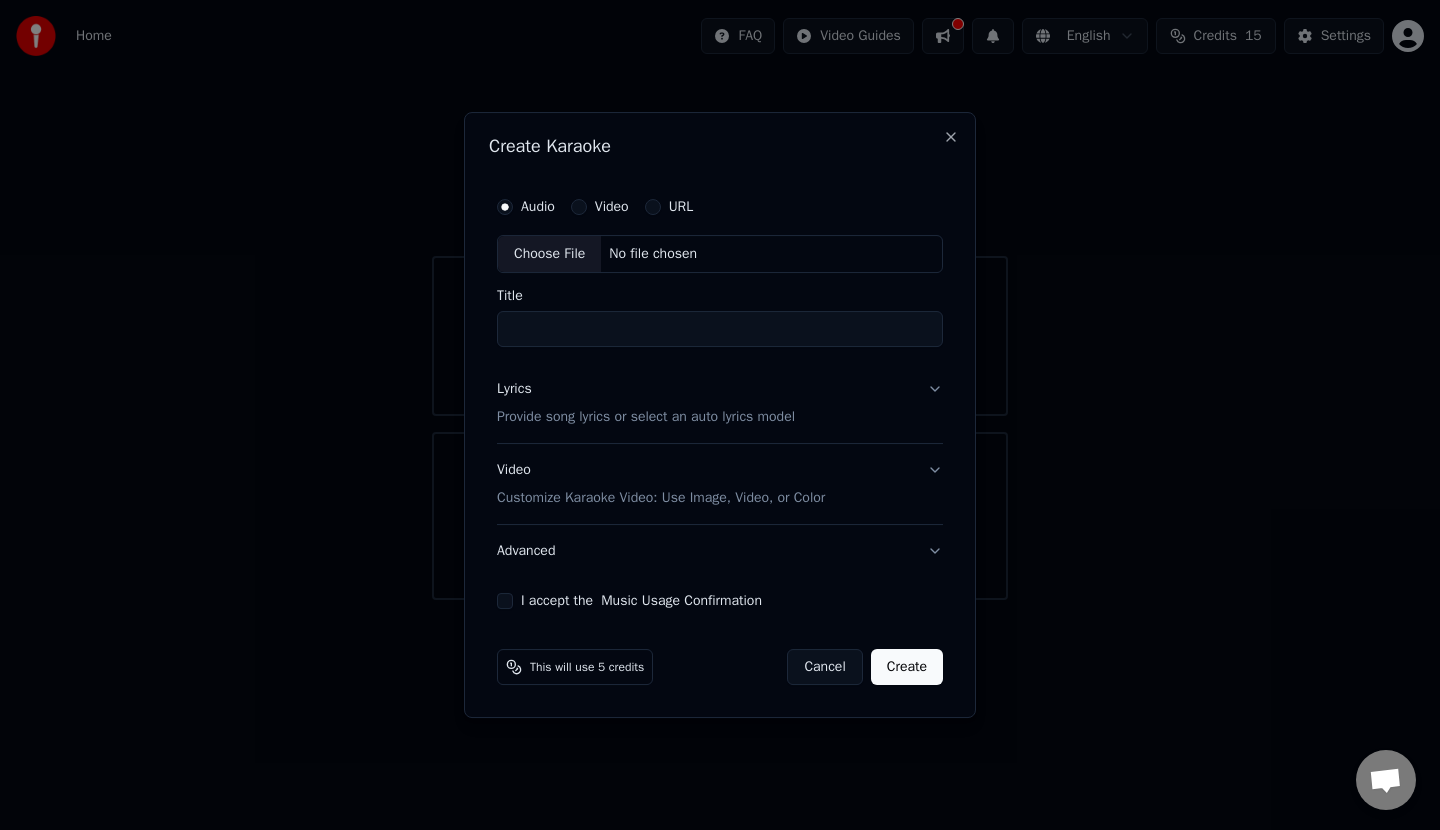 click on "Audio" at bounding box center [538, 207] 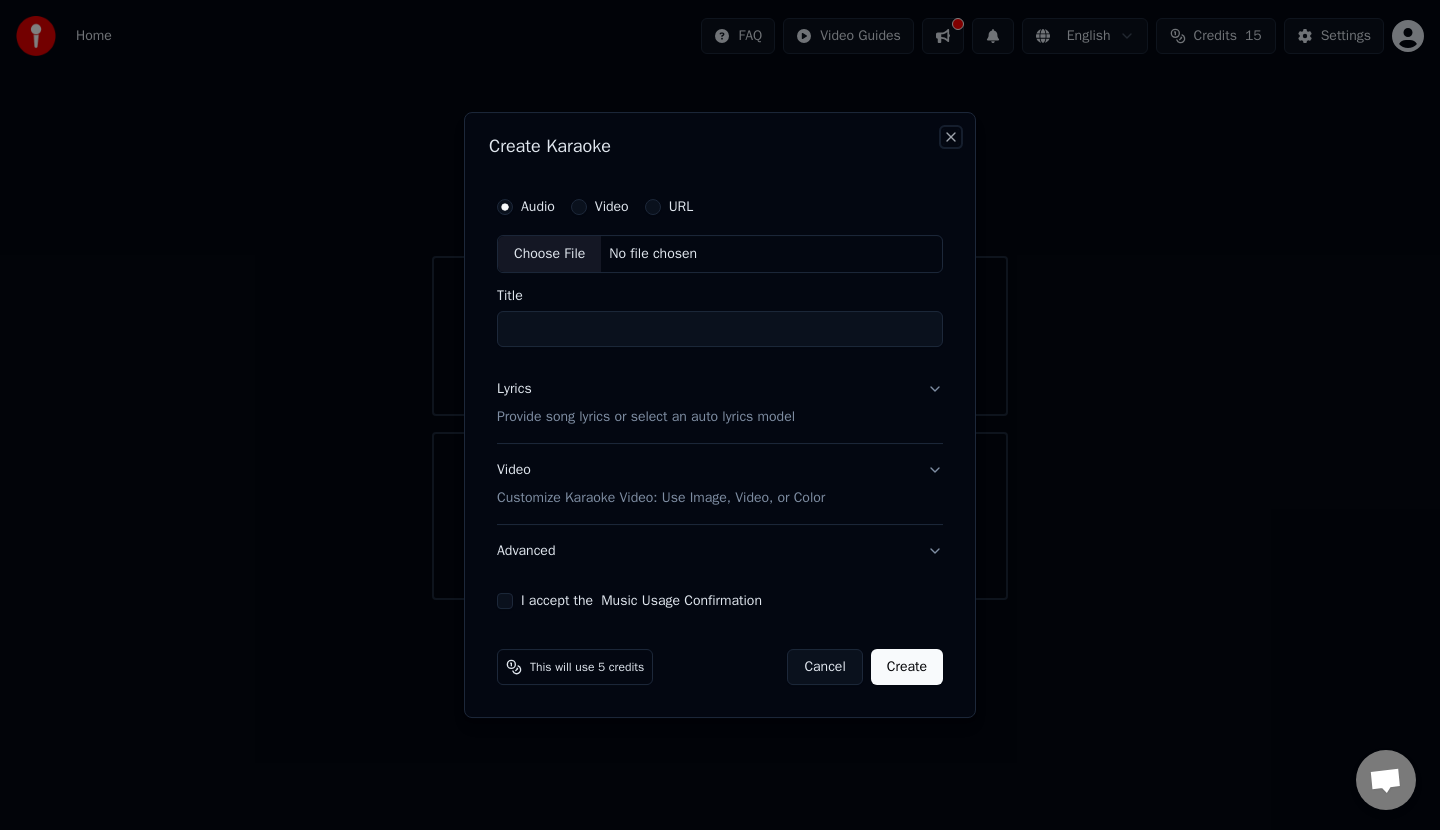 click on "Close" at bounding box center (951, 137) 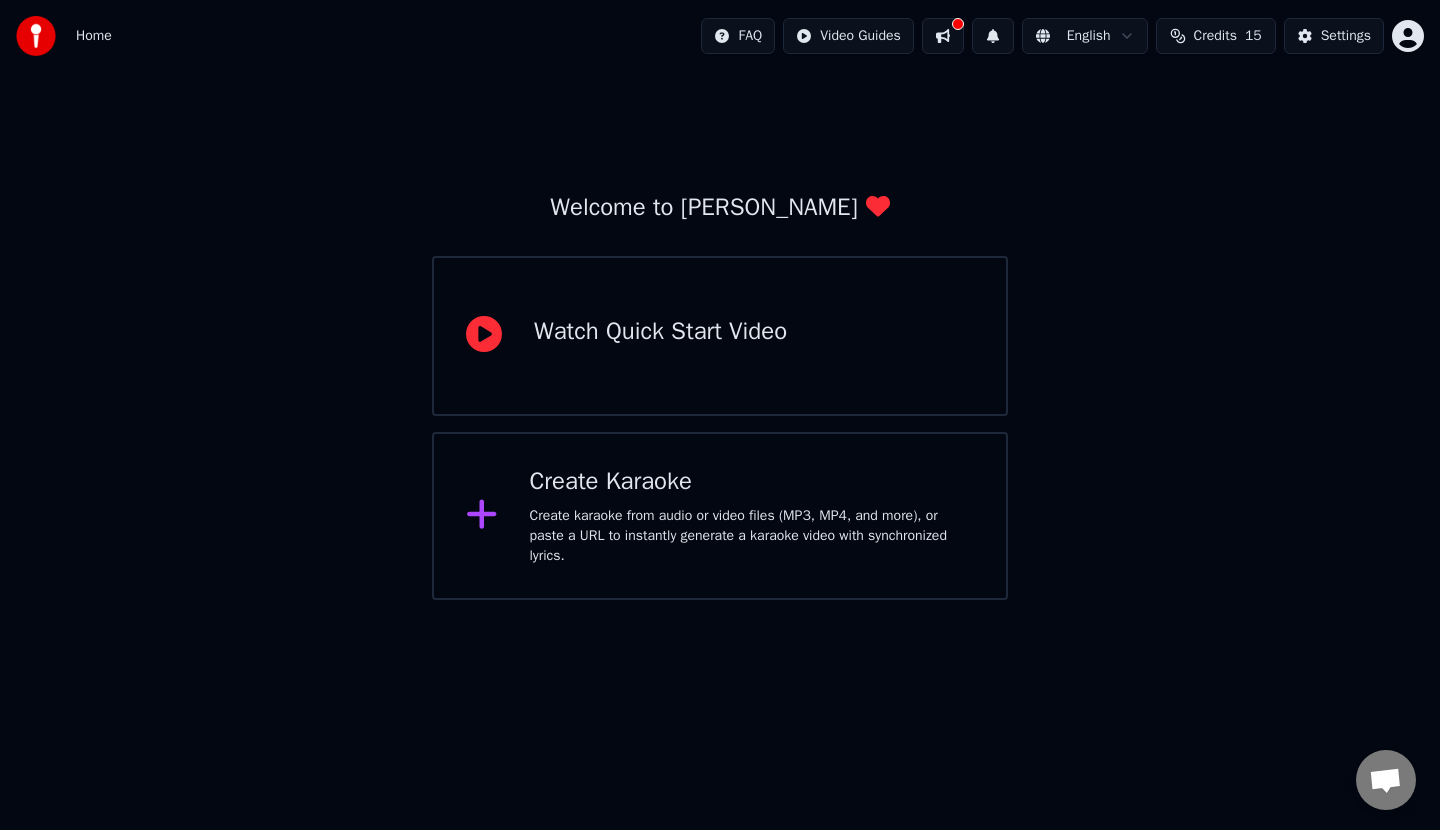 click on "Watch Quick Start Video" at bounding box center [720, 336] 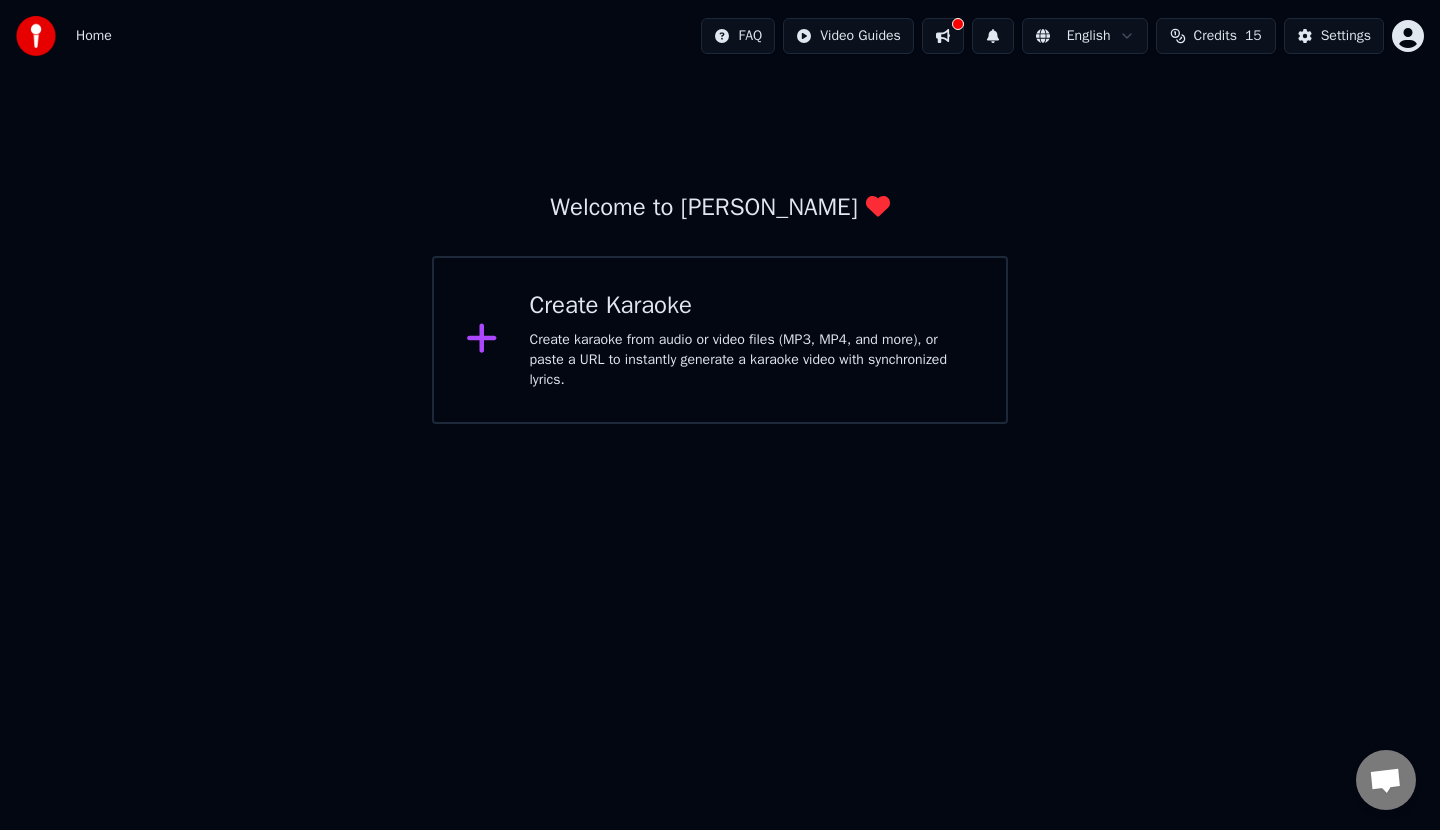 click on "Create karaoke from audio or video files (MP3, MP4, and more), or paste a URL to instantly generate a karaoke video with synchronized lyrics." at bounding box center [752, 360] 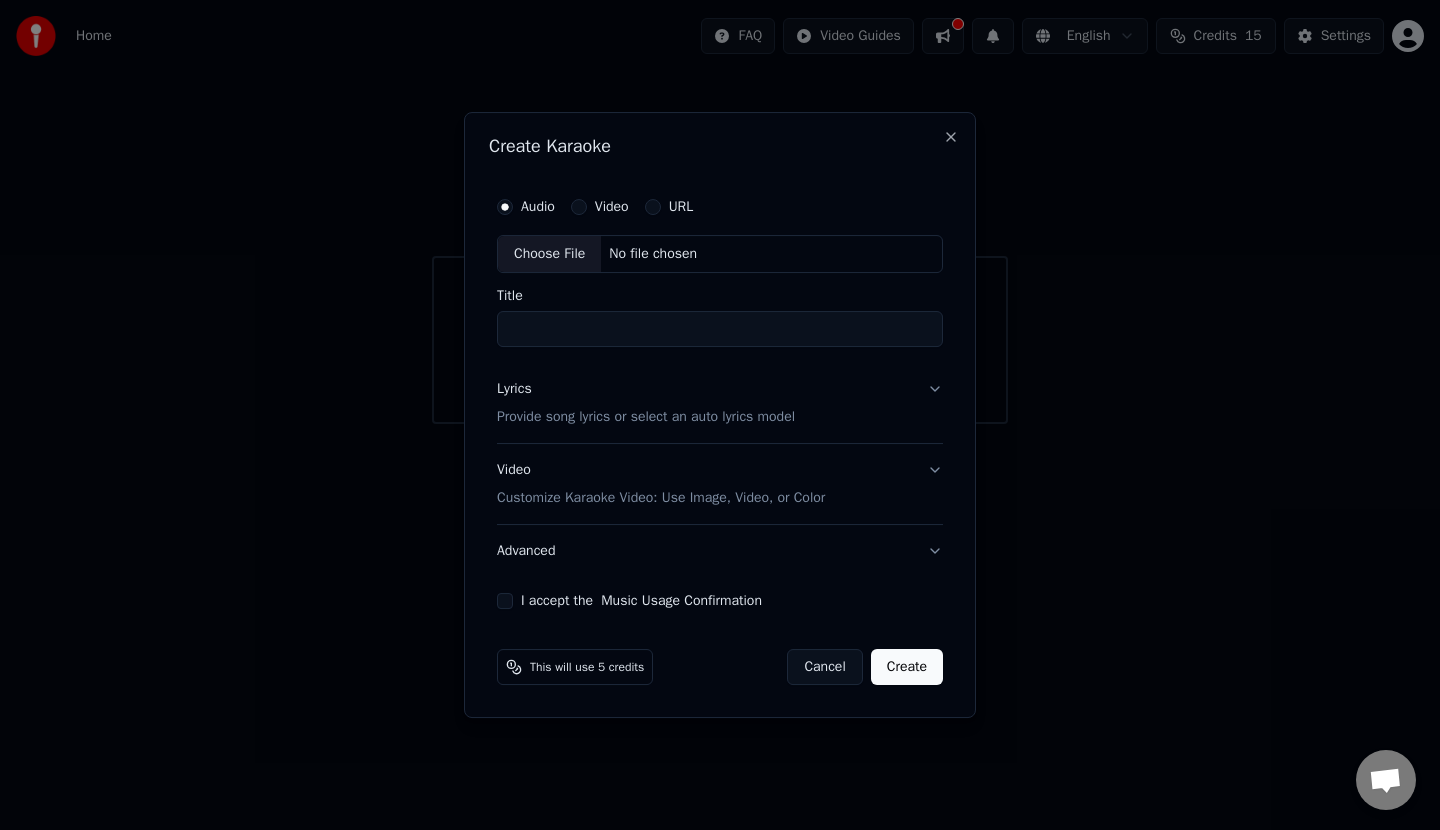 click on "URL" at bounding box center [669, 207] 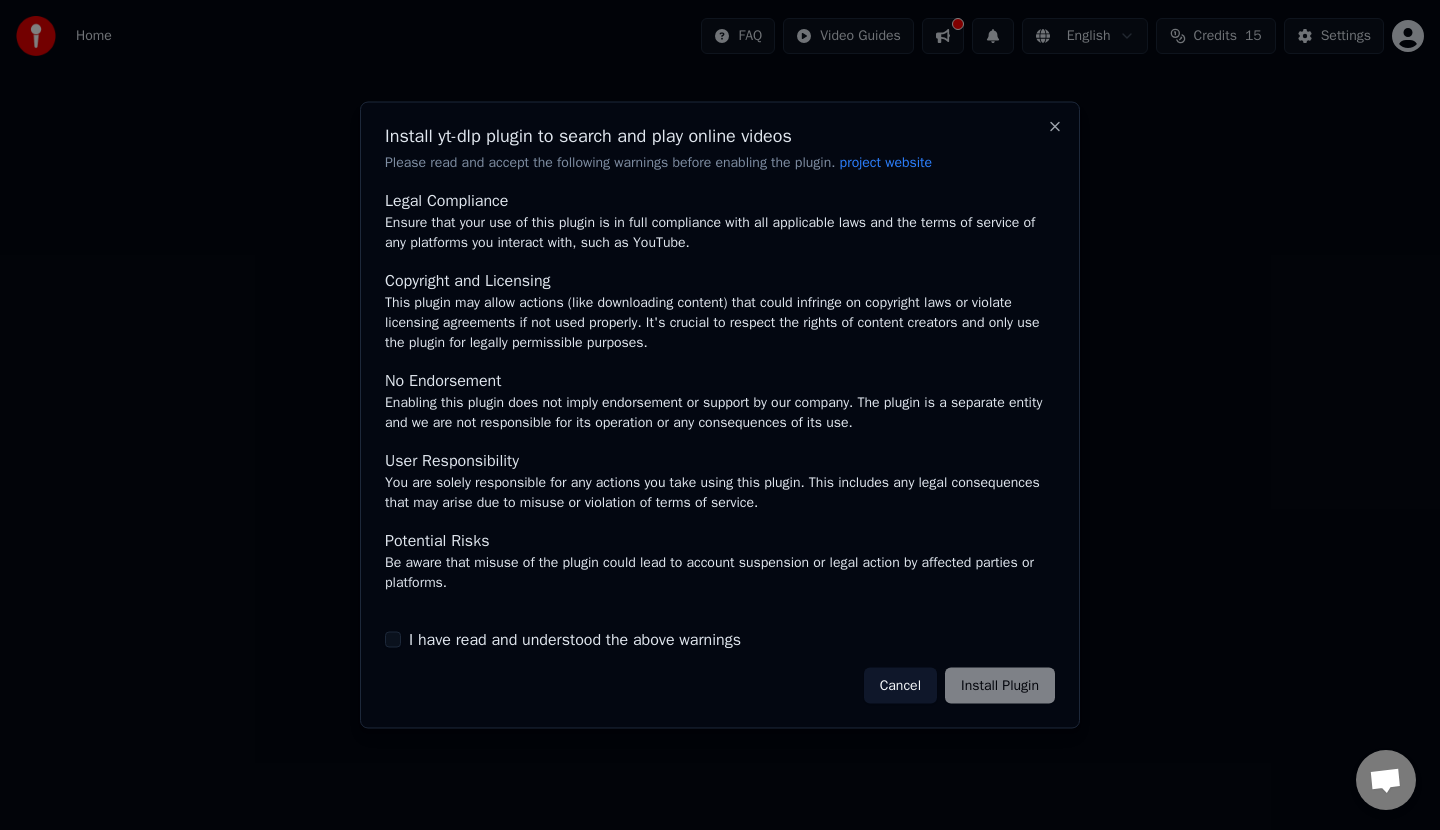 click on "I have read and understood the above warnings" at bounding box center (575, 639) 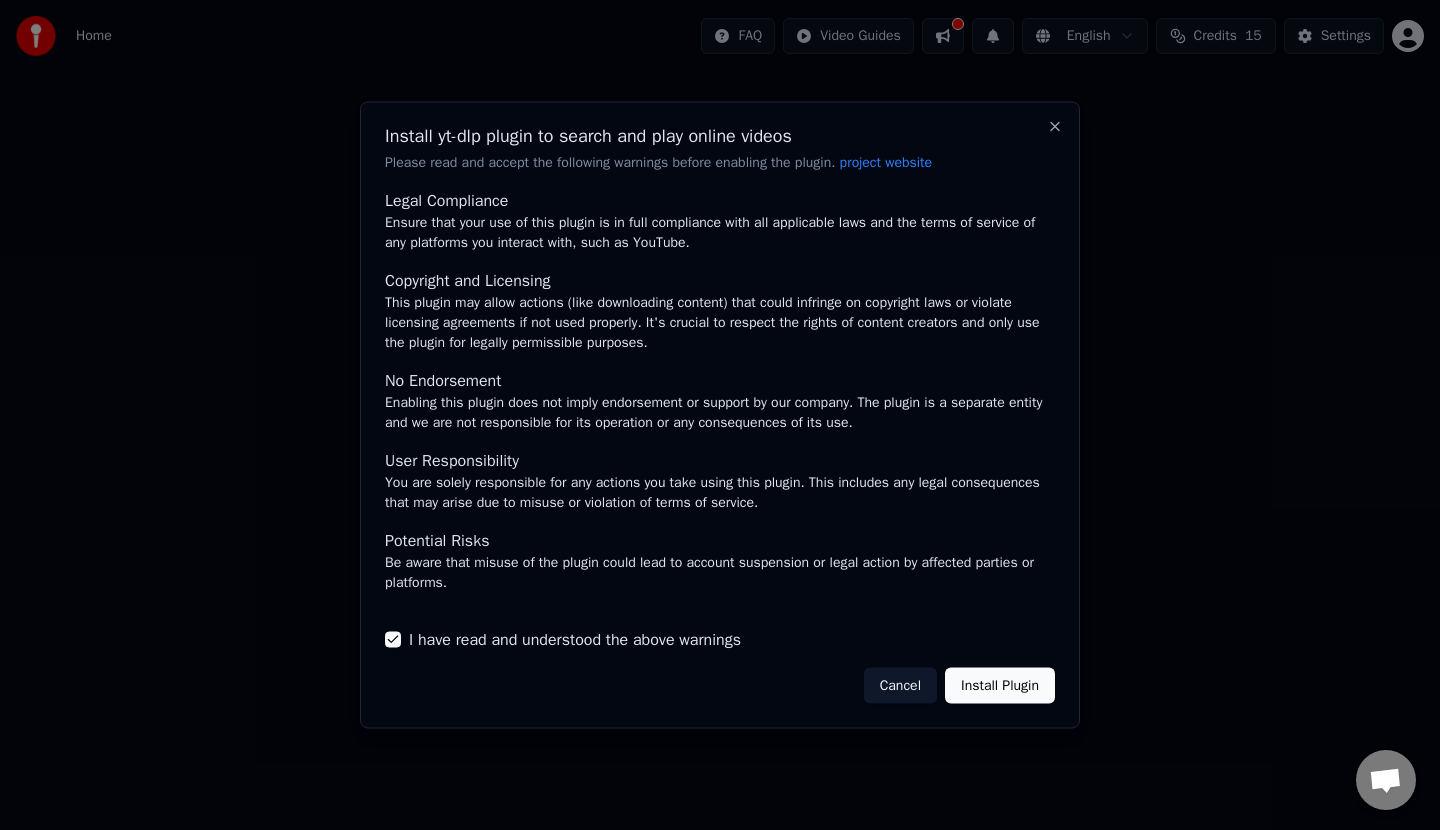 click on "Install Plugin" at bounding box center [1000, 685] 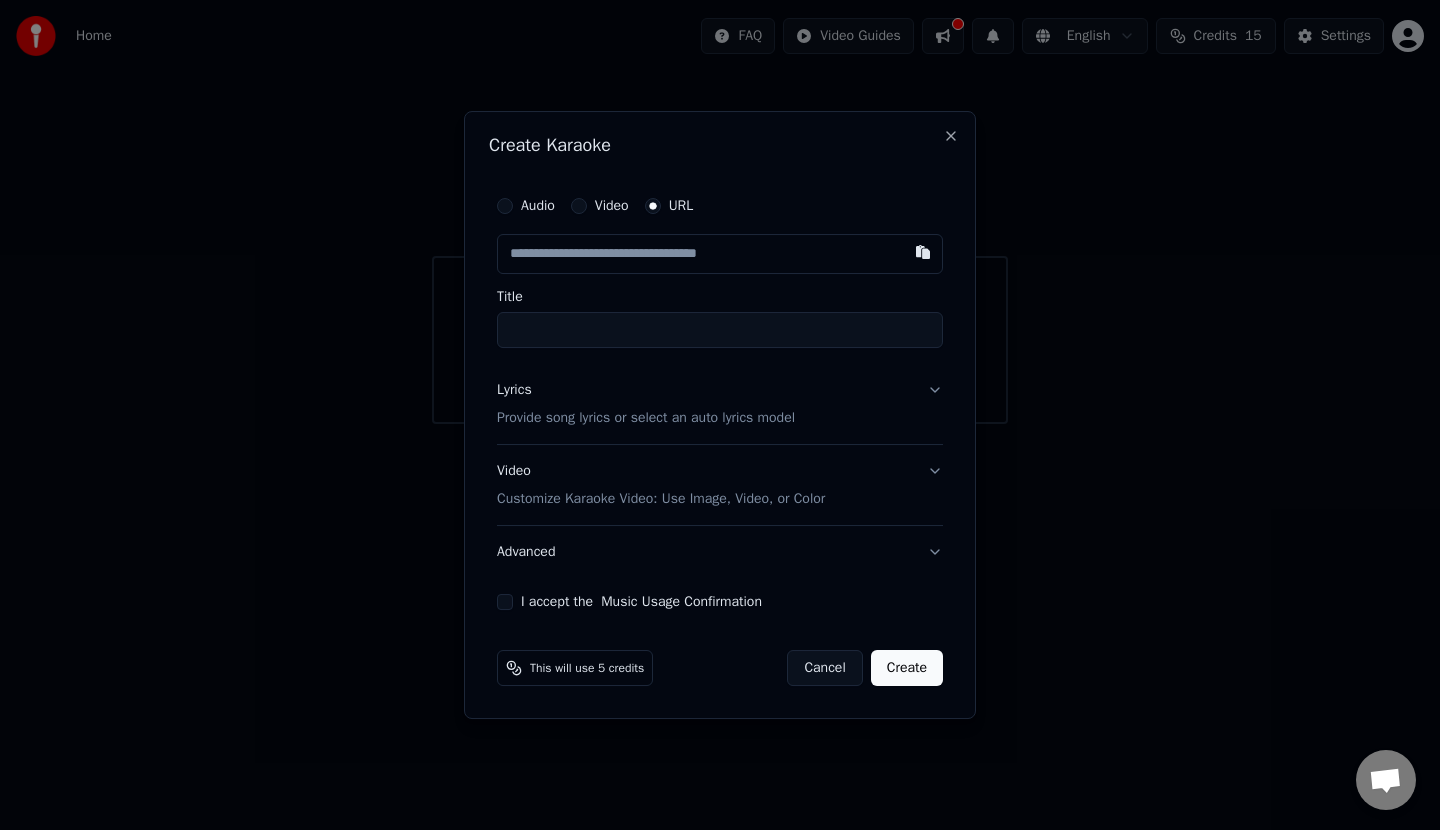 type on "**********" 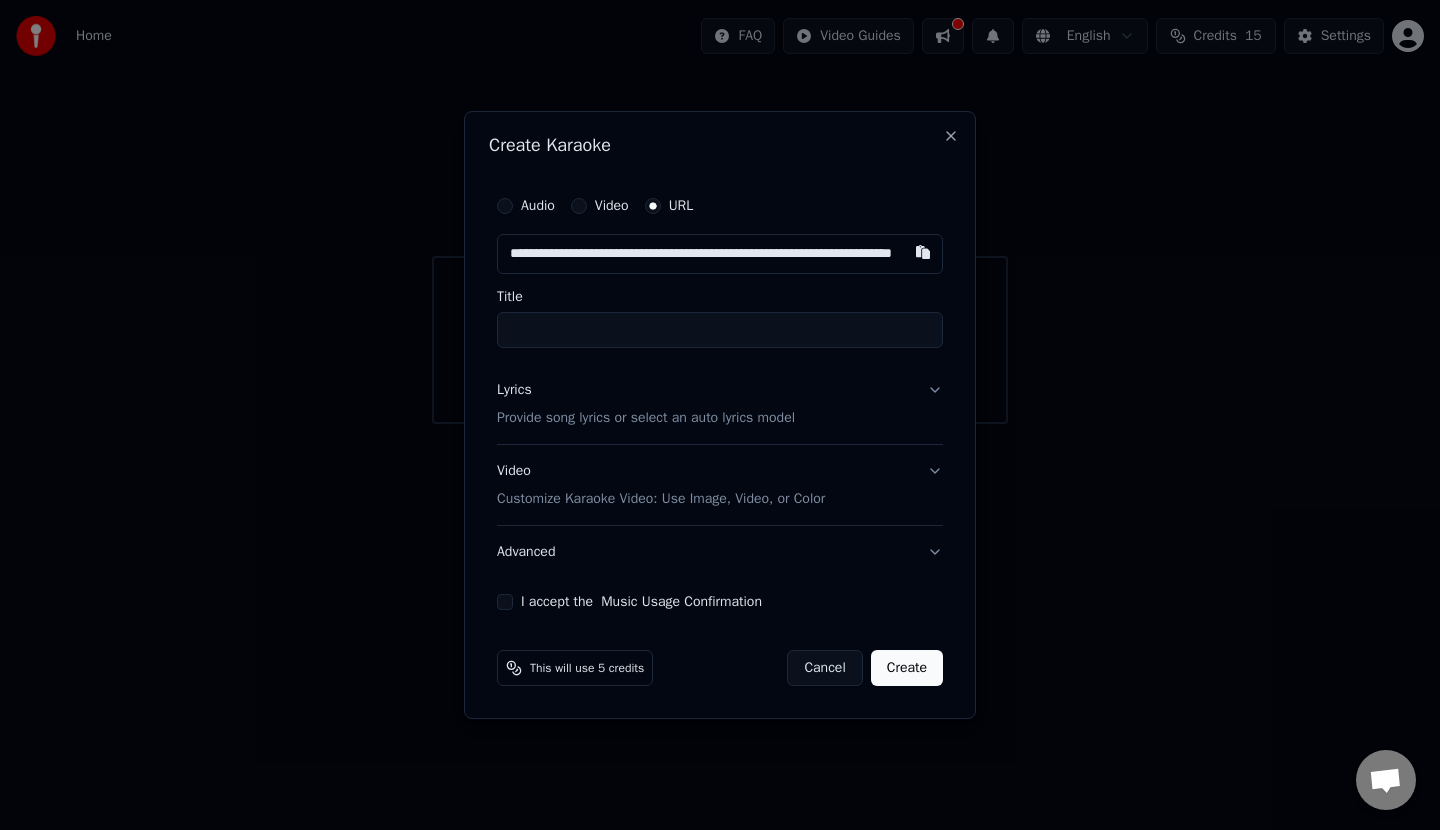 scroll, scrollTop: 0, scrollLeft: 130, axis: horizontal 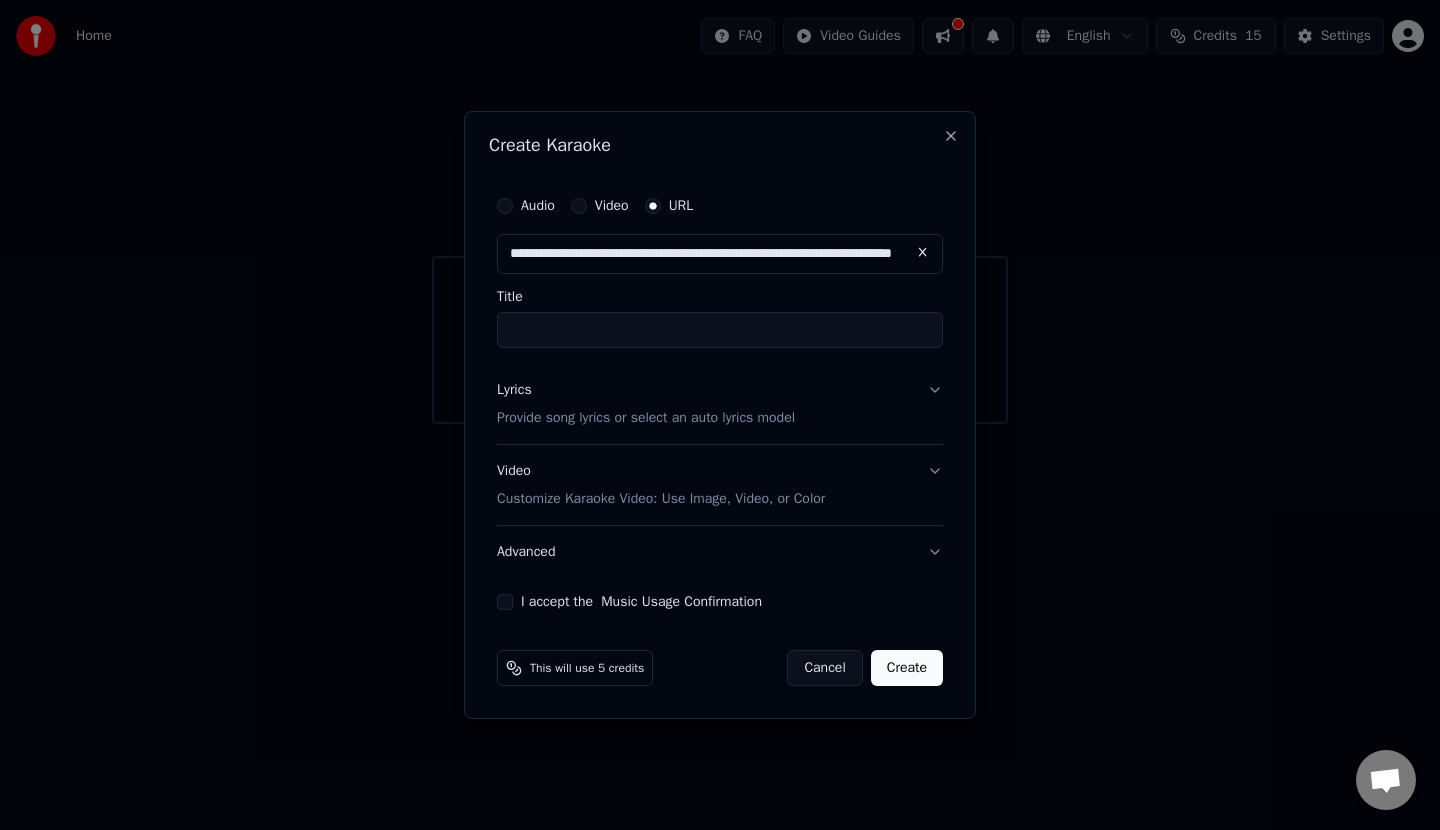 type on "**********" 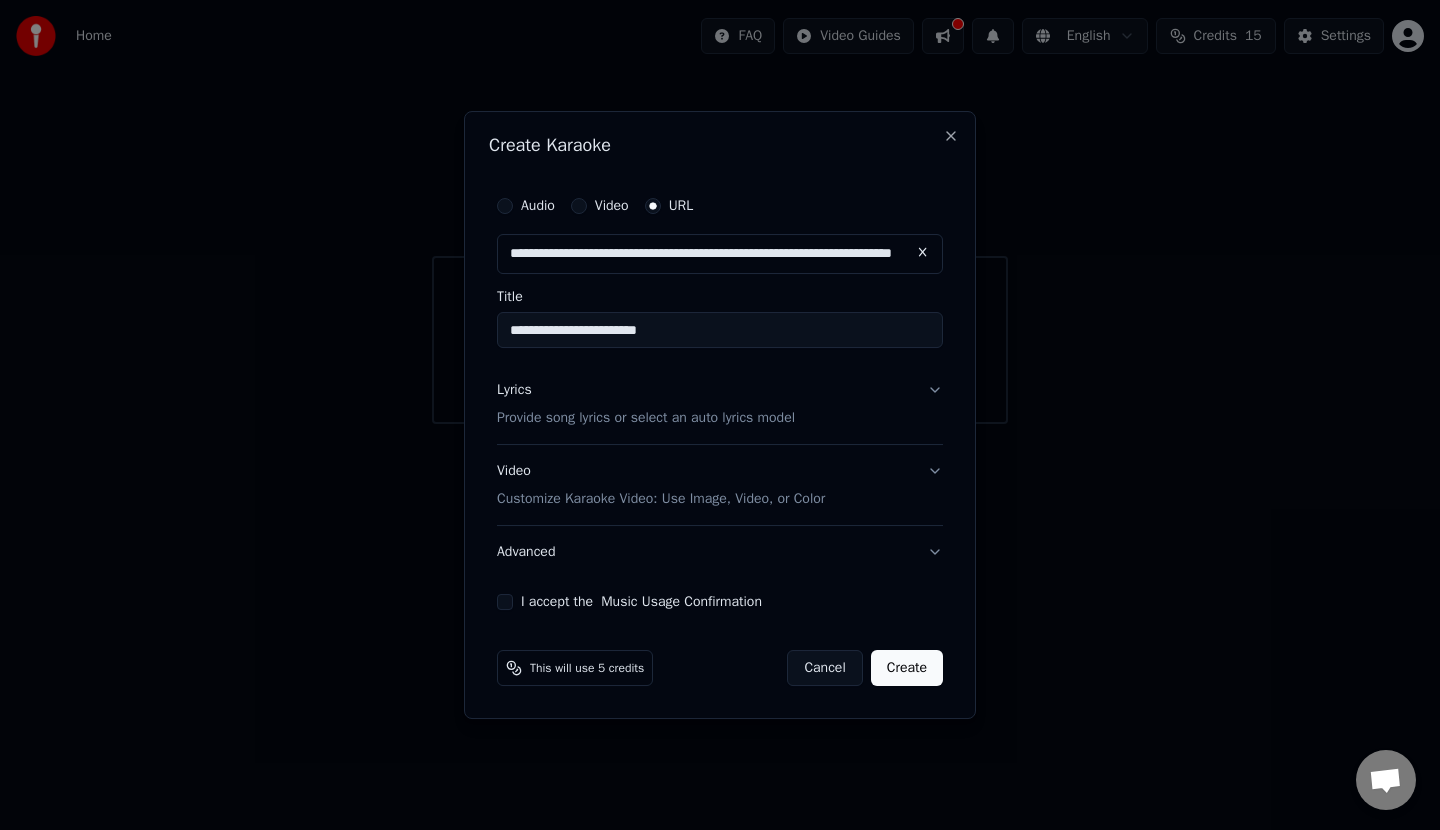 type on "**********" 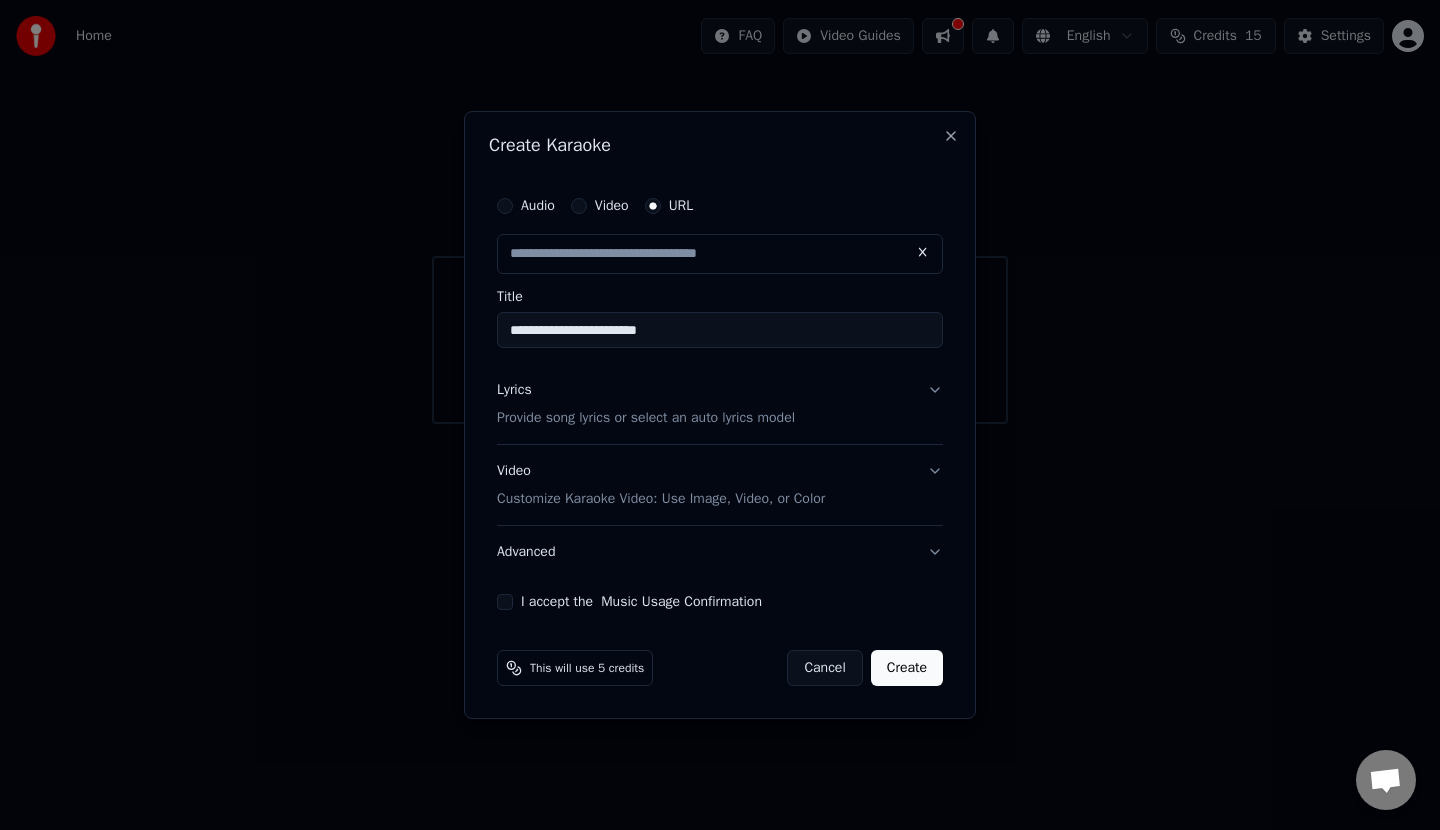 scroll, scrollTop: 0, scrollLeft: 0, axis: both 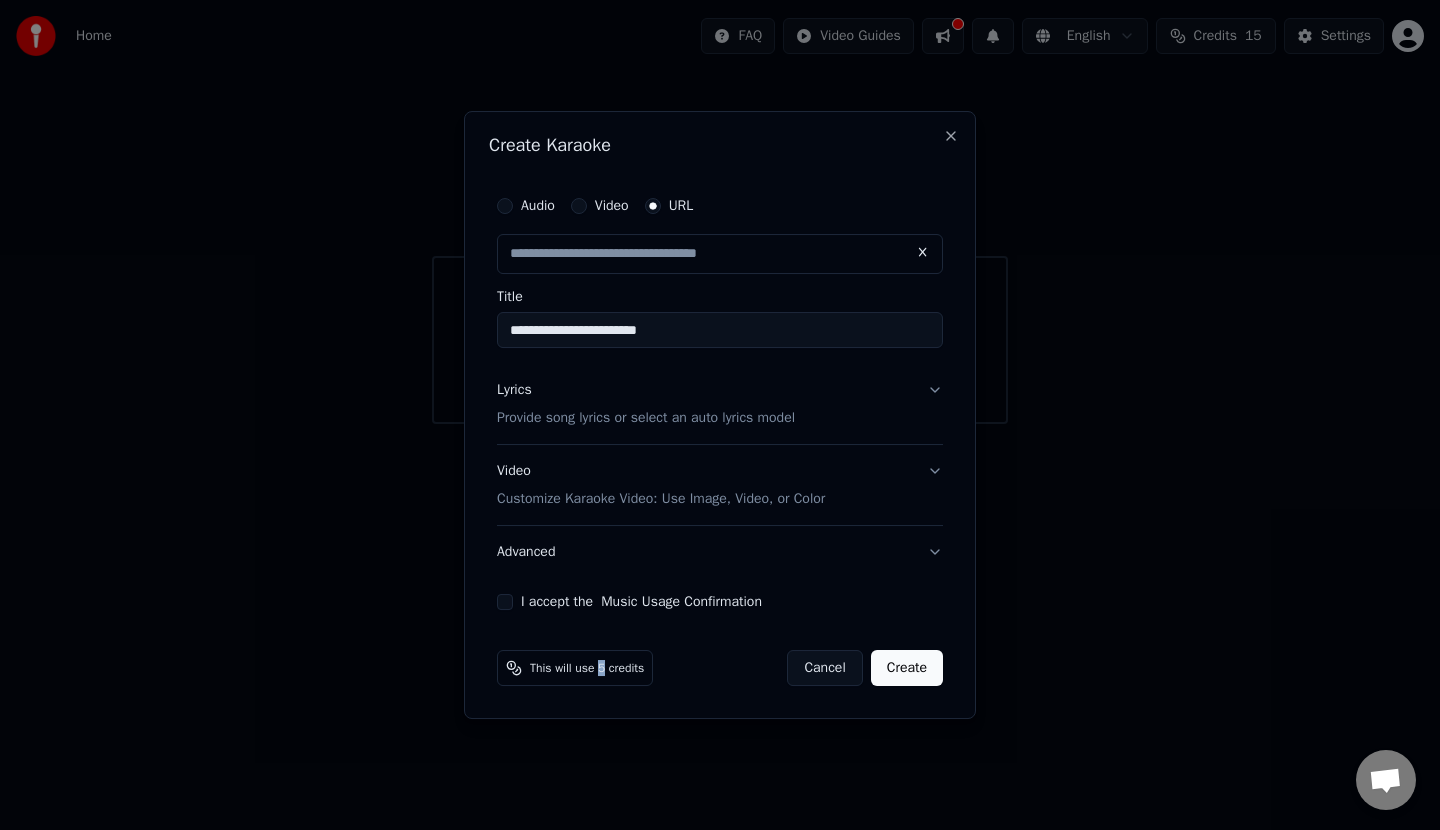 click on "This will use 5 credits" at bounding box center [587, 668] 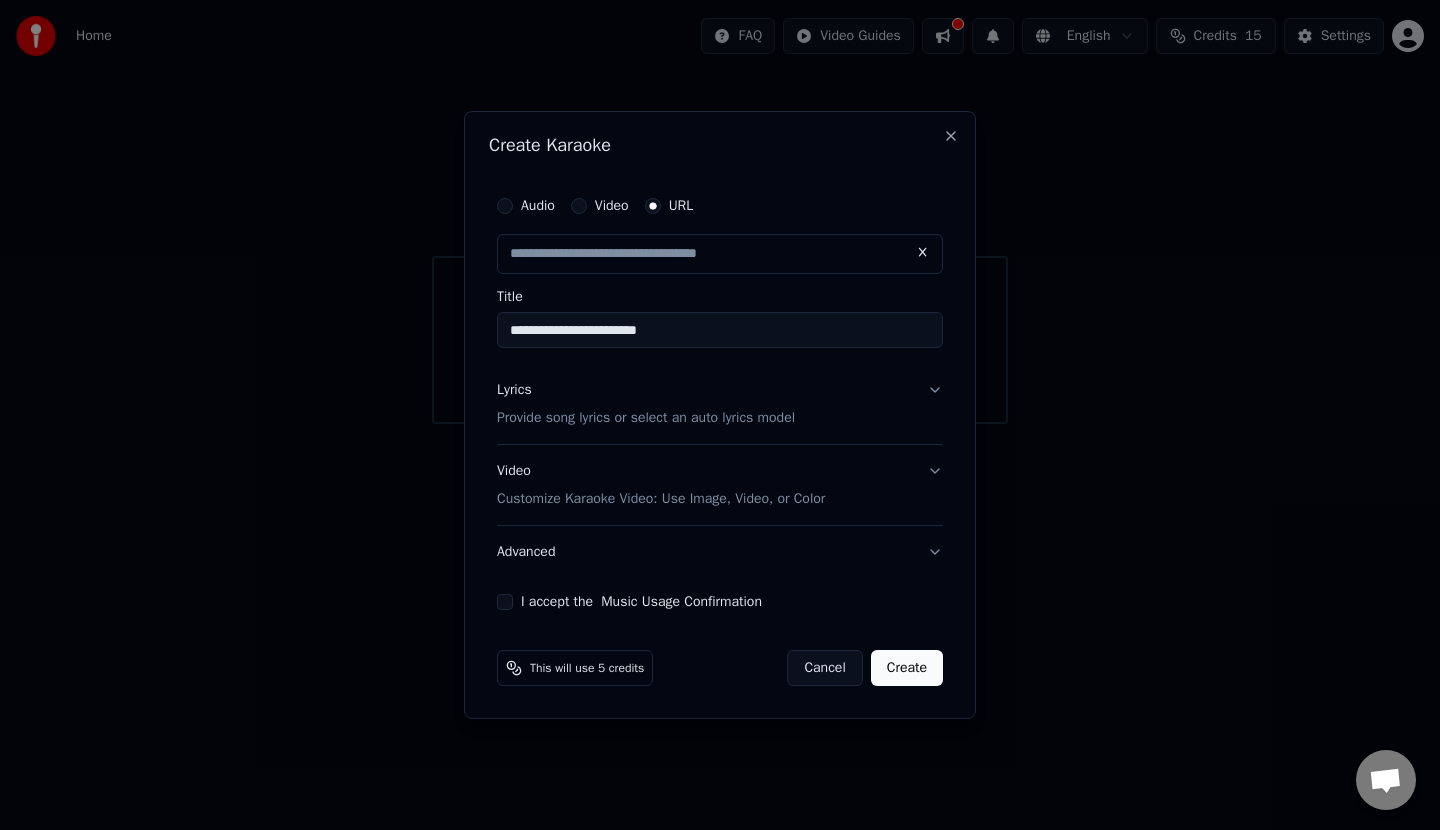click on "This will use 5 credits" at bounding box center (587, 668) 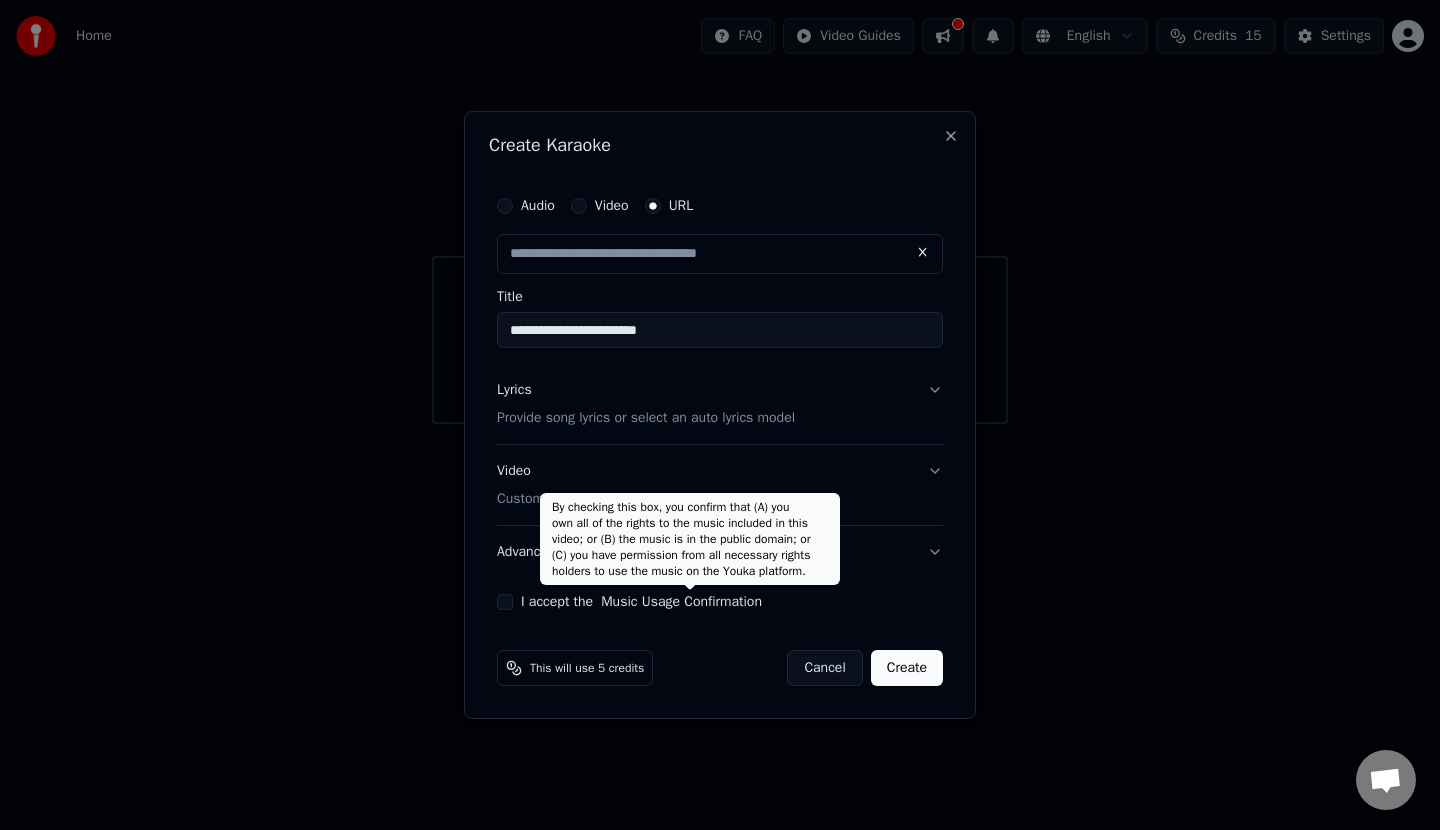 click on "Music Usage Confirmation" at bounding box center [681, 602] 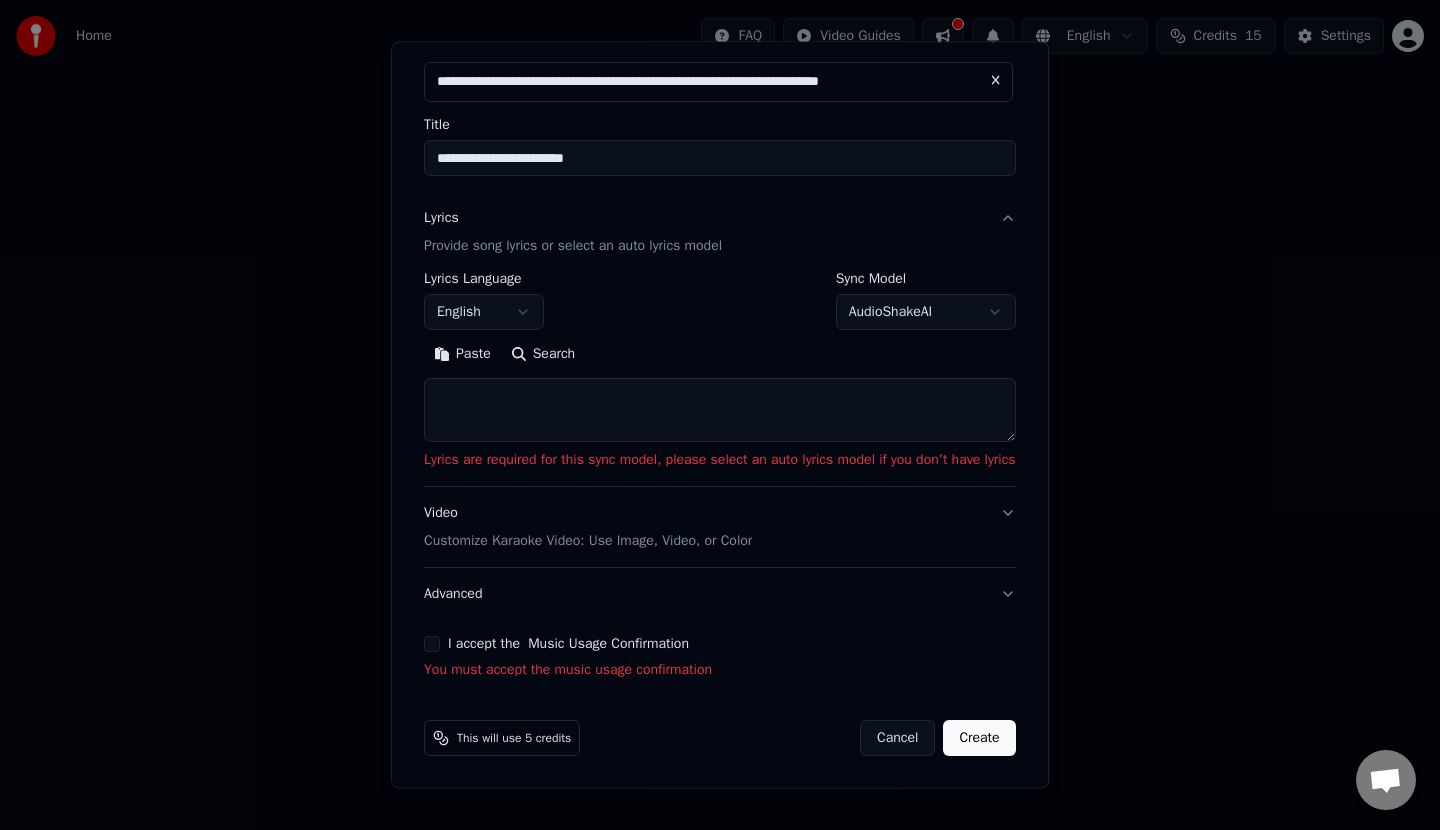 scroll, scrollTop: 103, scrollLeft: 0, axis: vertical 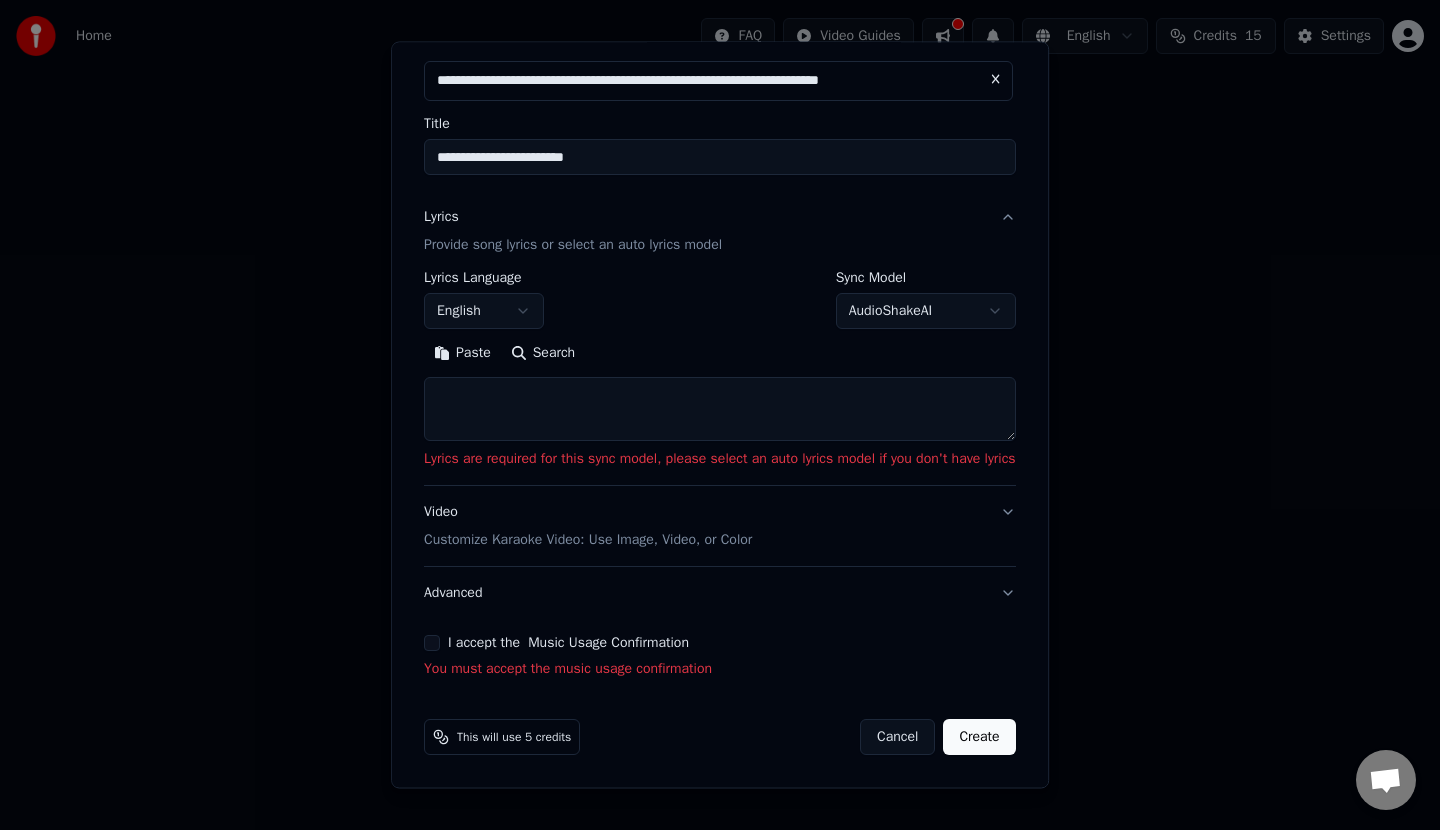 click on "Create" at bounding box center [980, 737] 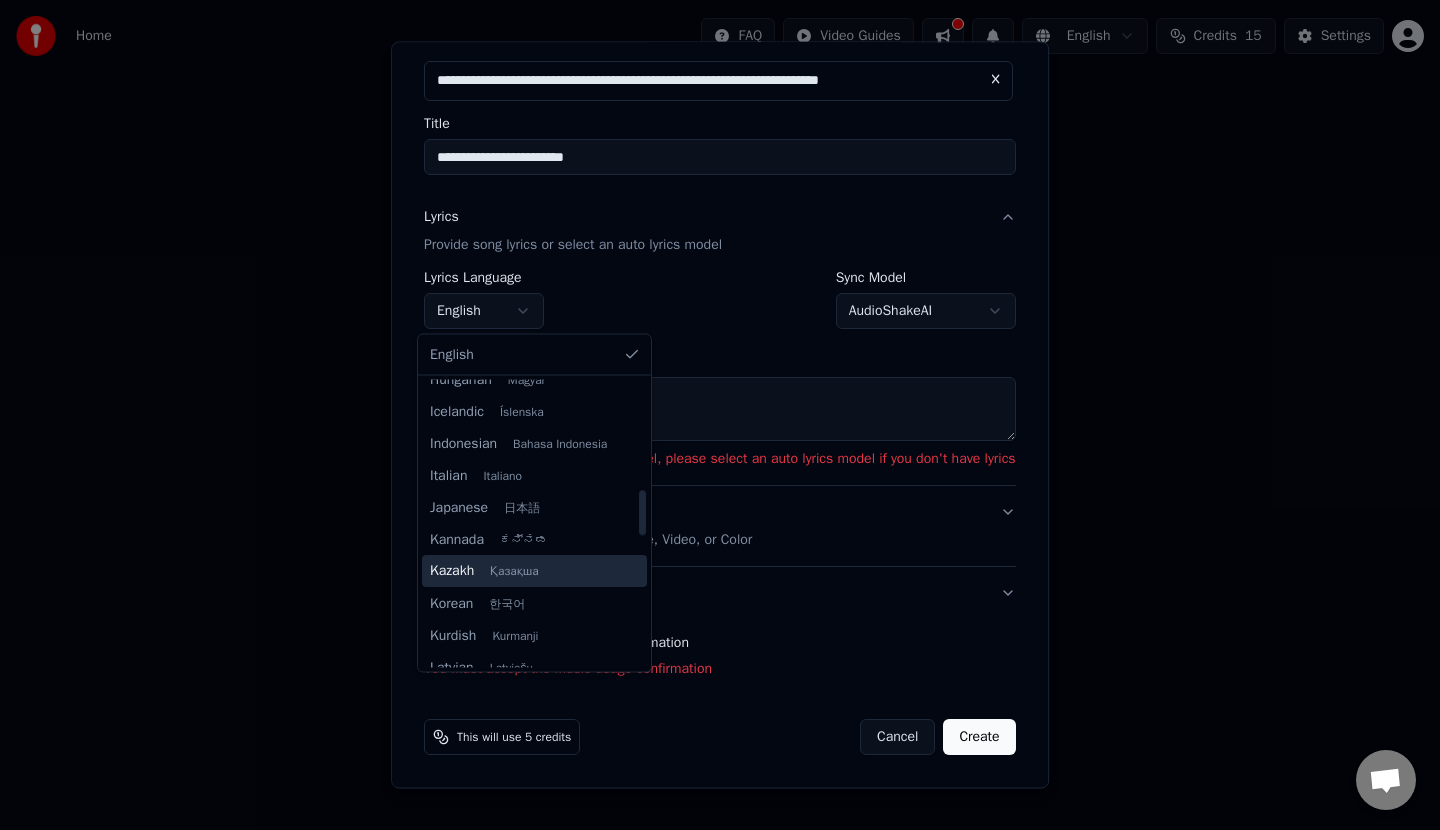 scroll, scrollTop: 700, scrollLeft: 0, axis: vertical 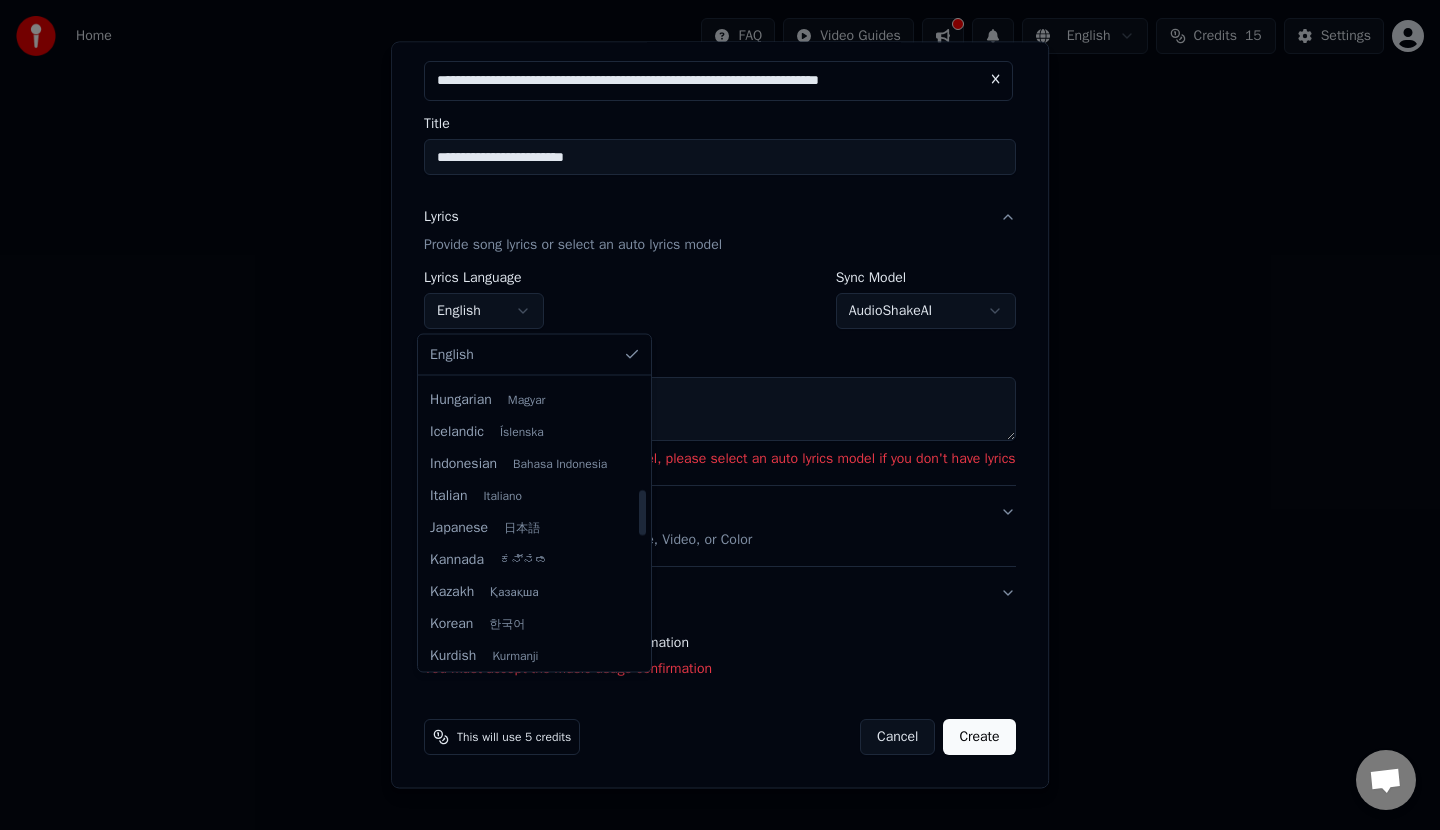 select on "**" 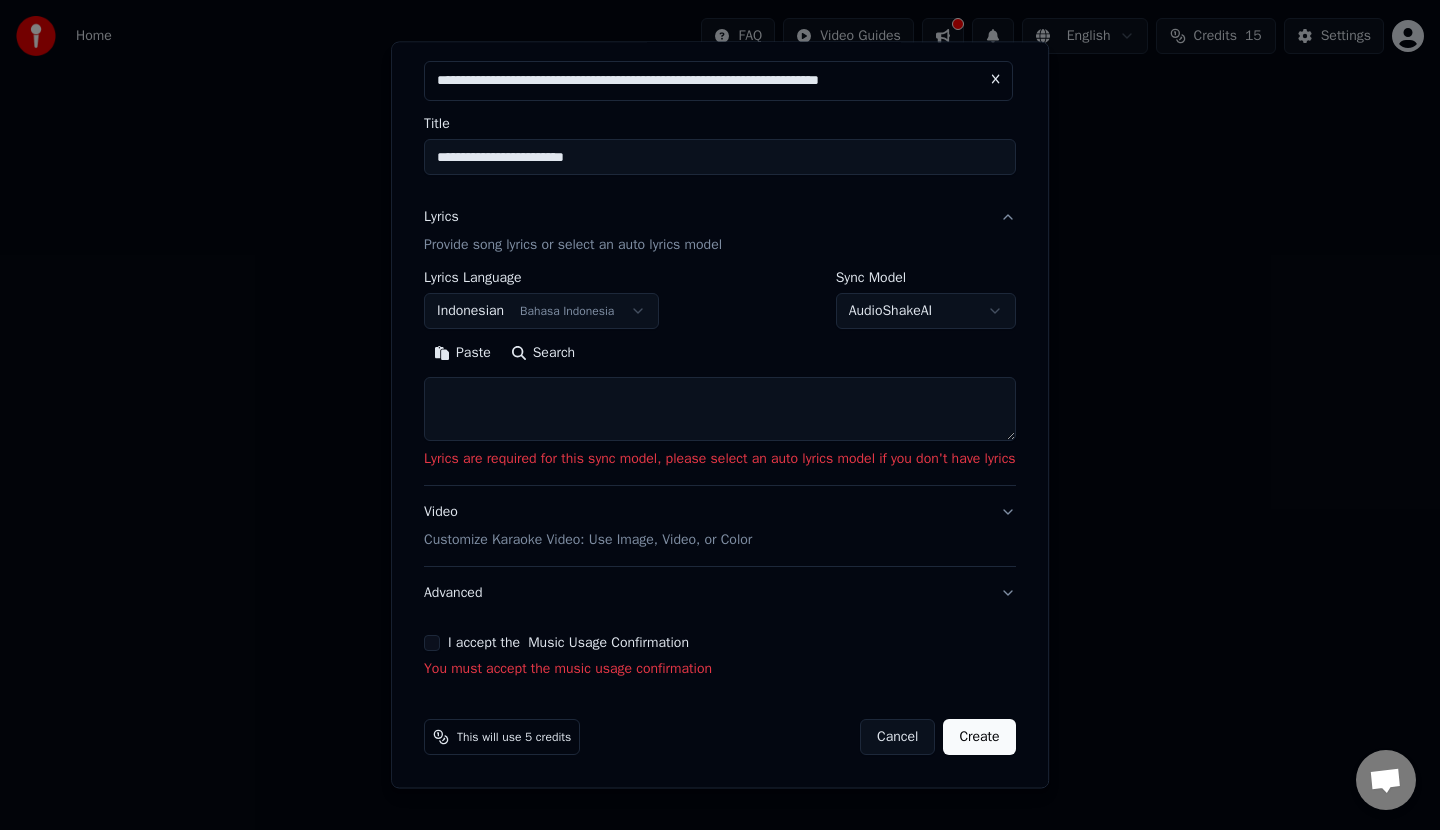 click on "**********" at bounding box center (720, 212) 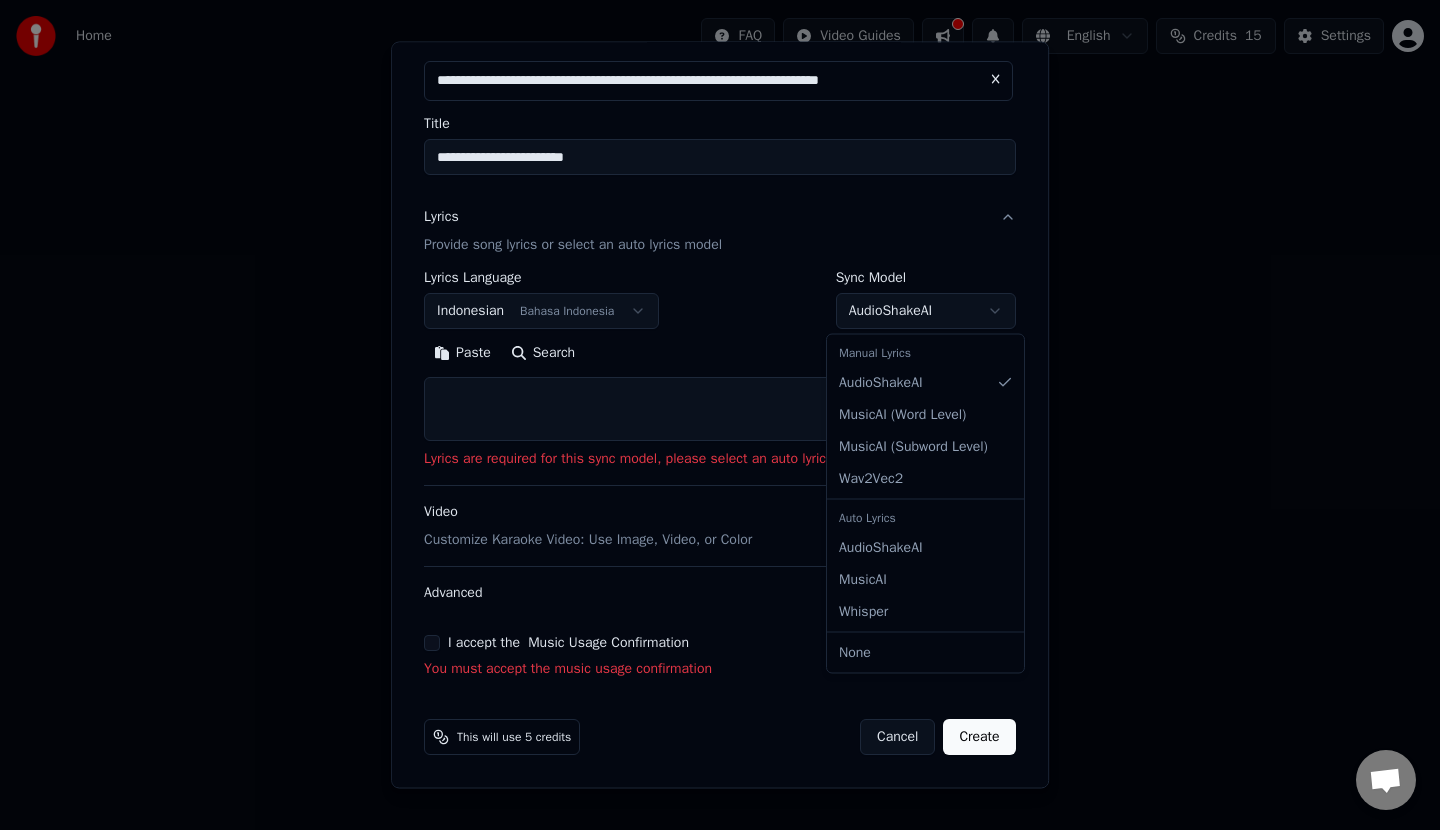 select on "**********" 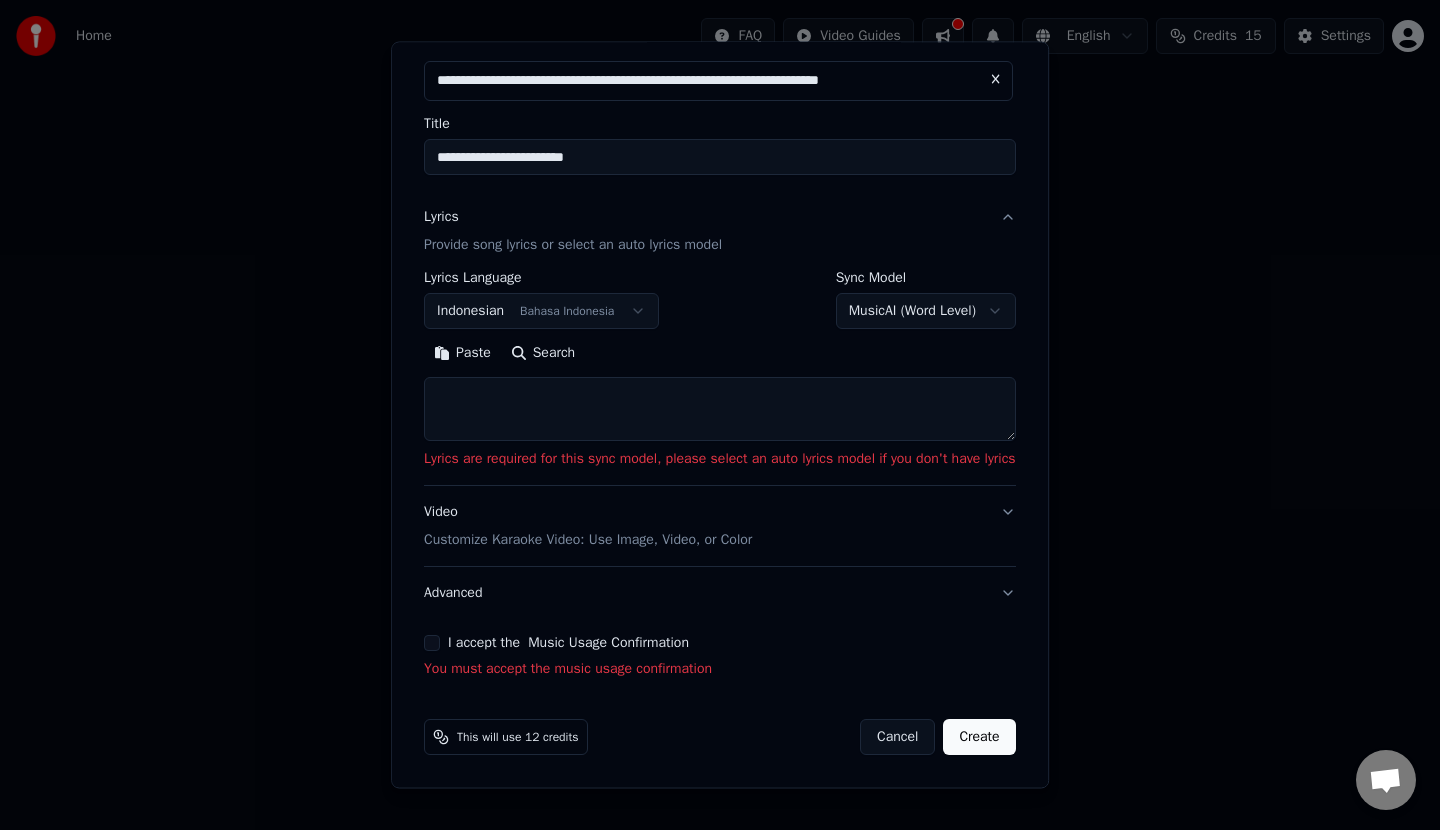 click at bounding box center (720, 409) 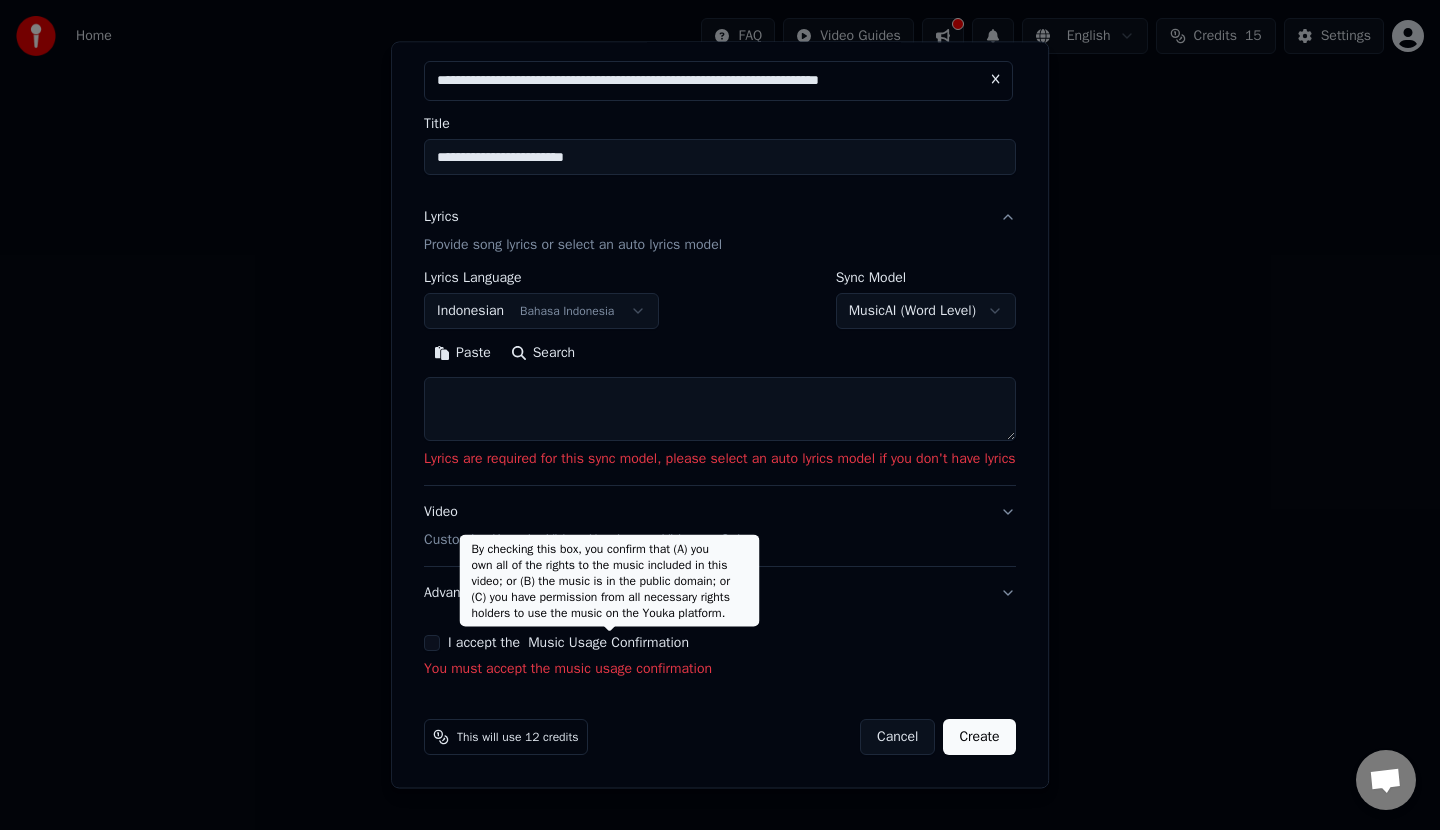click on "Music Usage Confirmation" at bounding box center [608, 643] 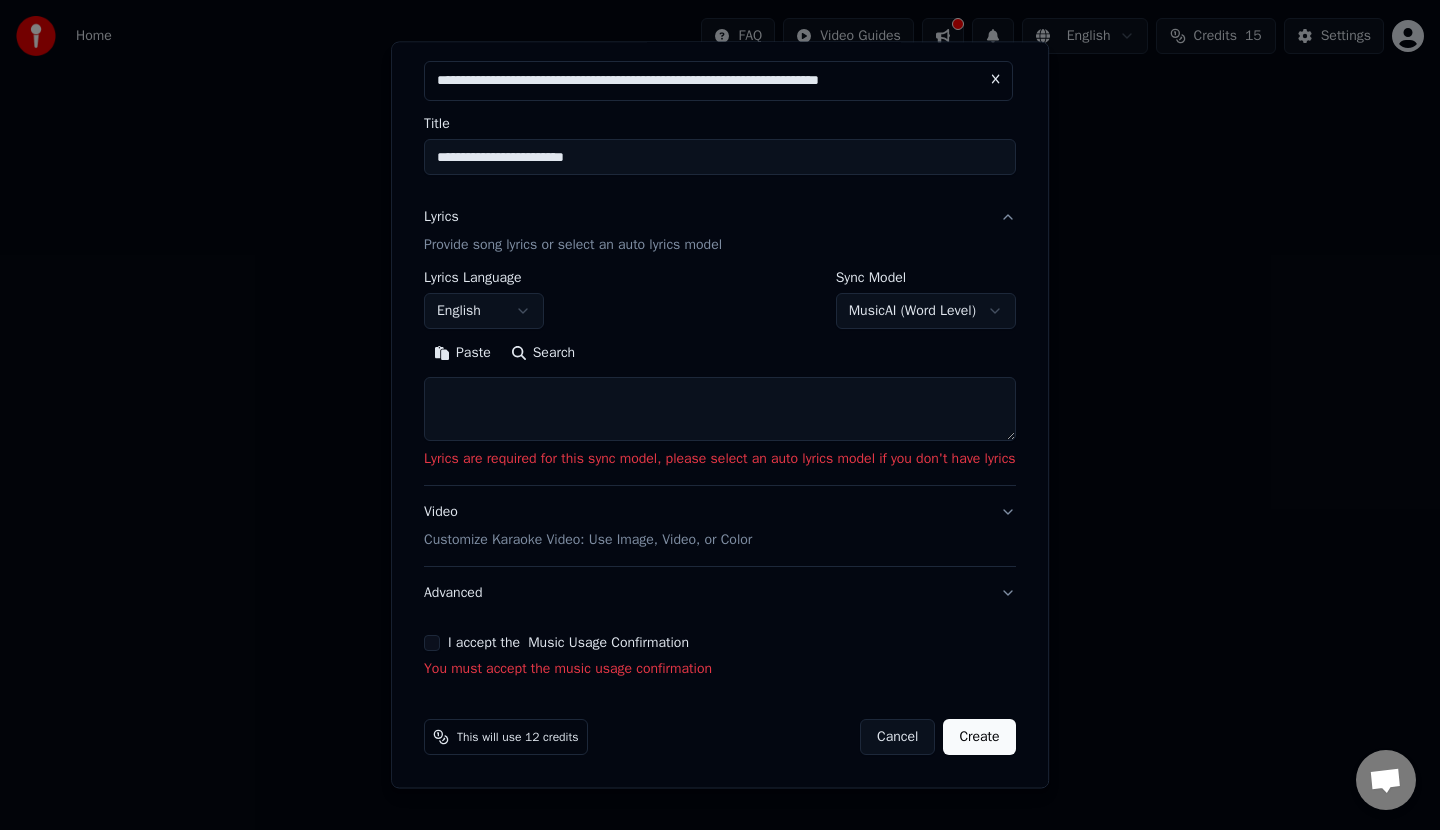 click on "Music Usage Confirmation" at bounding box center [608, 643] 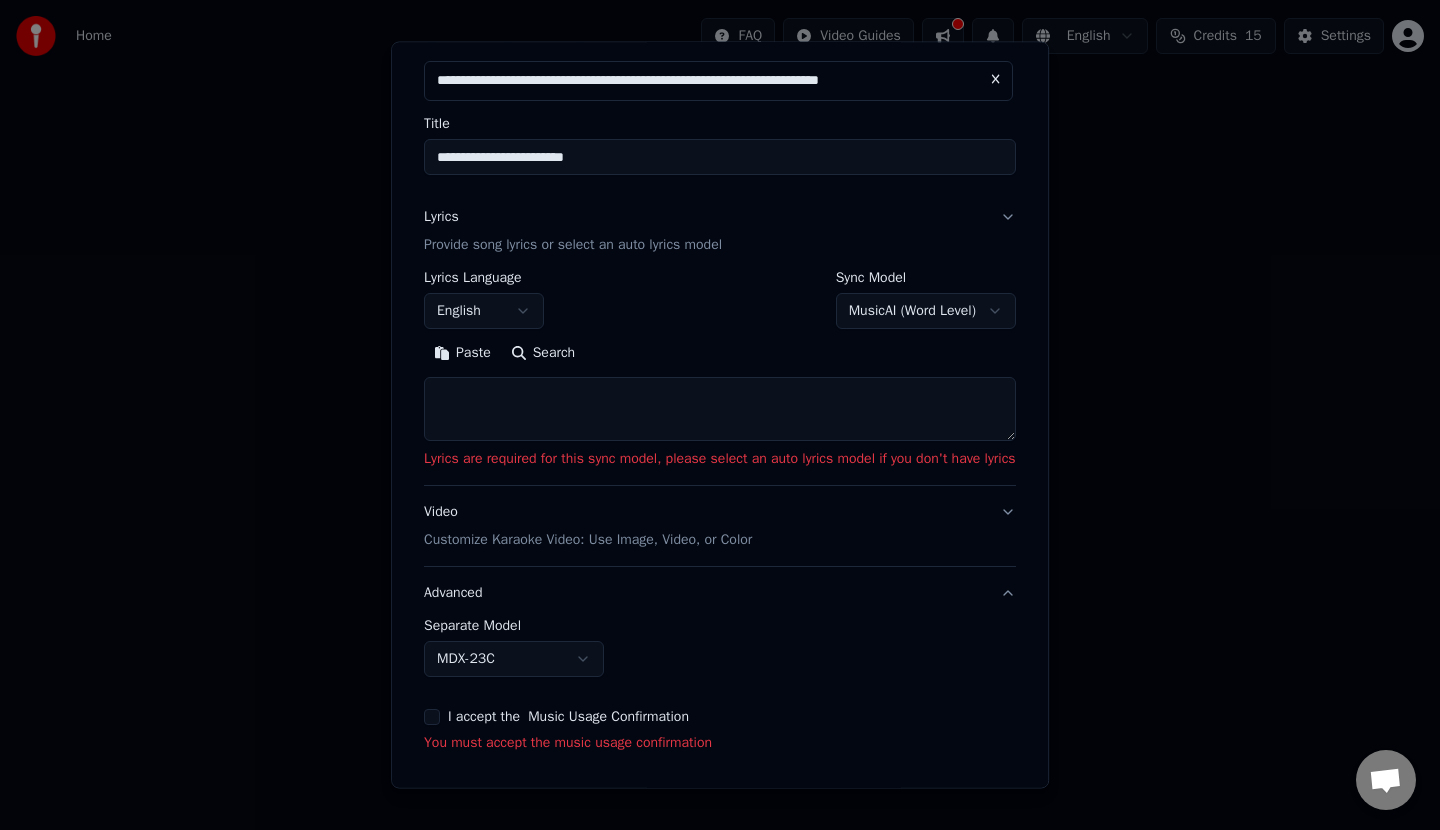 scroll, scrollTop: 0, scrollLeft: 0, axis: both 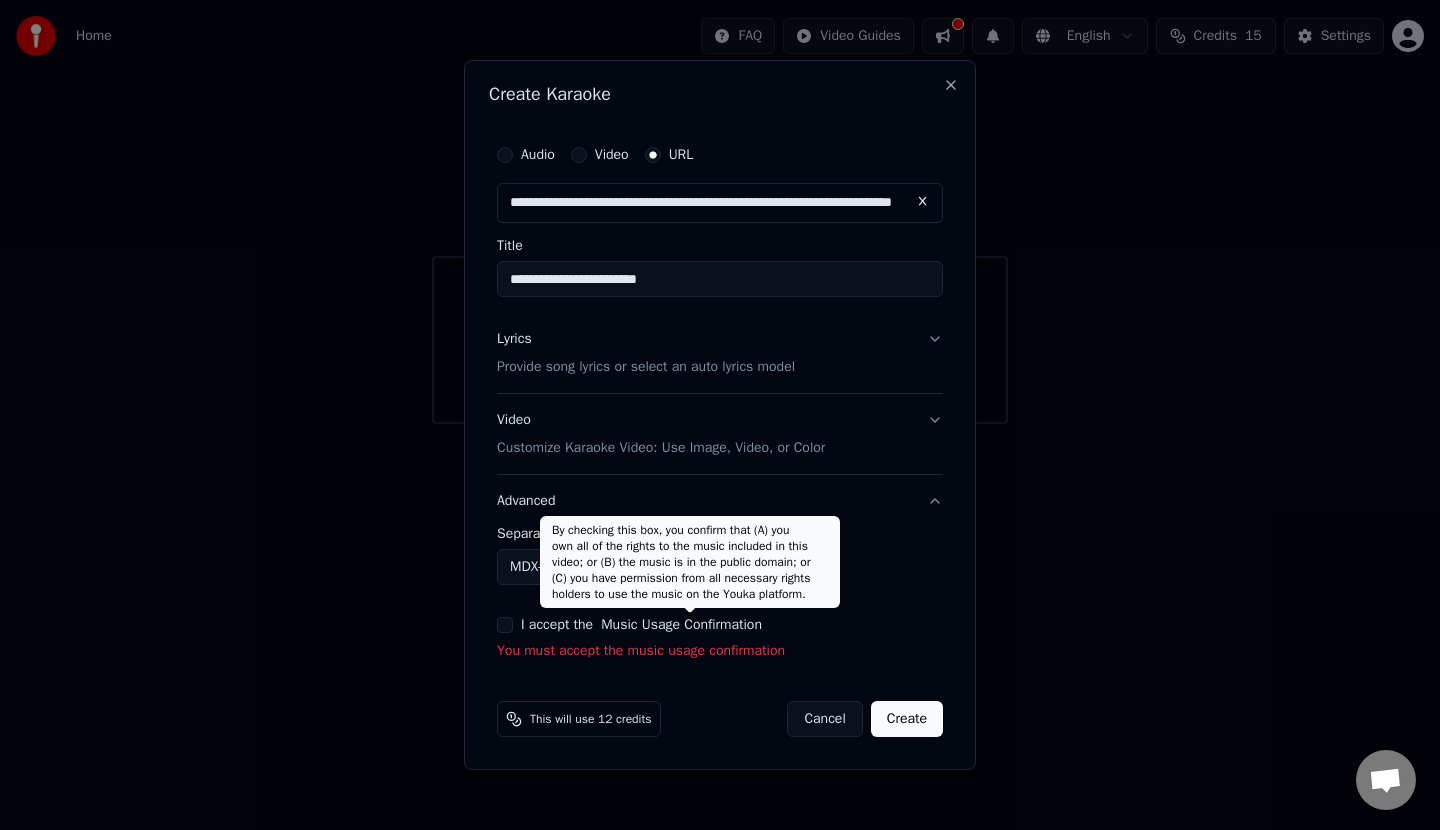 click on "Music Usage Confirmation" at bounding box center (681, 625) 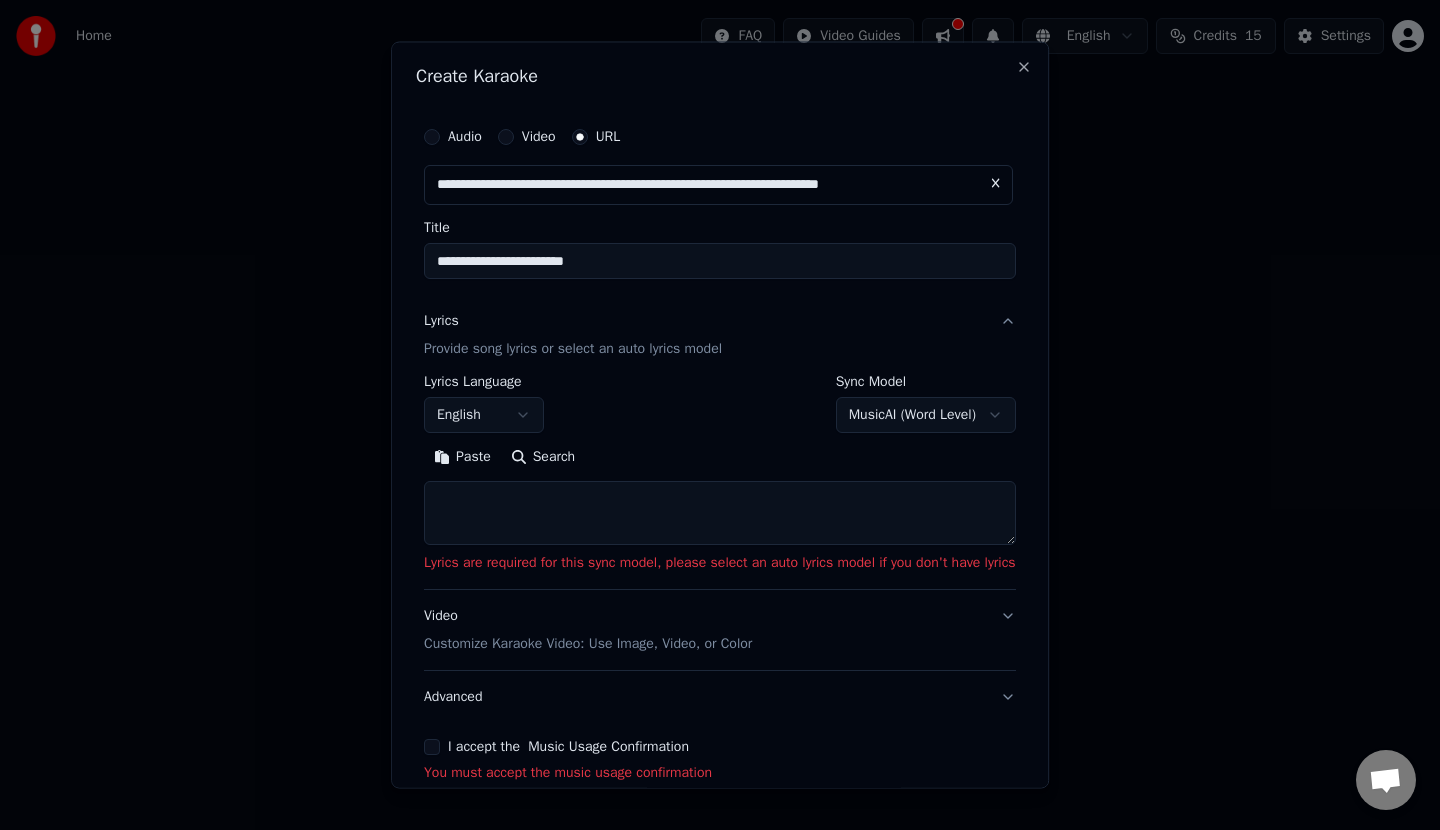 click on "Customize Karaoke Video: Use Image, Video, or Color" at bounding box center [588, 643] 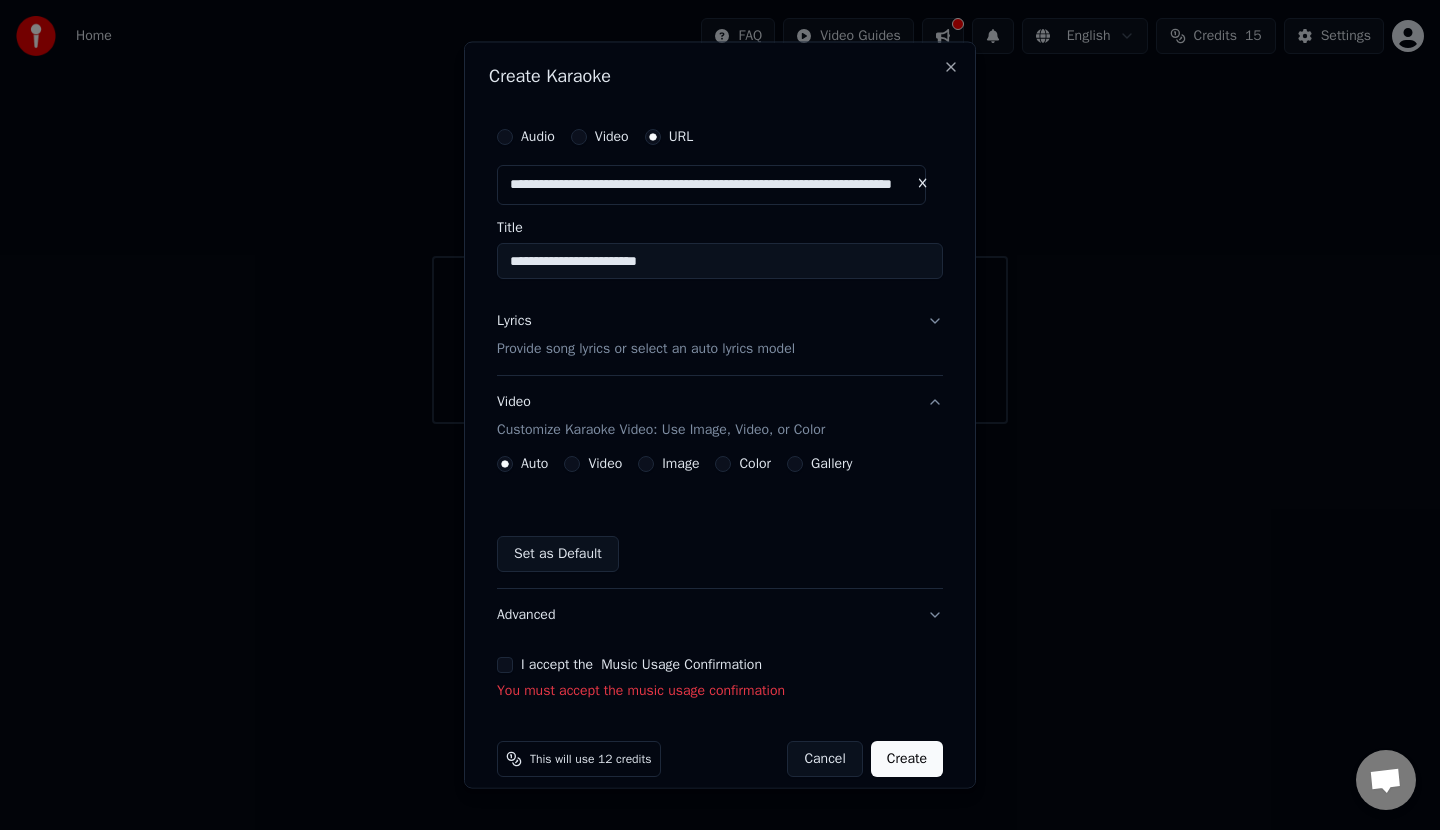 click on "I accept the   Music Usage Confirmation" at bounding box center (641, 664) 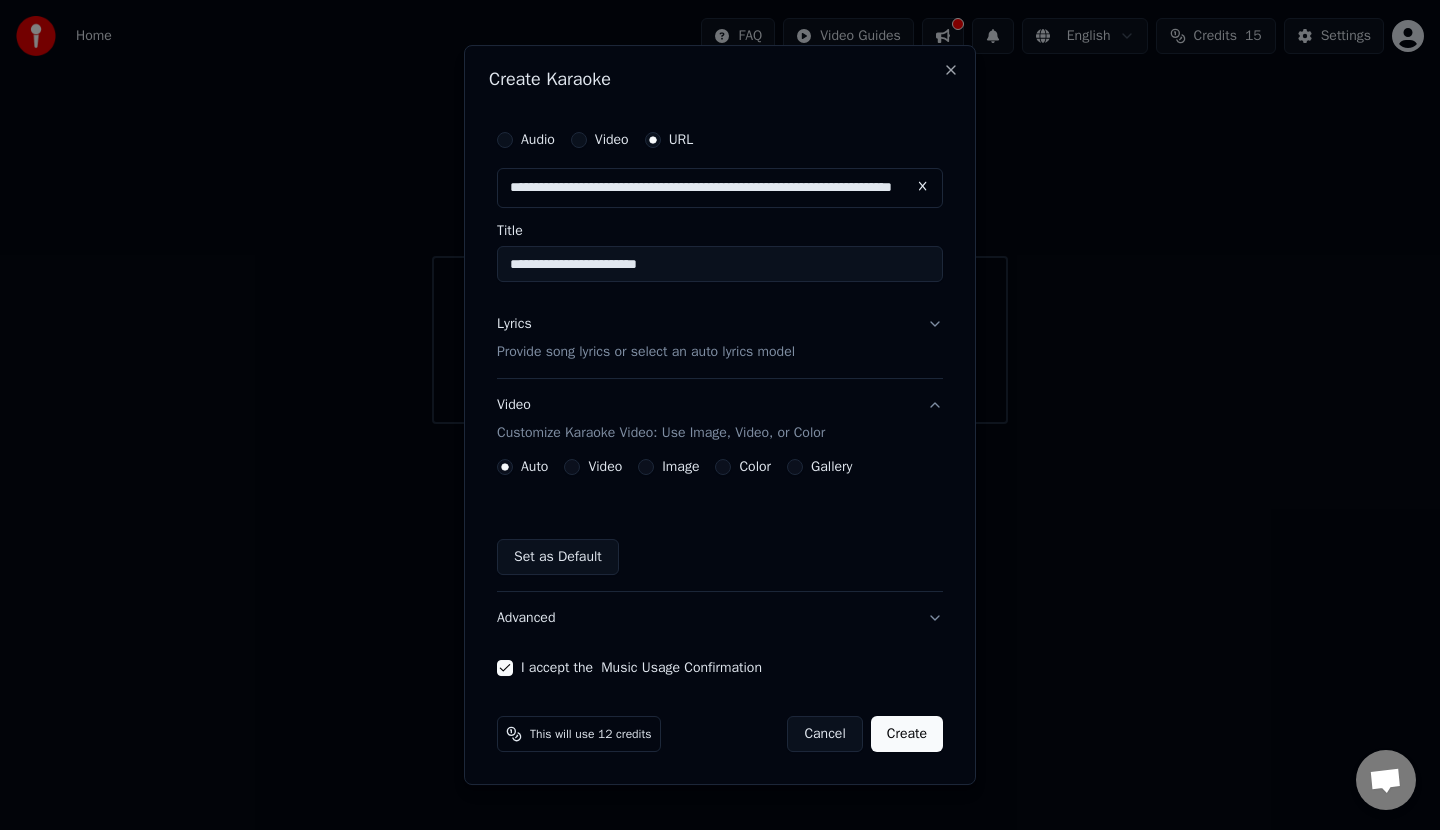 click on "Video" at bounding box center [593, 467] 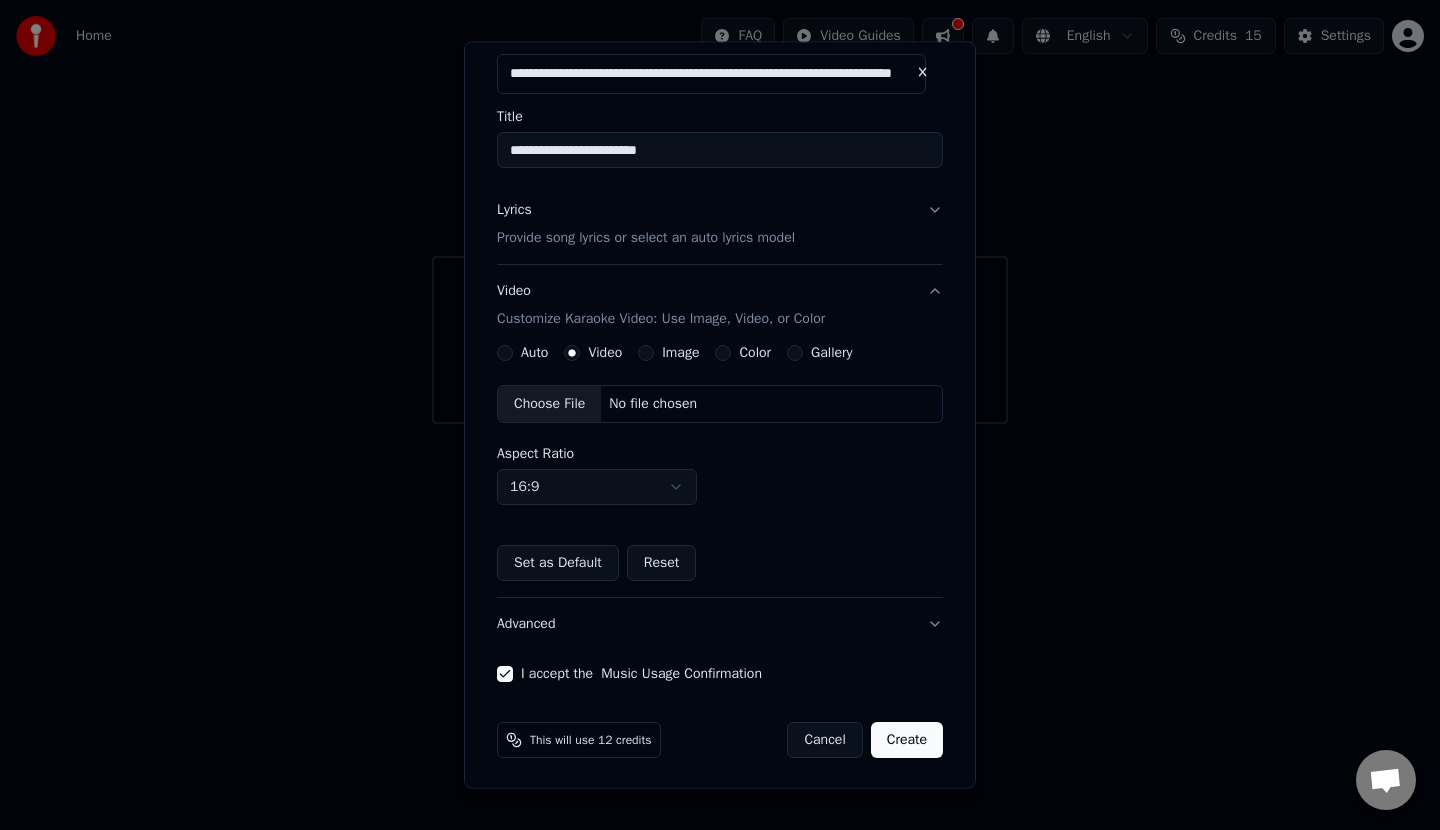 scroll, scrollTop: 113, scrollLeft: 0, axis: vertical 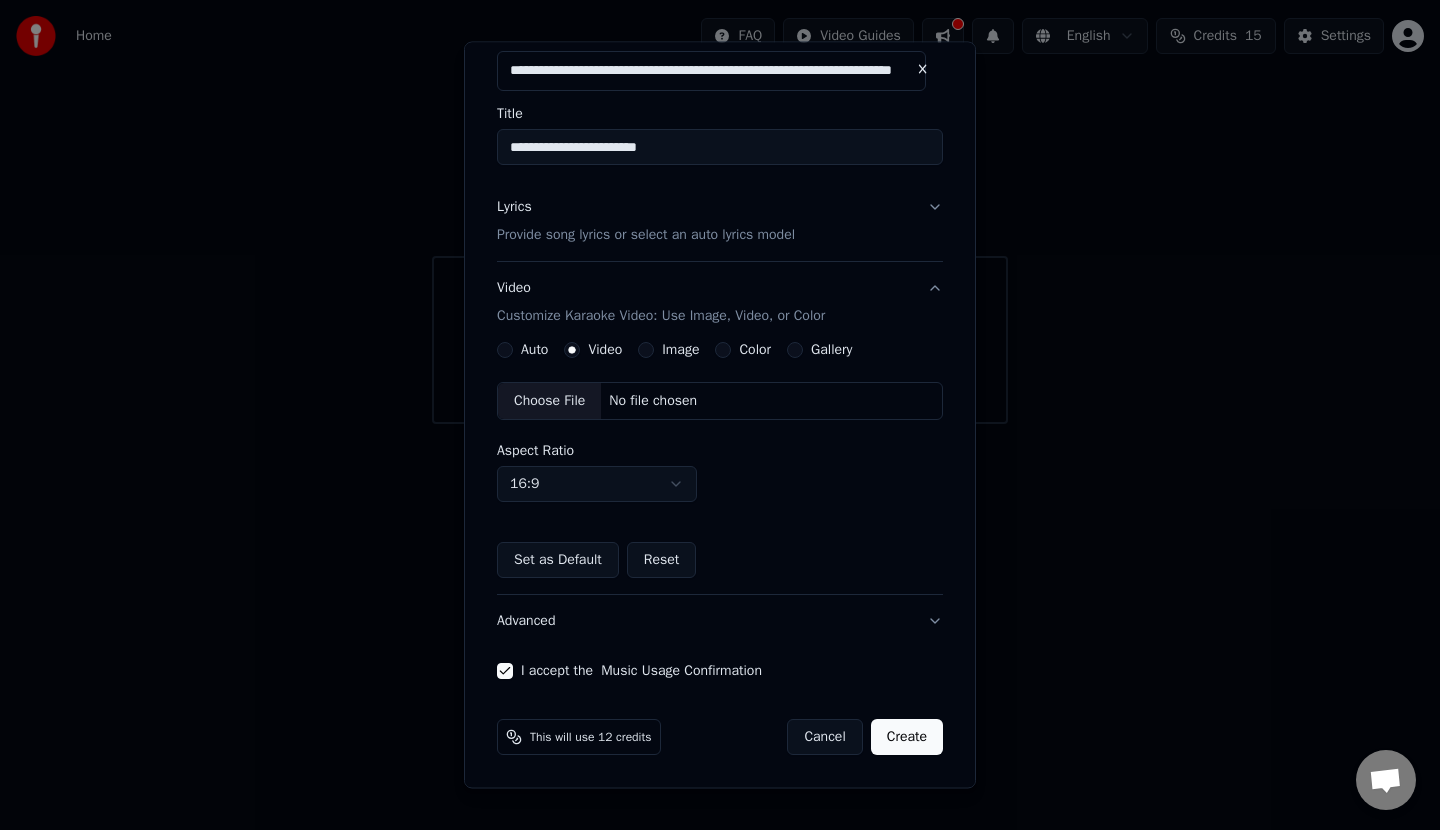 type 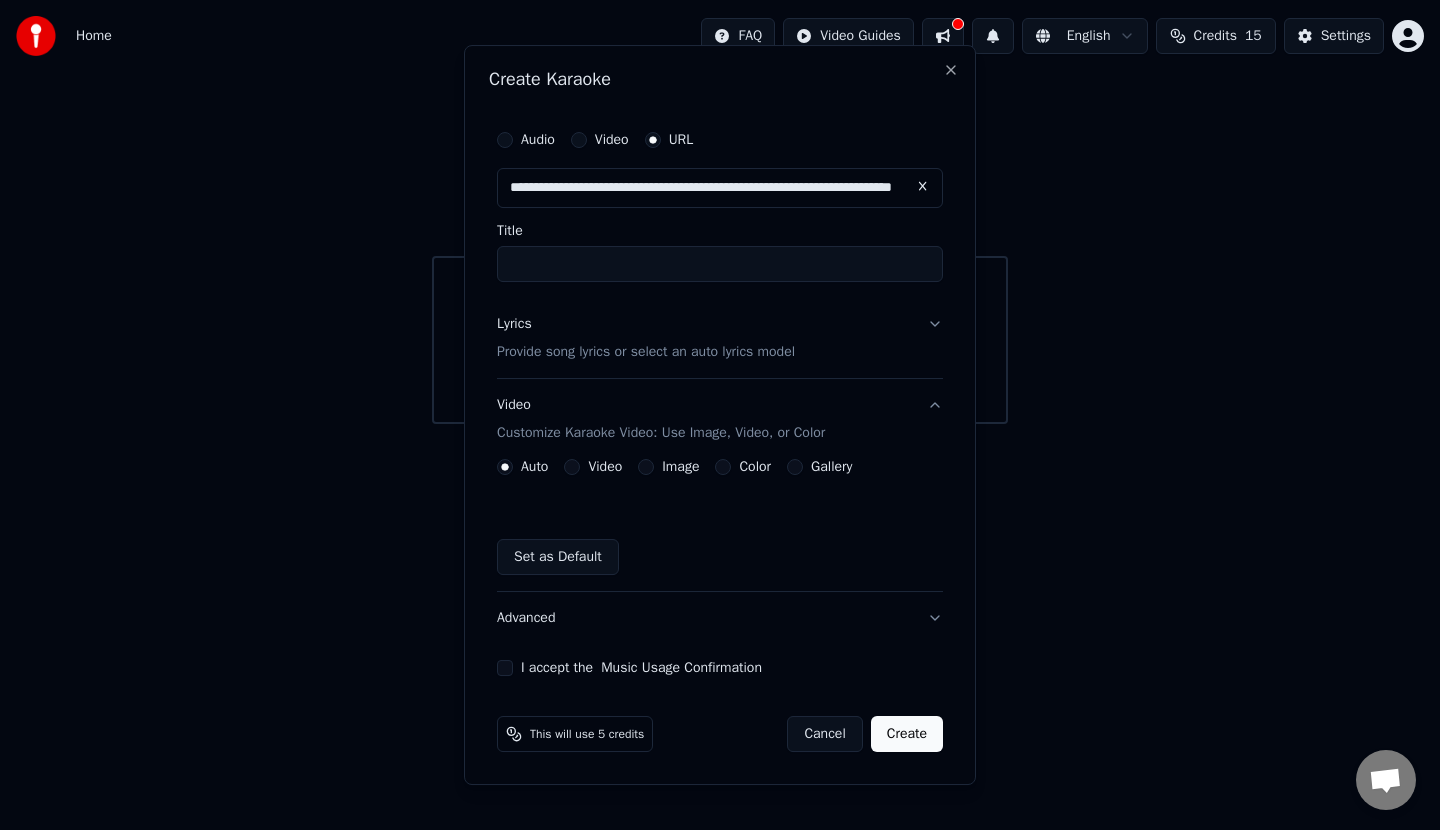 scroll, scrollTop: 0, scrollLeft: 0, axis: both 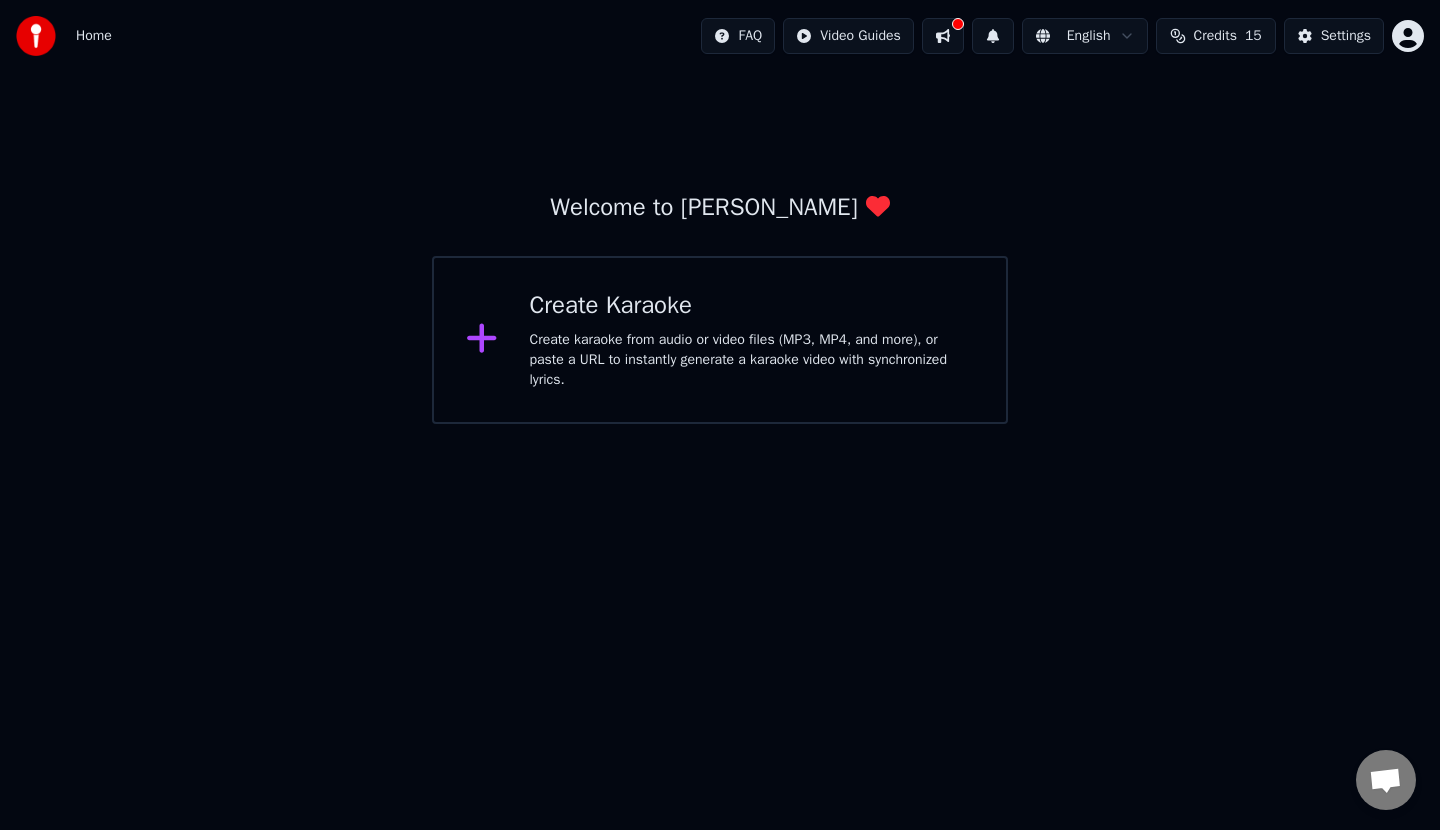 click on "Credits" at bounding box center (1215, 36) 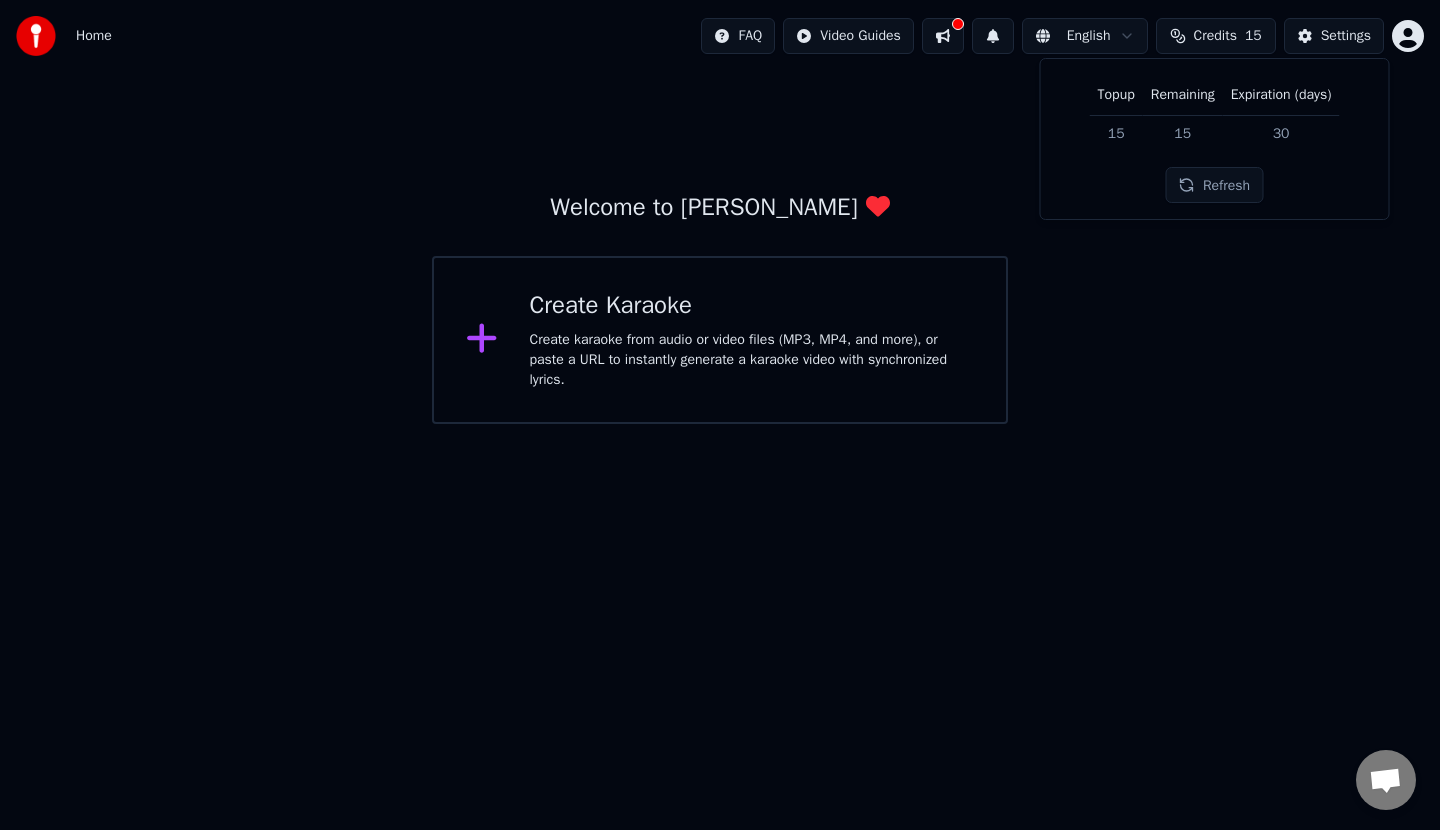 click on "15" at bounding box center [1116, 133] 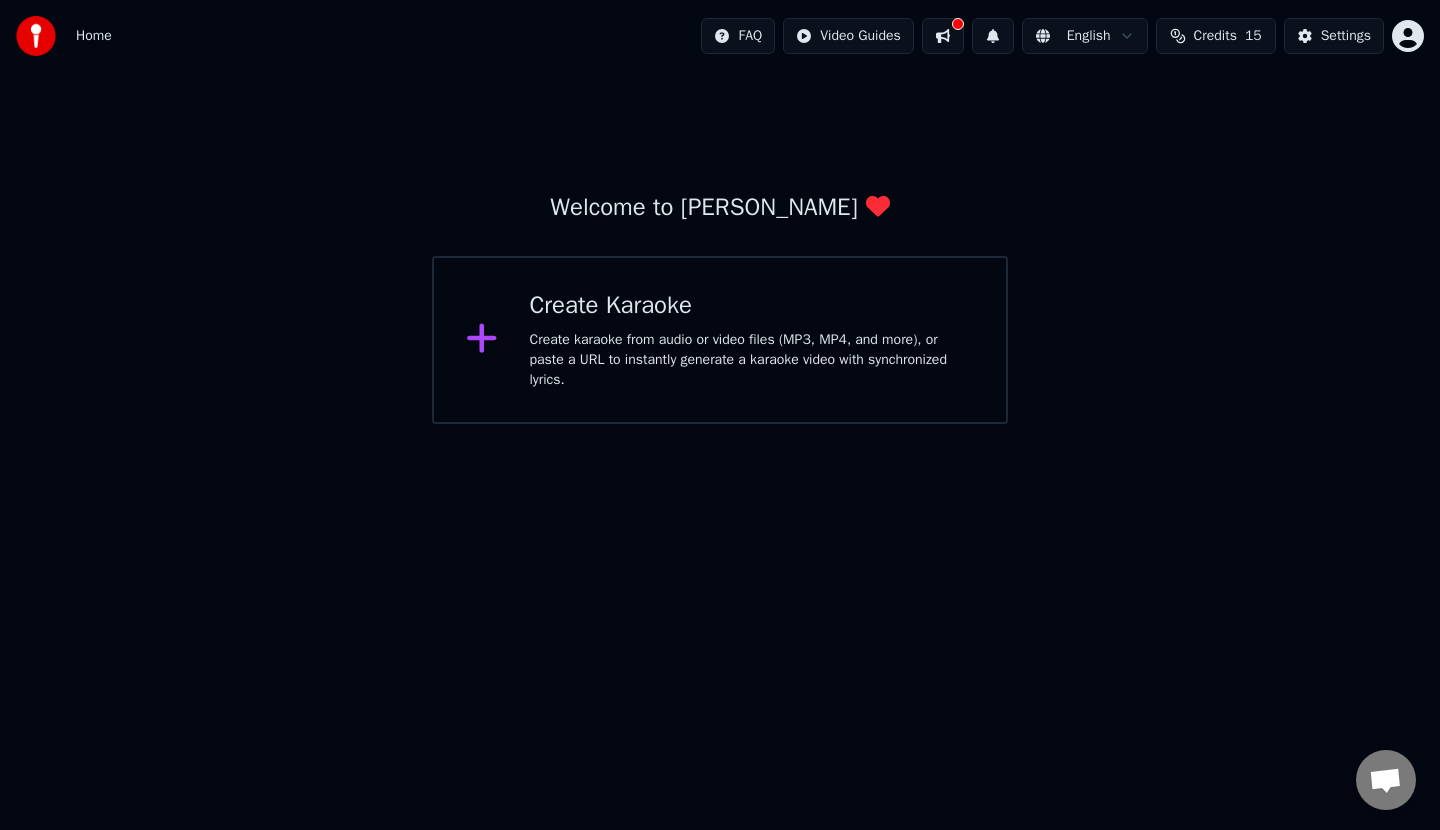 click on "Credits" at bounding box center (1215, 36) 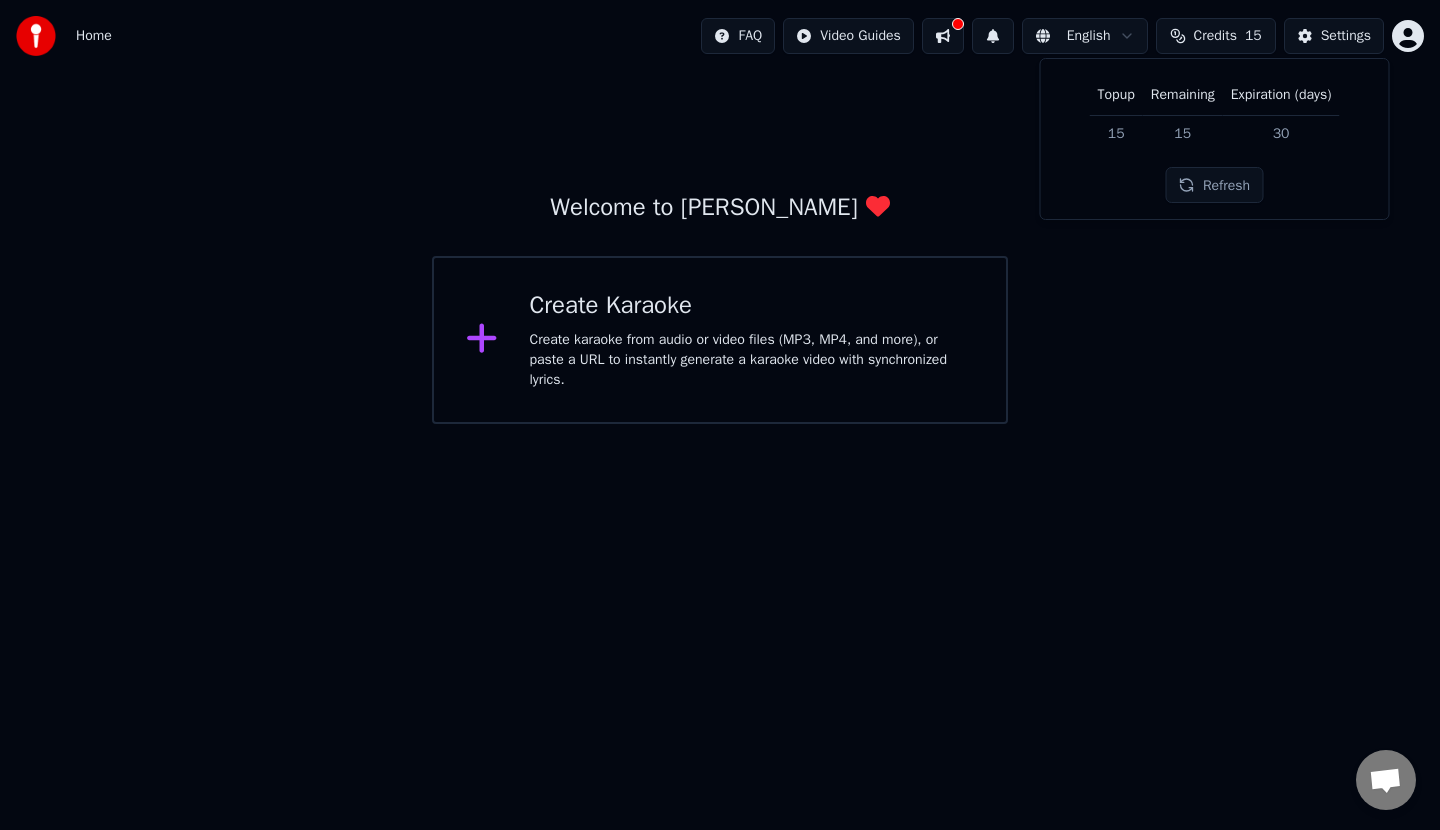 click on "Remaining" at bounding box center (1183, 95) 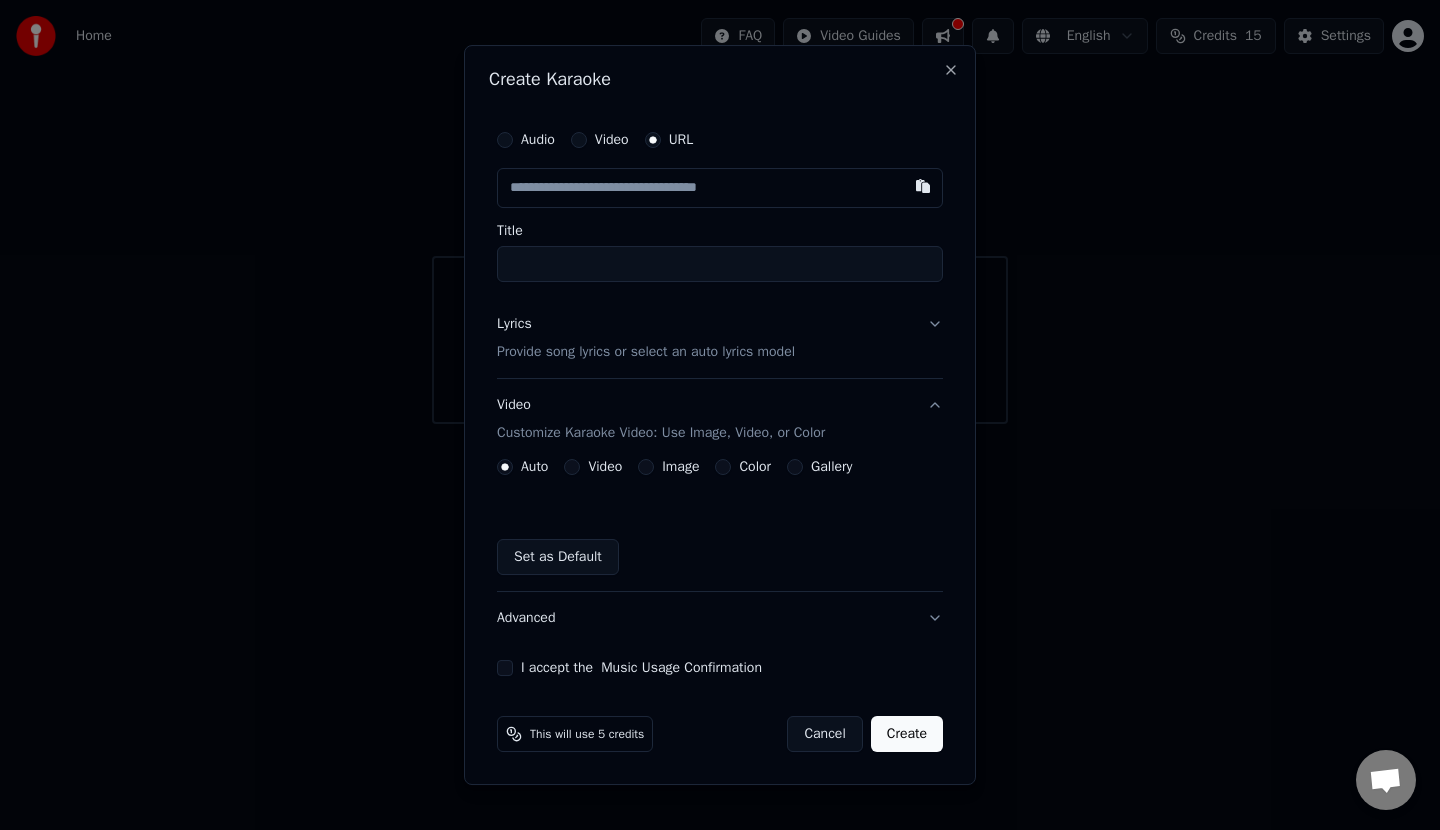click at bounding box center [720, 188] 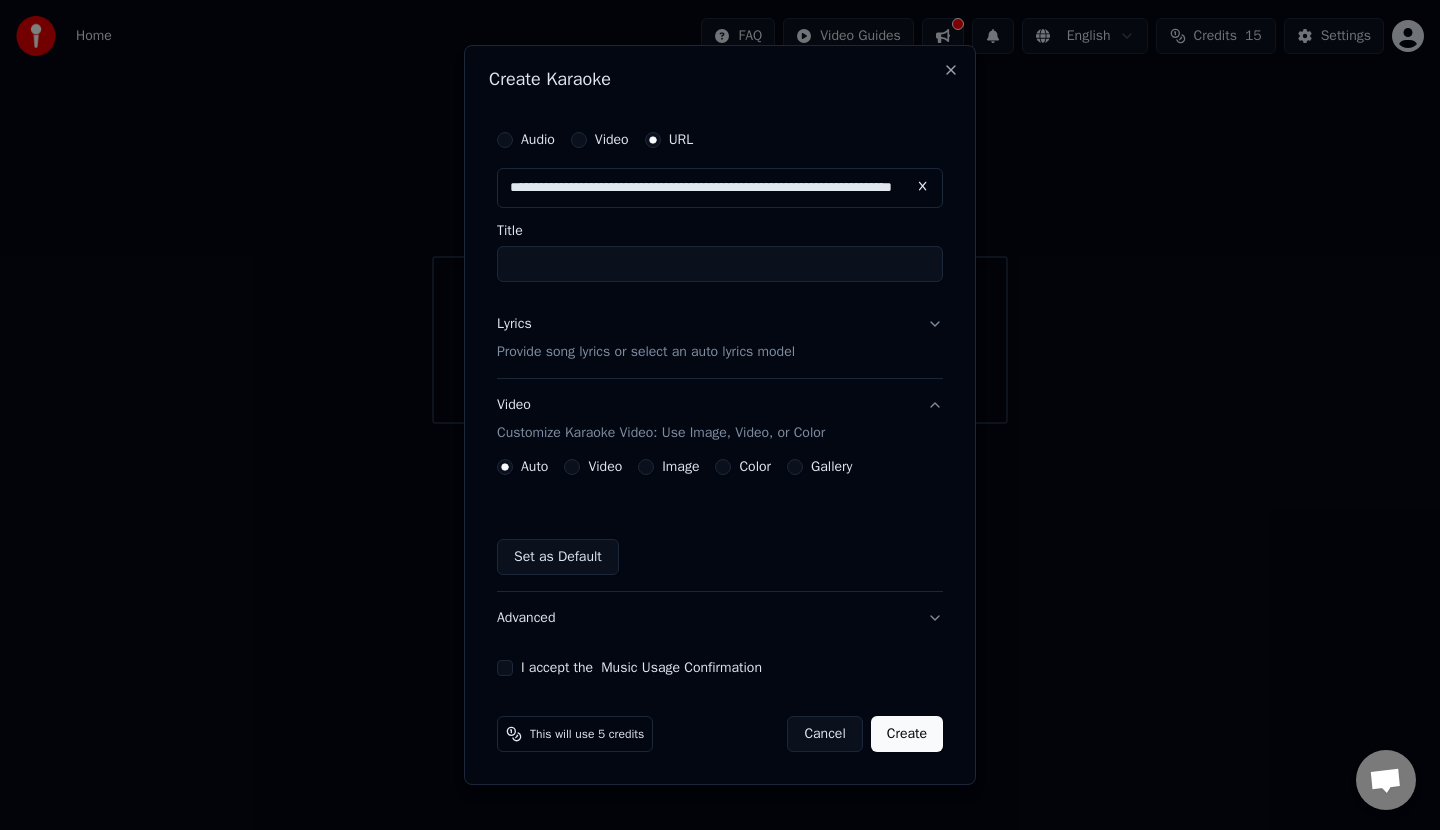 scroll, scrollTop: 0, scrollLeft: 130, axis: horizontal 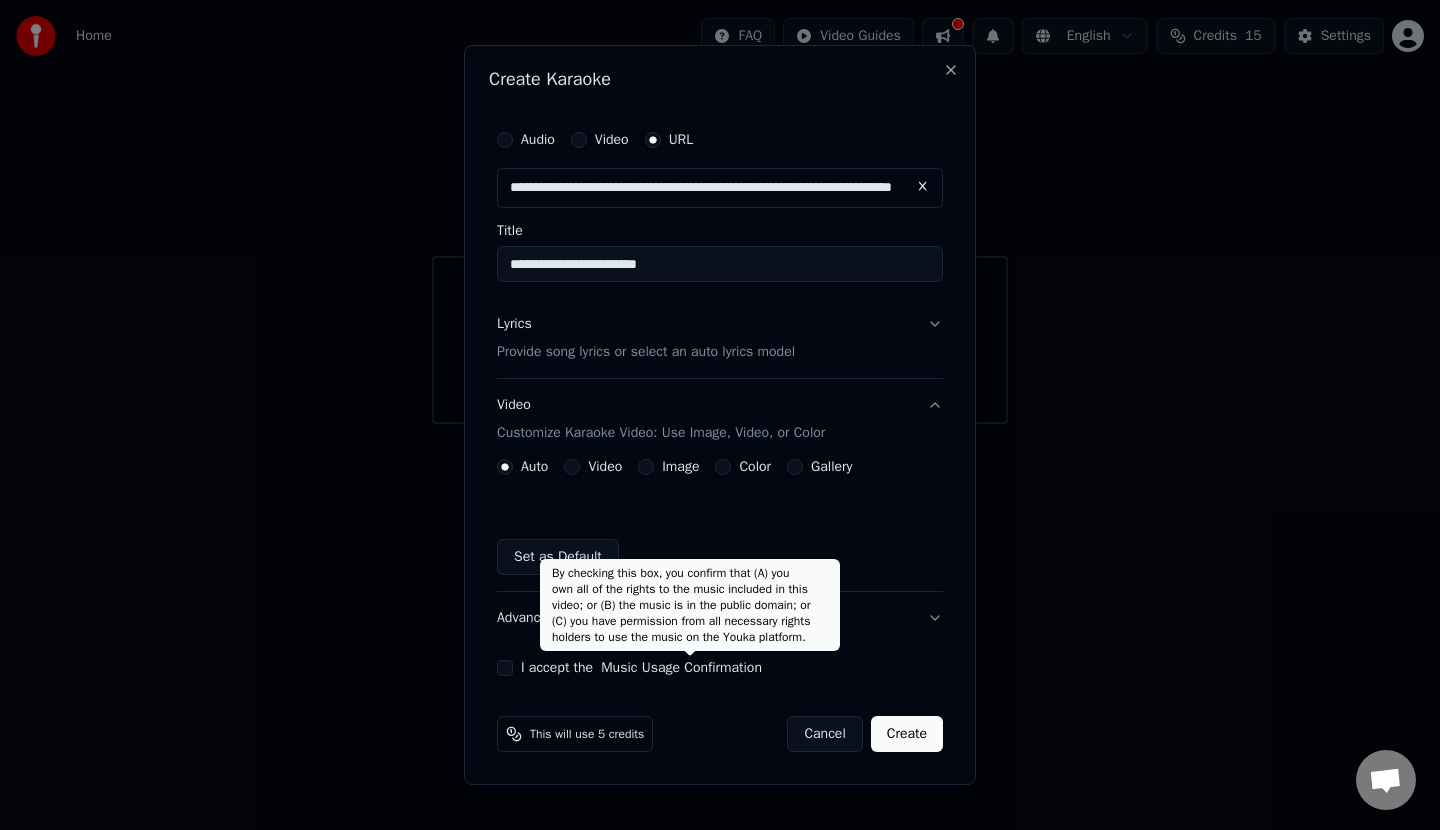 type on "**********" 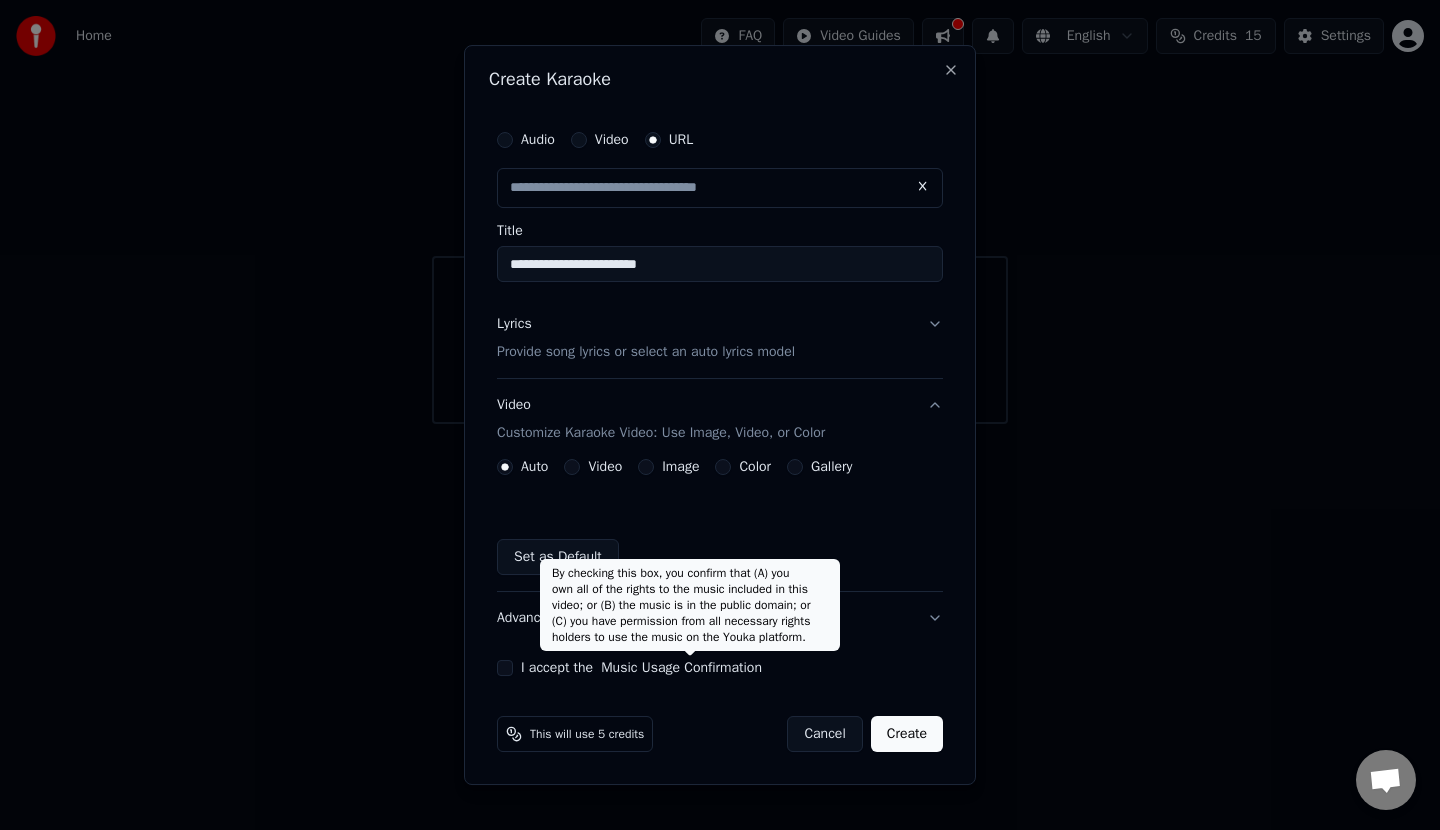 scroll, scrollTop: 0, scrollLeft: 0, axis: both 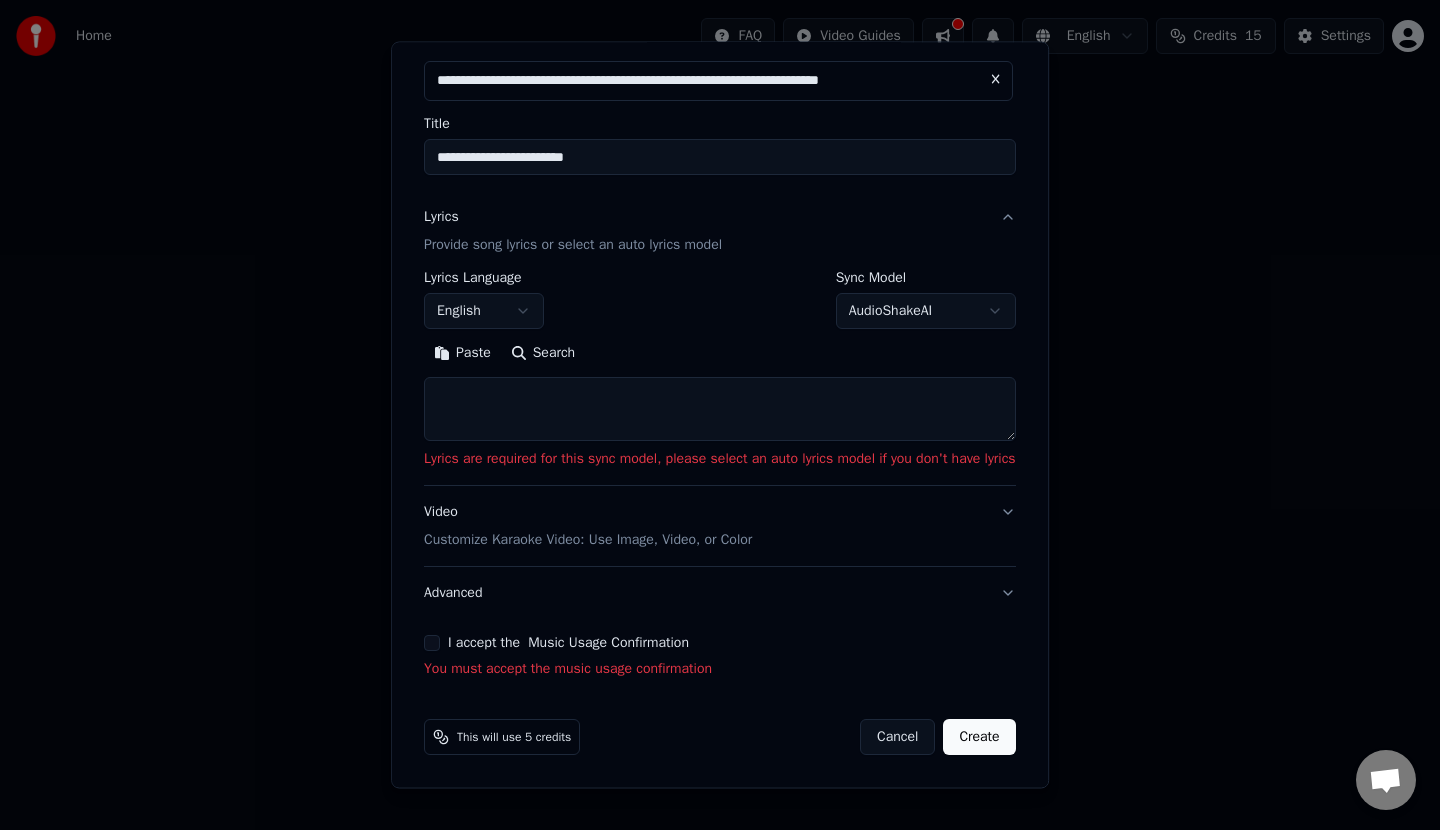 click on "I accept the   Music Usage Confirmation" at bounding box center (432, 643) 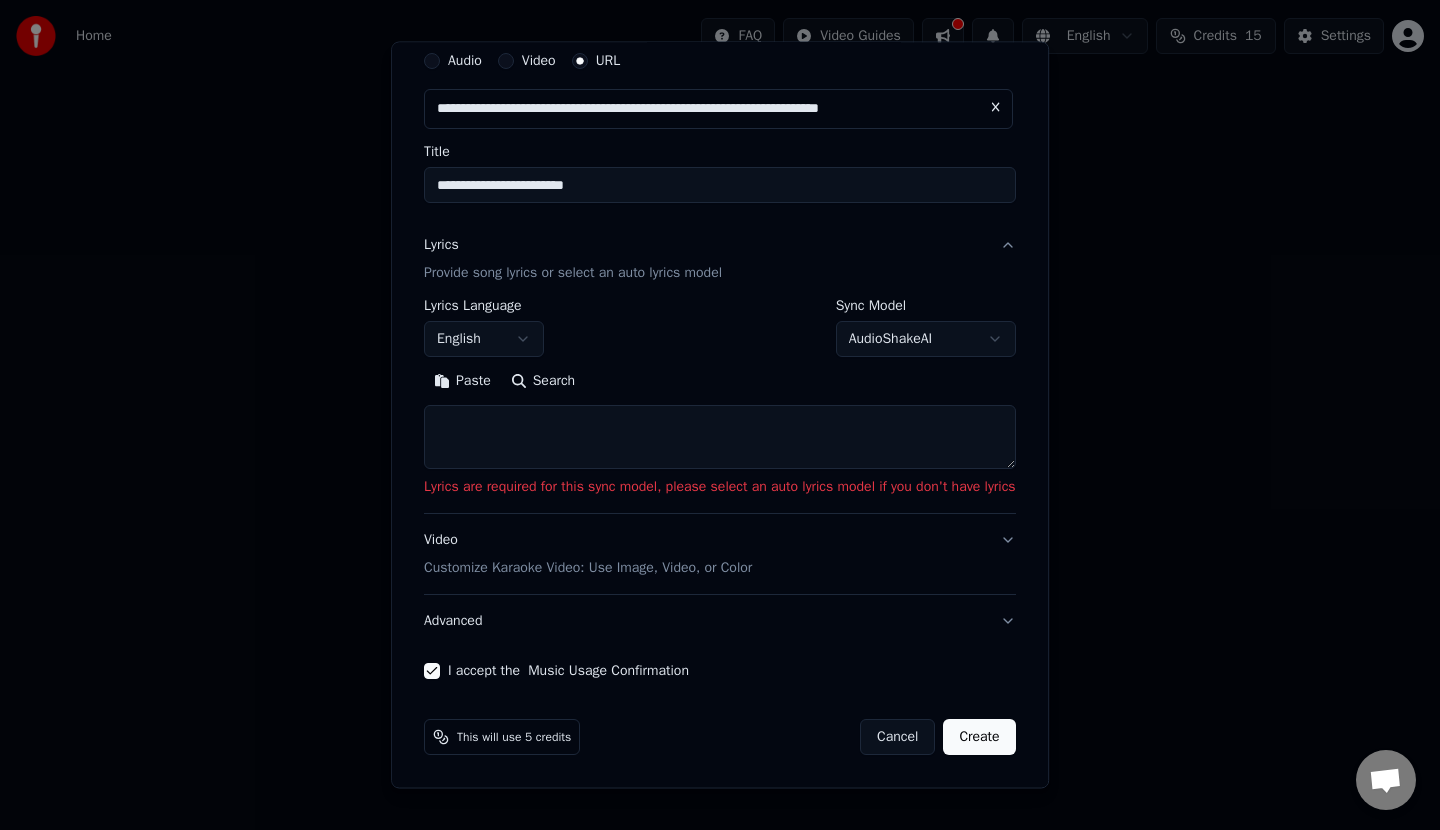 click at bounding box center (720, 437) 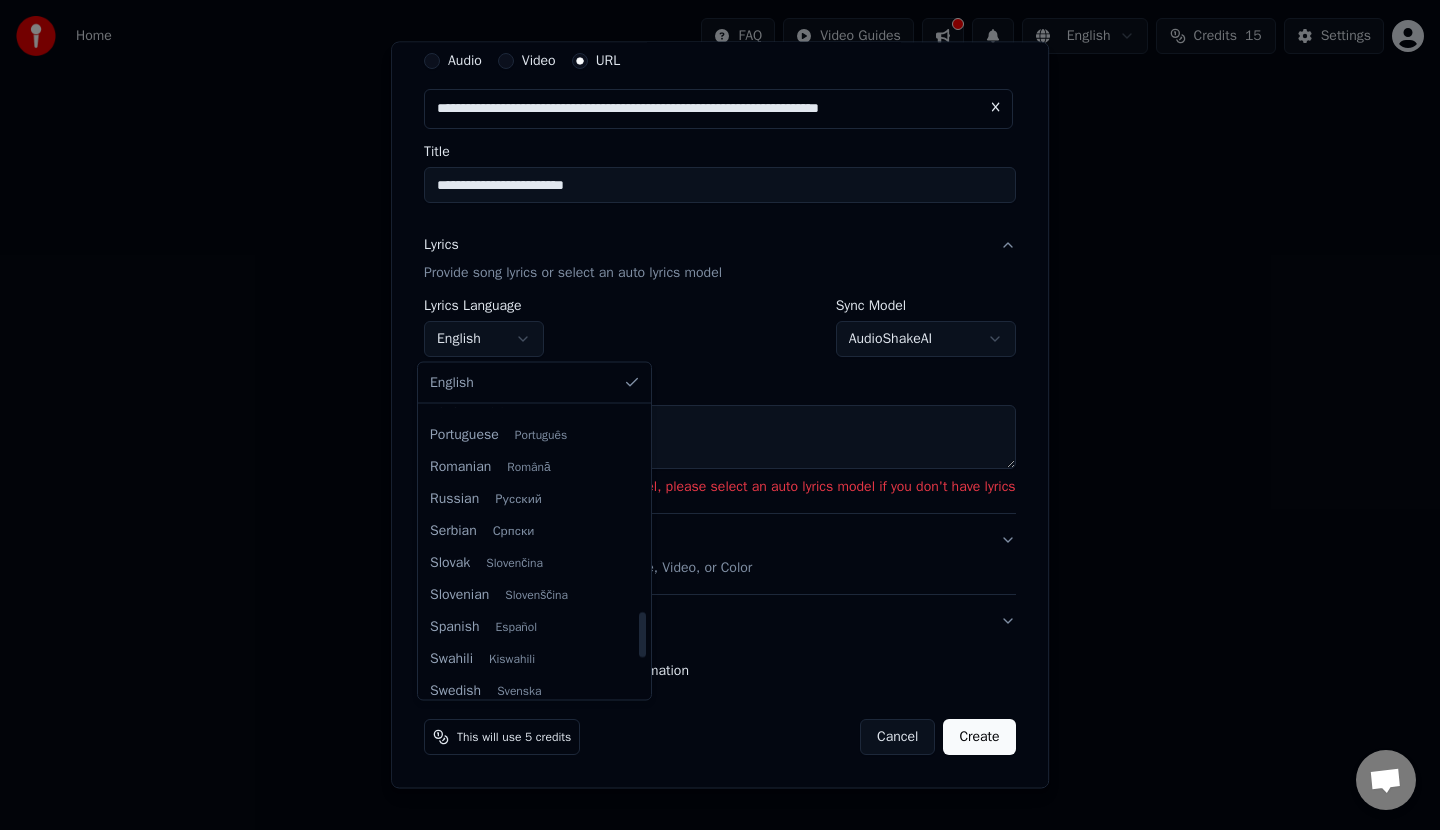 scroll, scrollTop: 1535, scrollLeft: 0, axis: vertical 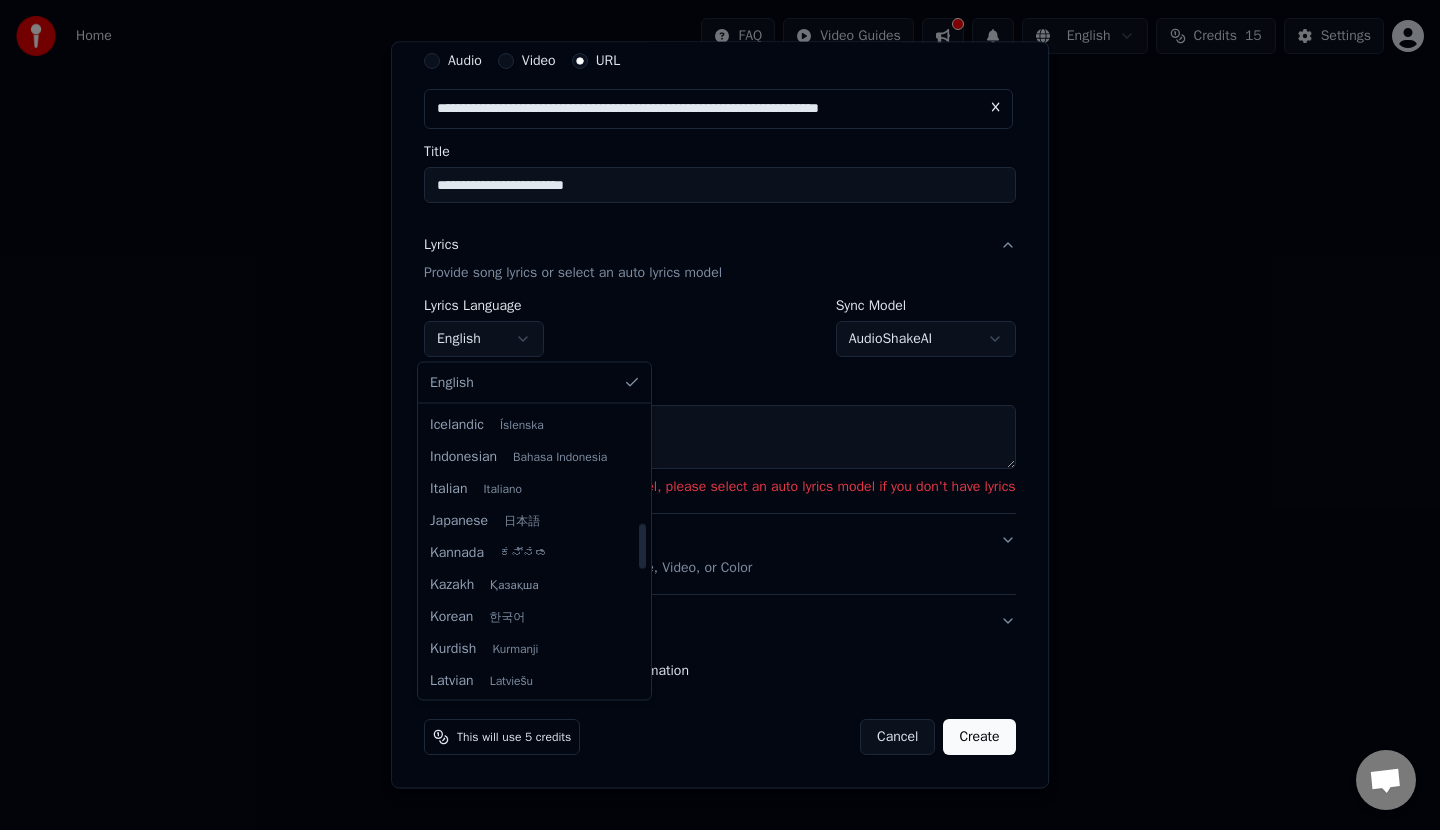 select on "**" 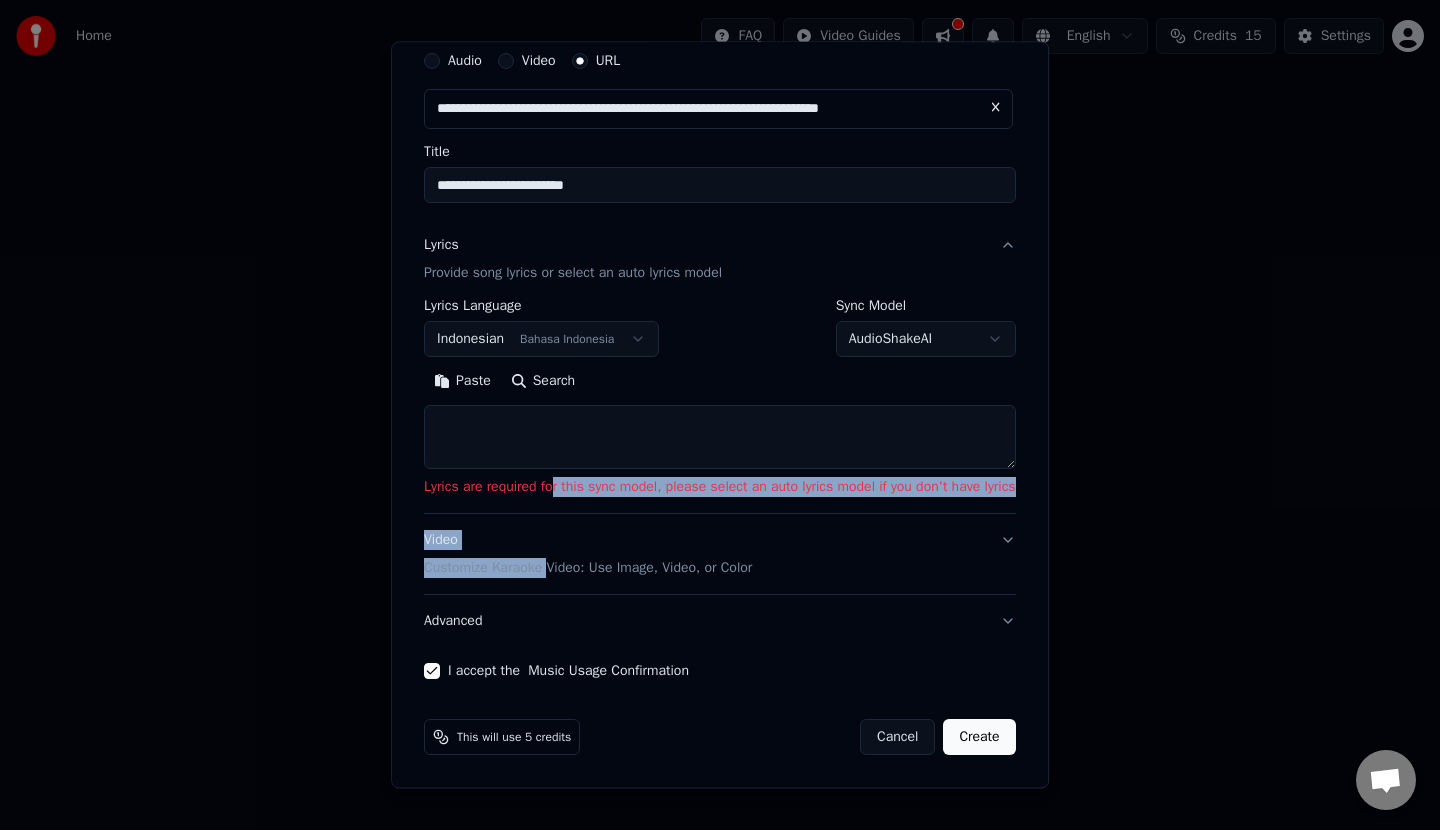 click on "**********" at bounding box center [720, 434] 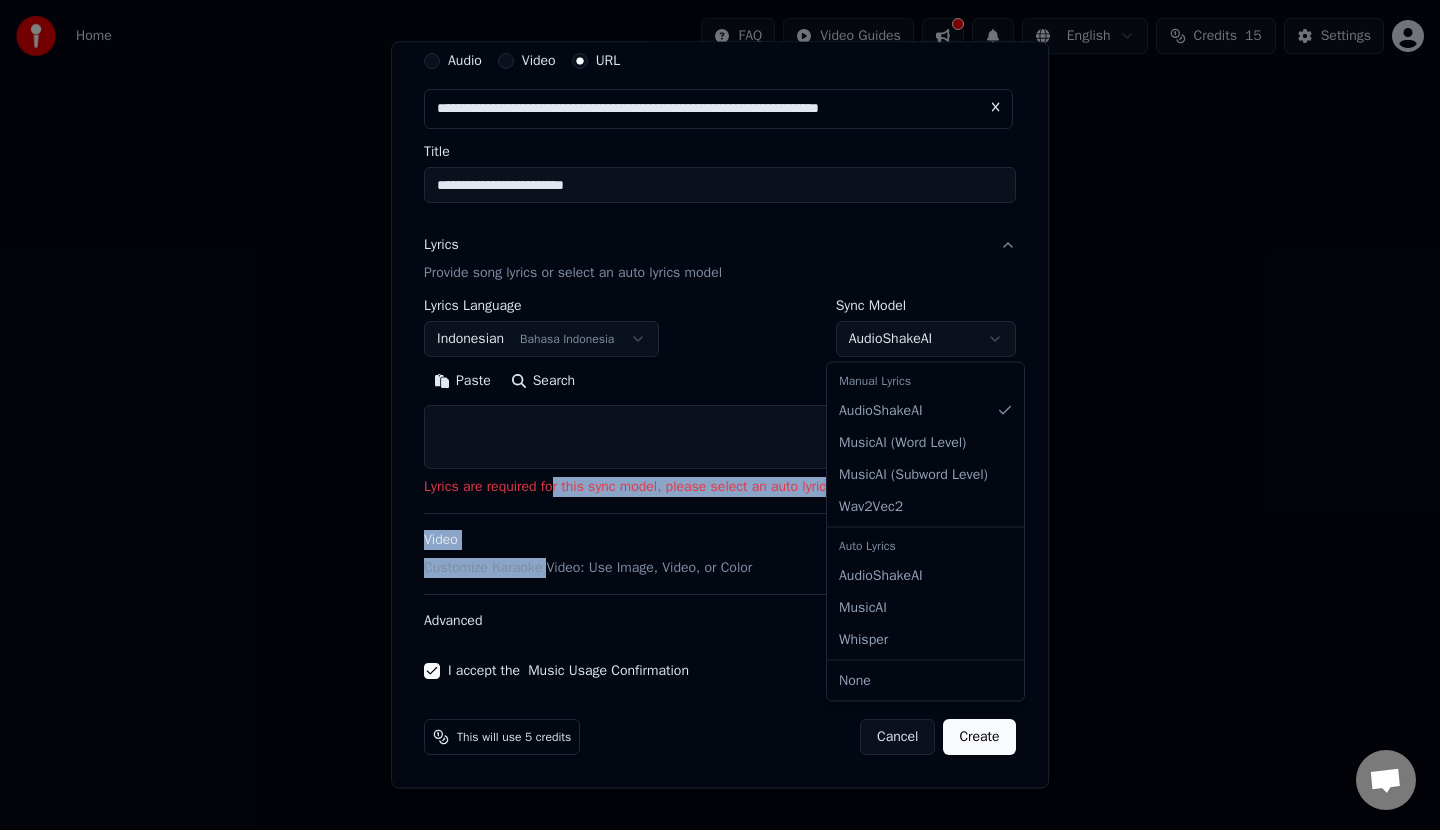 click on "**********" at bounding box center [720, 212] 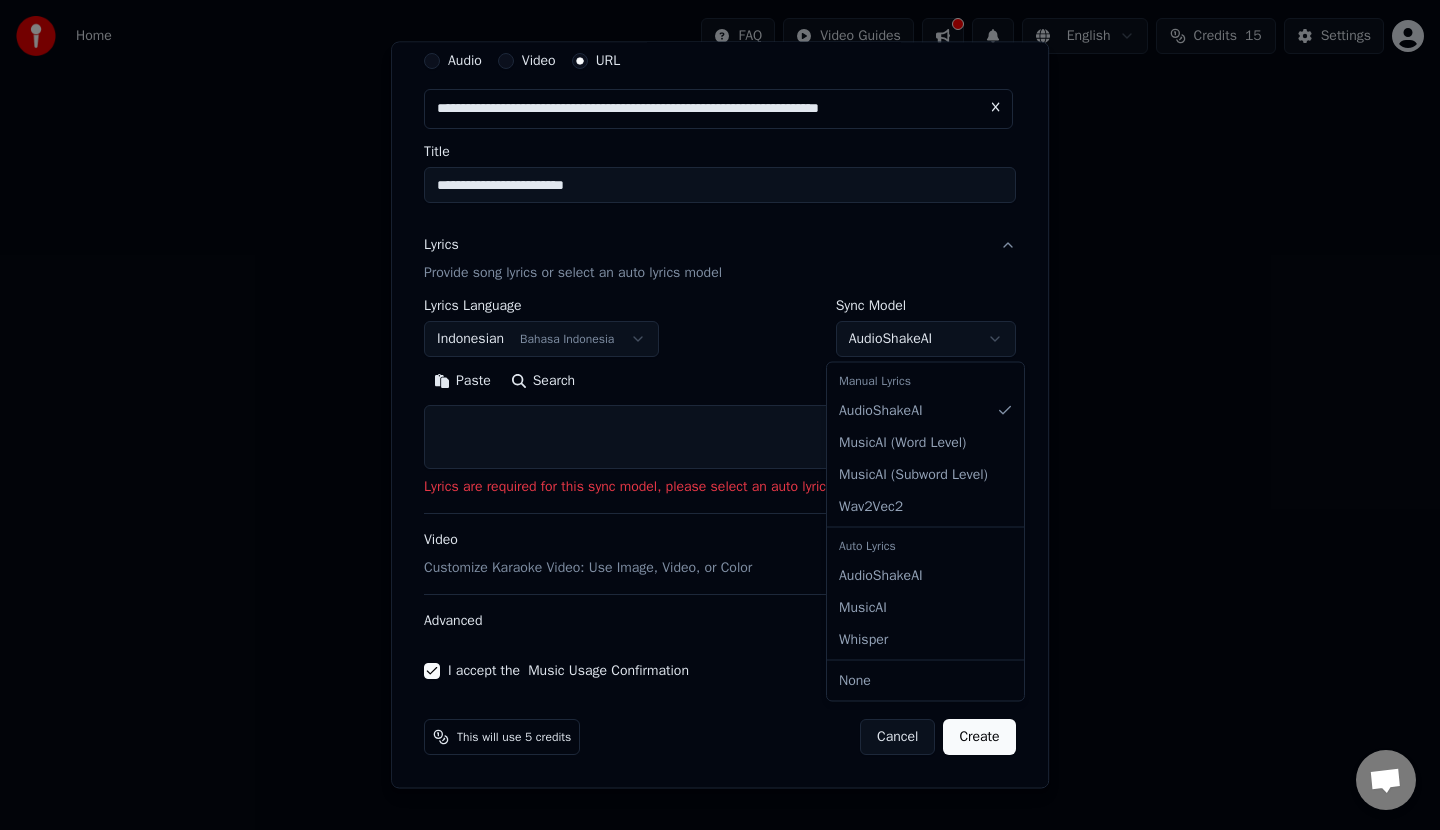 click on "**********" at bounding box center [720, 212] 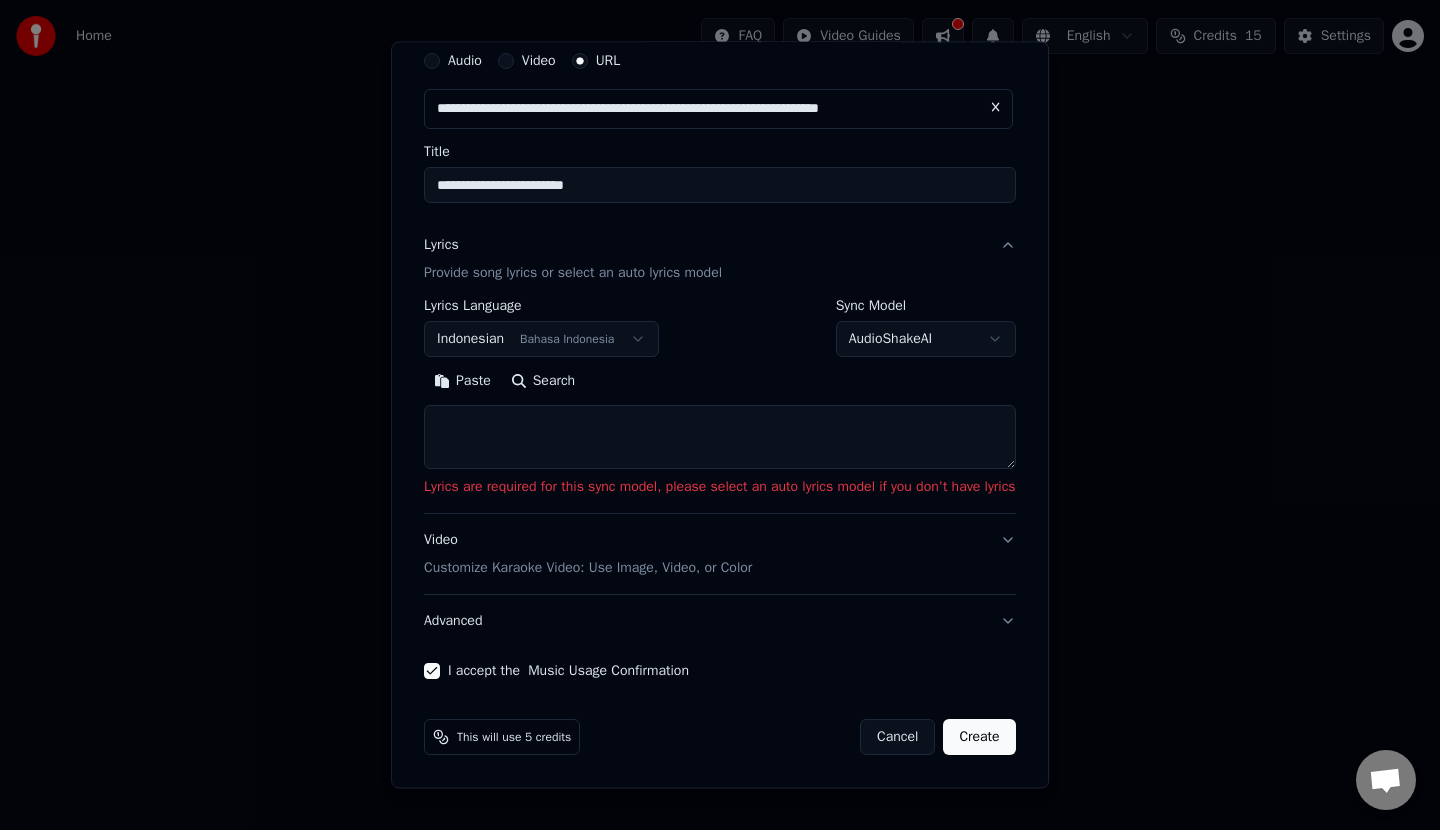 click on "**********" at bounding box center (720, 212) 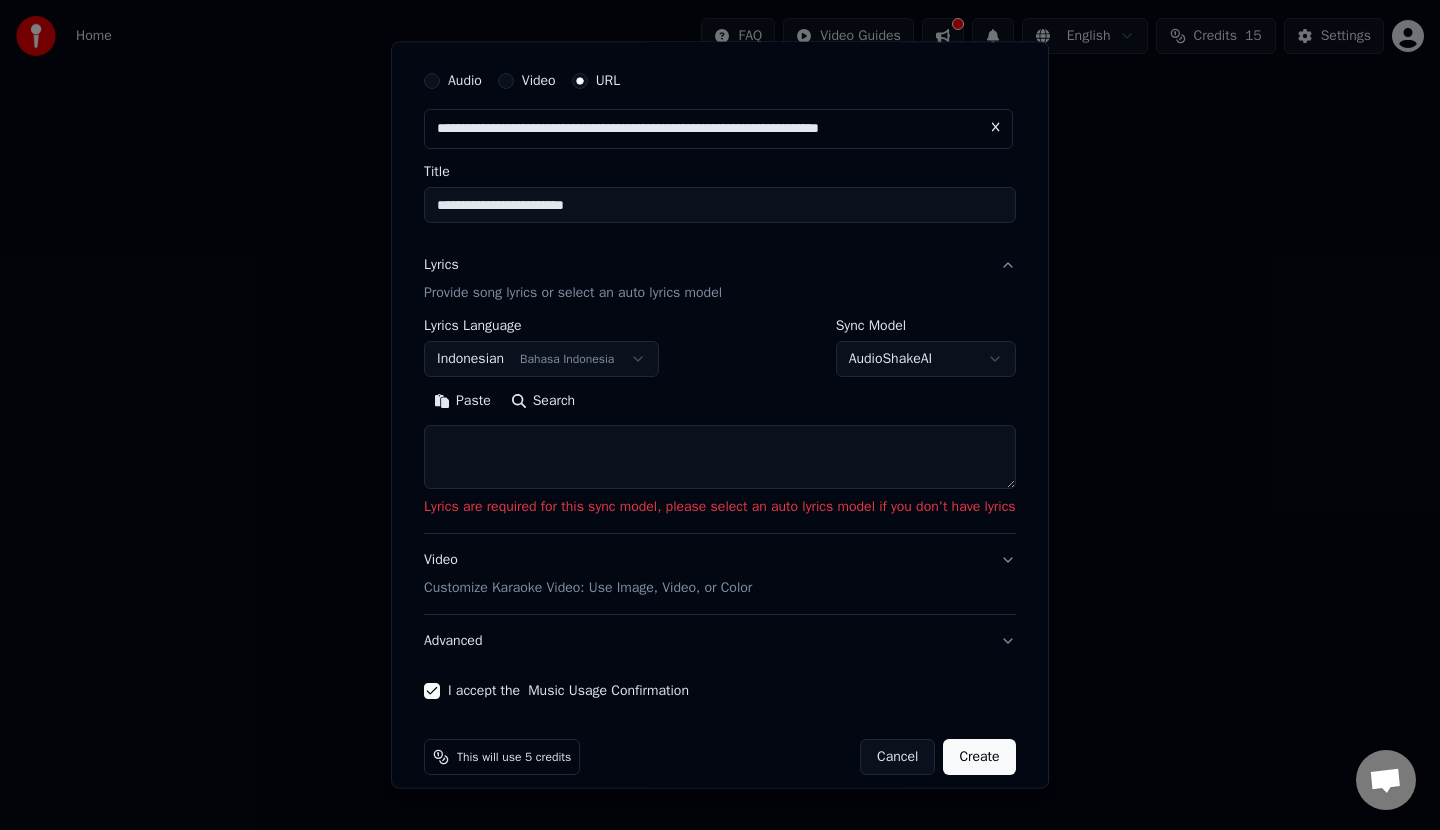 scroll, scrollTop: 75, scrollLeft: 0, axis: vertical 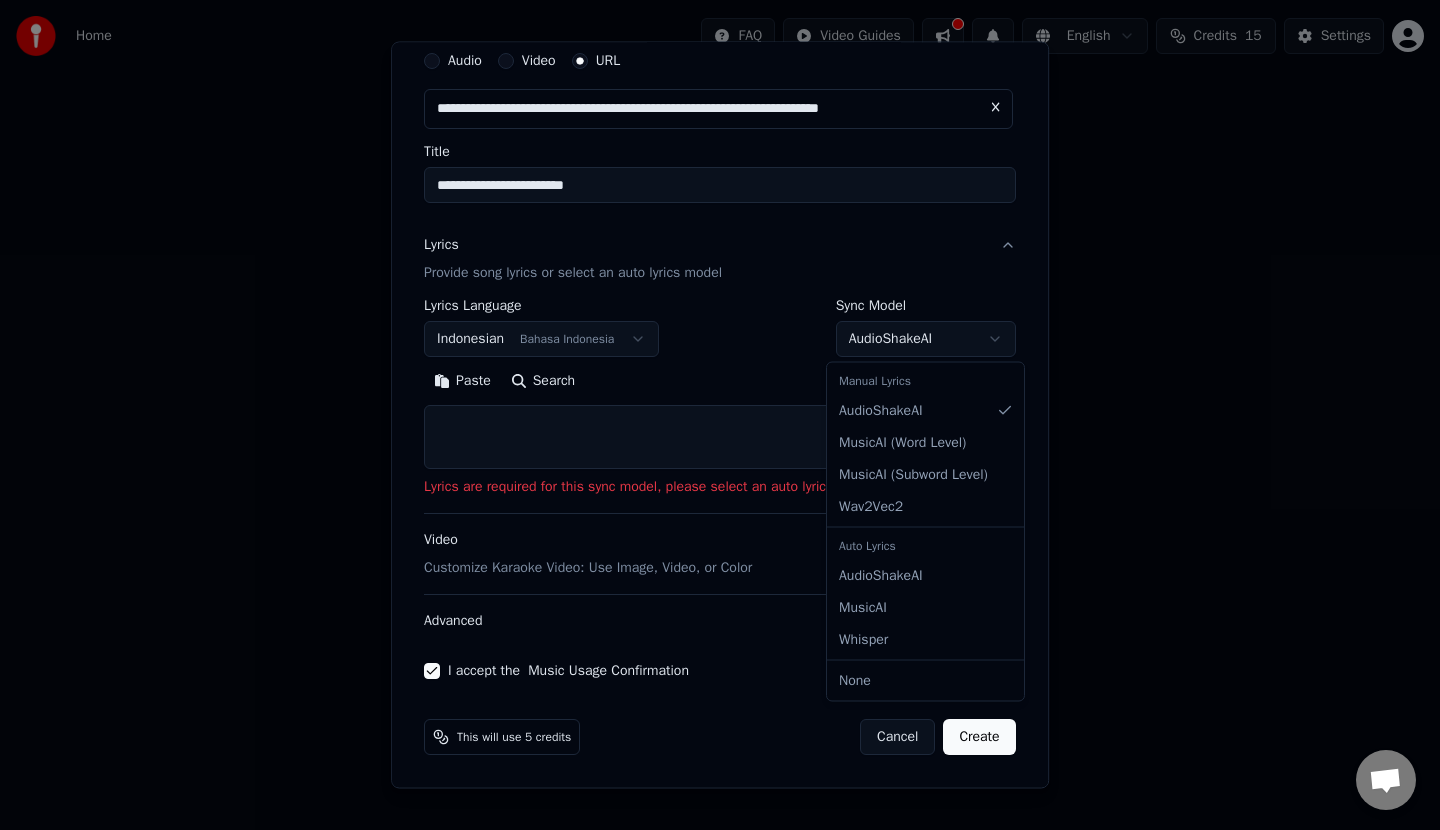 click on "**********" at bounding box center (720, 212) 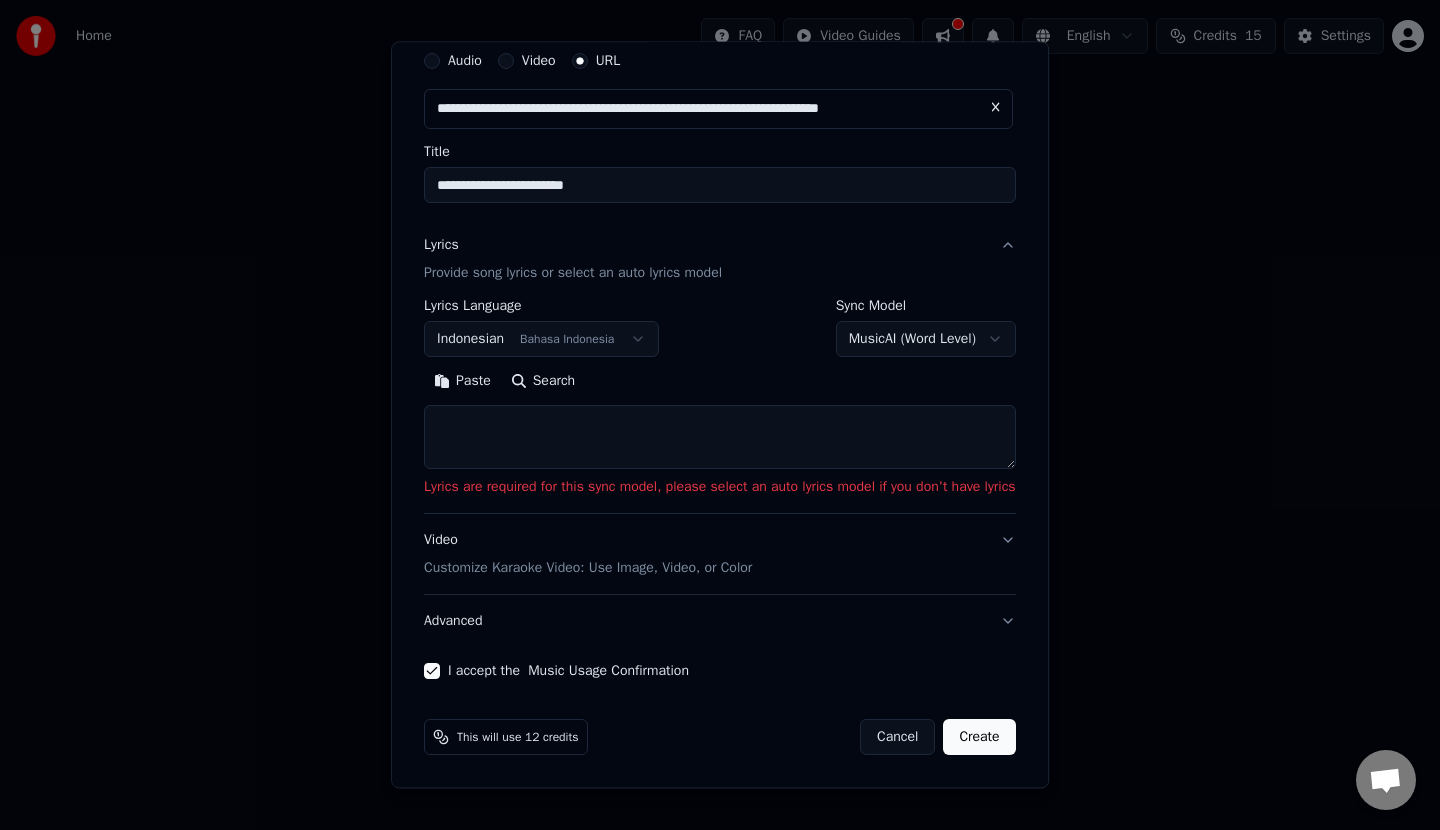 click at bounding box center (720, 437) 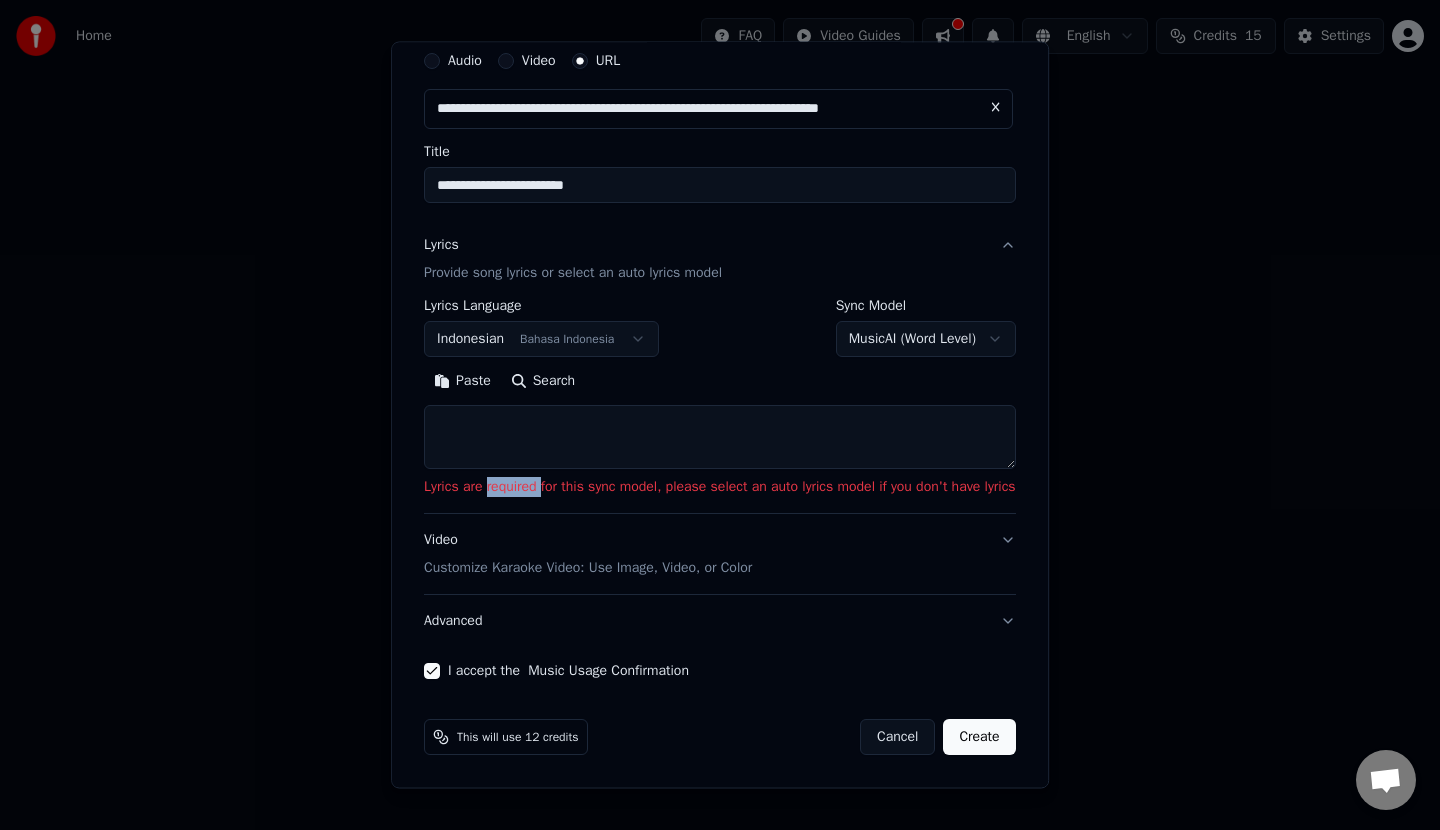 click on "Lyrics are required for this sync model, please select an auto lyrics model if you don't have lyrics" at bounding box center [720, 487] 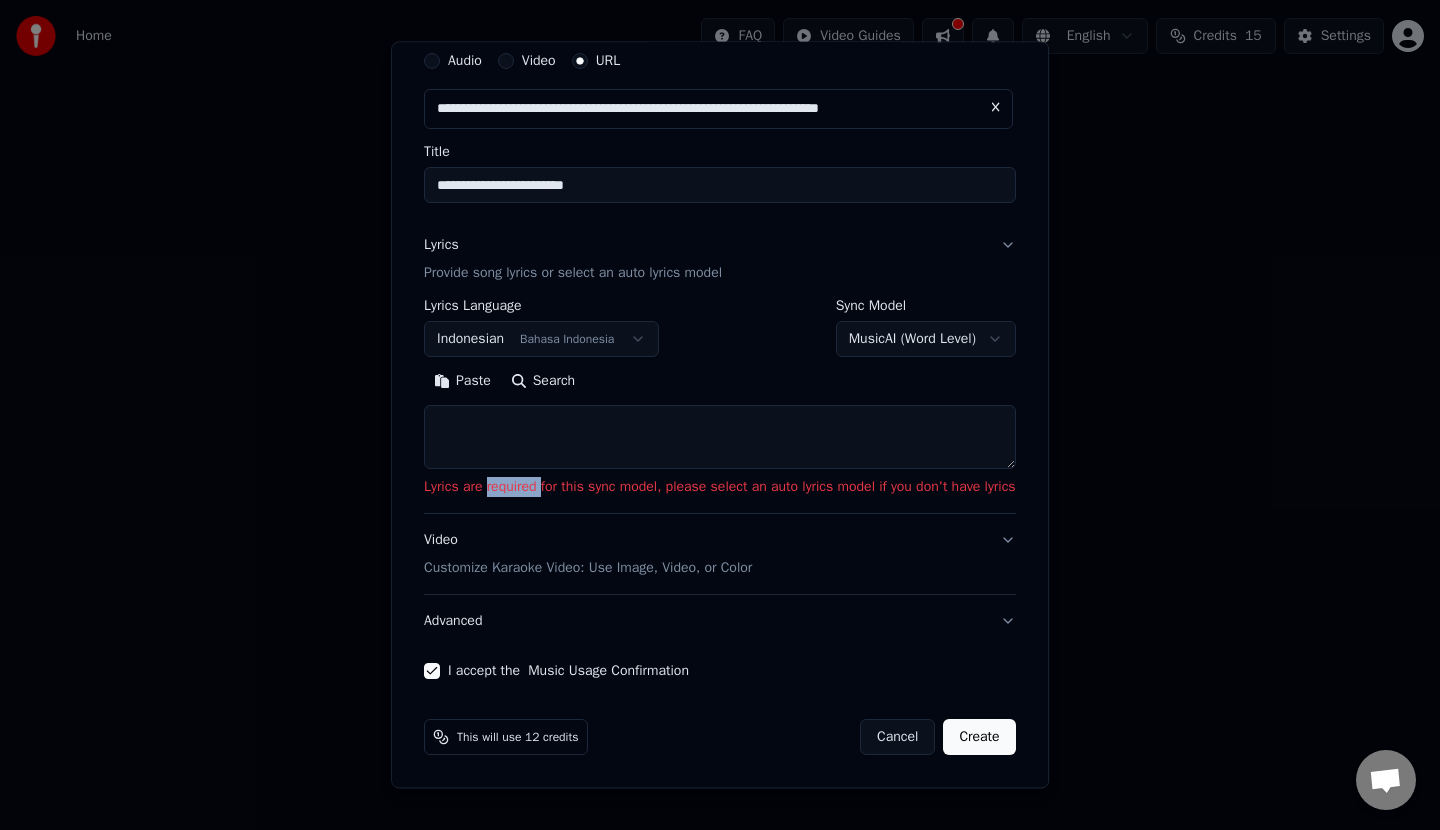 scroll, scrollTop: 0, scrollLeft: 0, axis: both 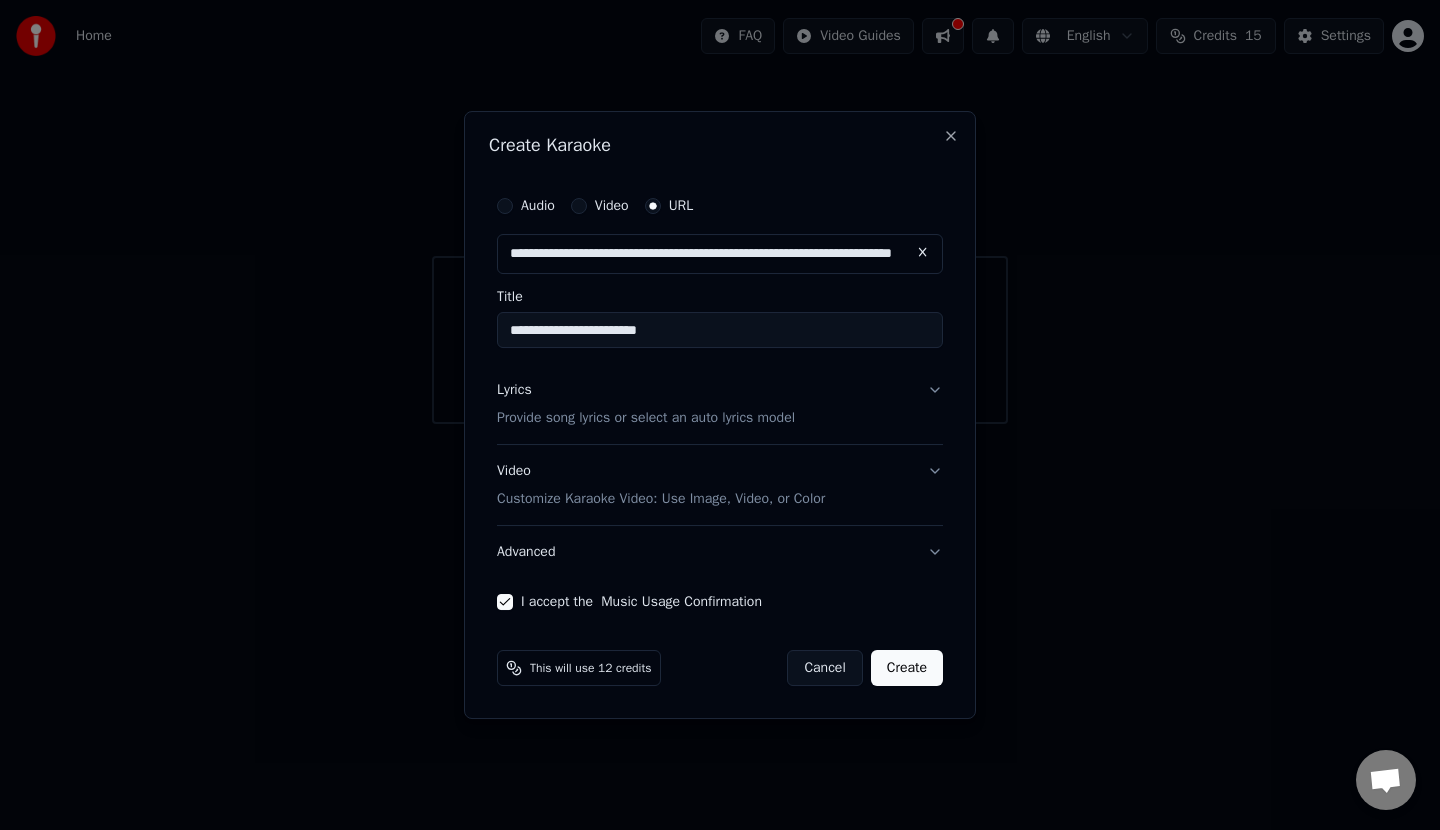 click on "Create" at bounding box center [907, 668] 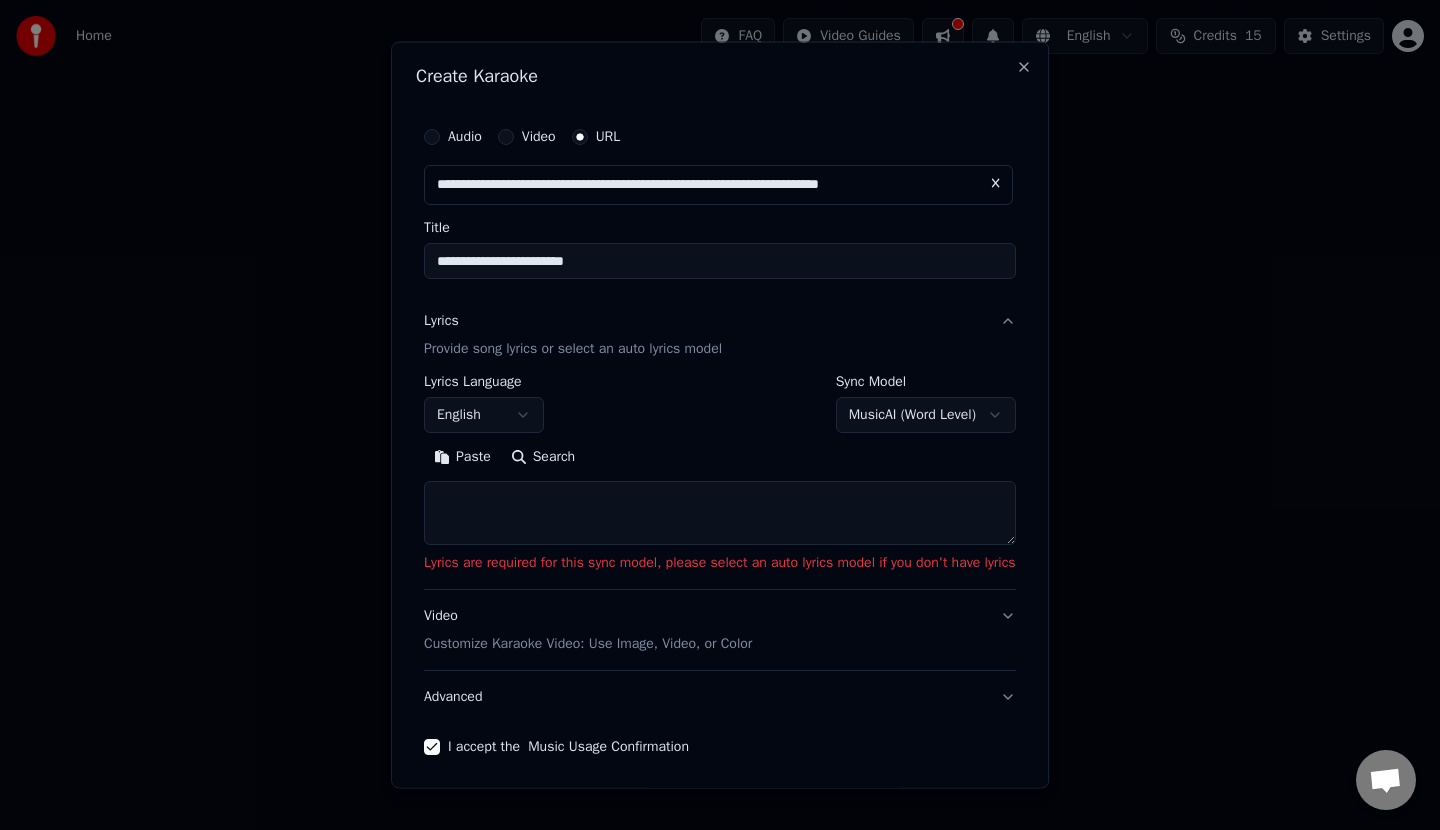 click on "Provide song lyrics or select an auto lyrics model" at bounding box center (573, 348) 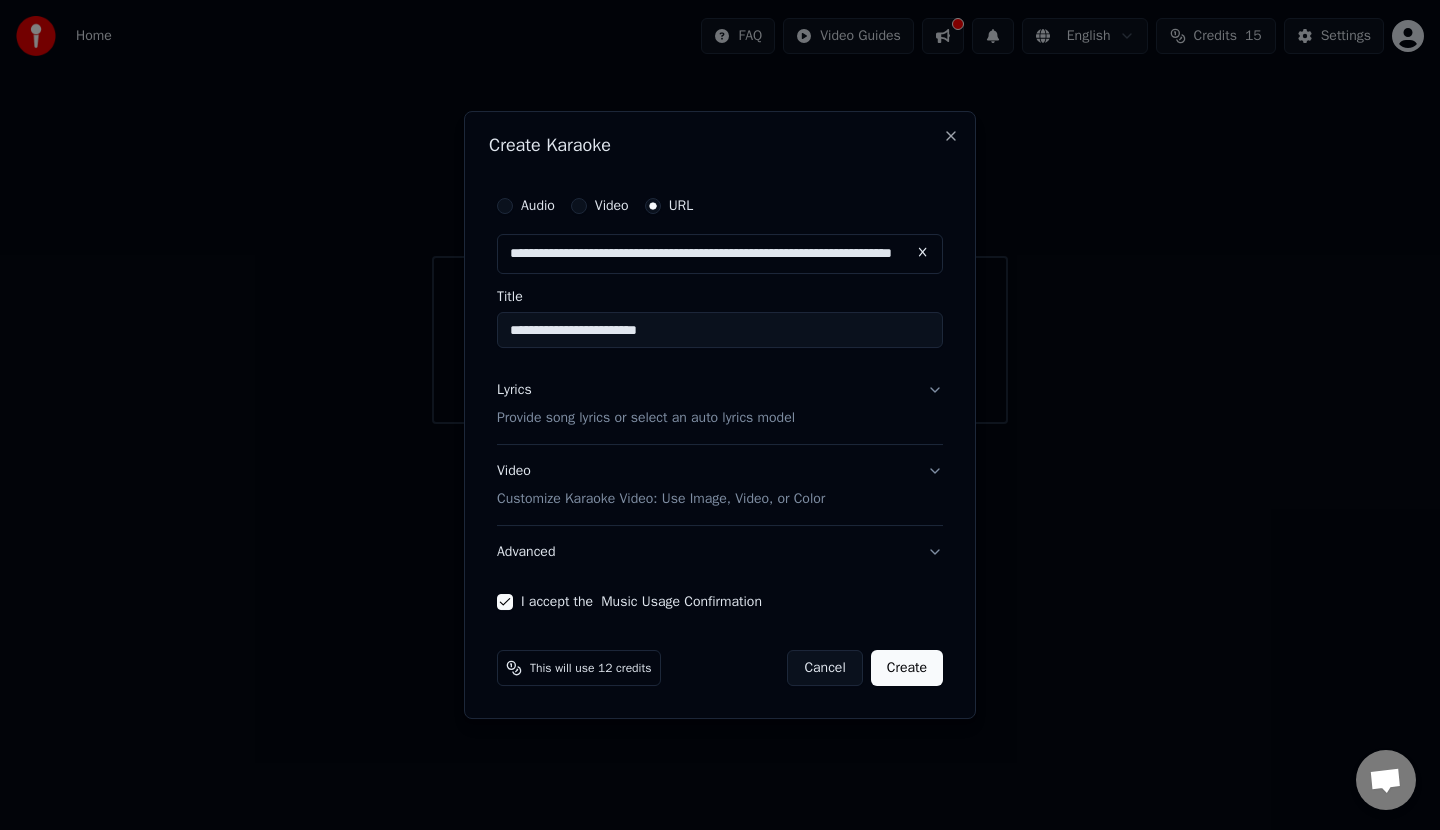 click on "Provide song lyrics or select an auto lyrics model" at bounding box center [646, 418] 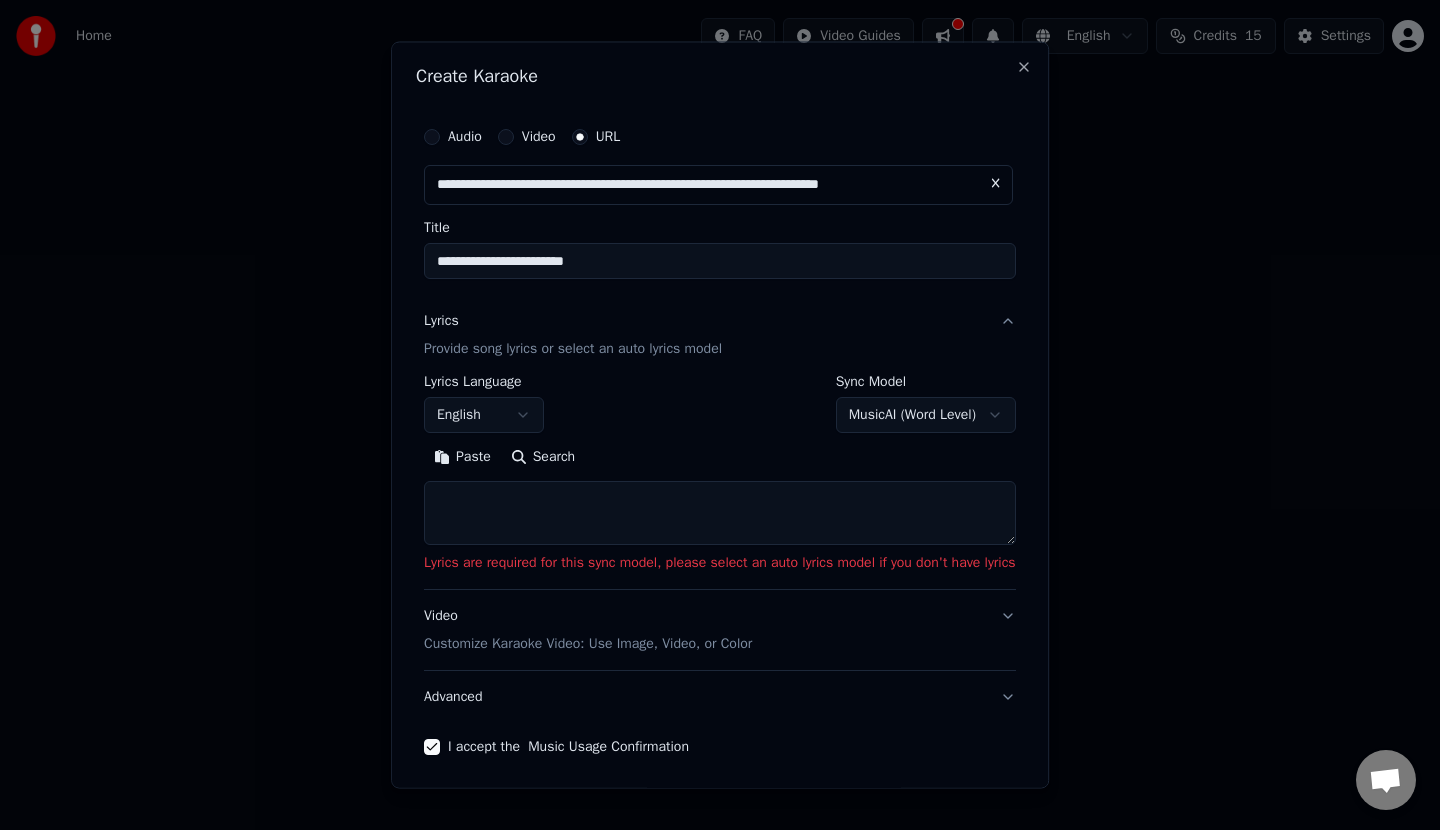 click on "Customize Karaoke Video: Use Image, Video, or Color" at bounding box center [588, 643] 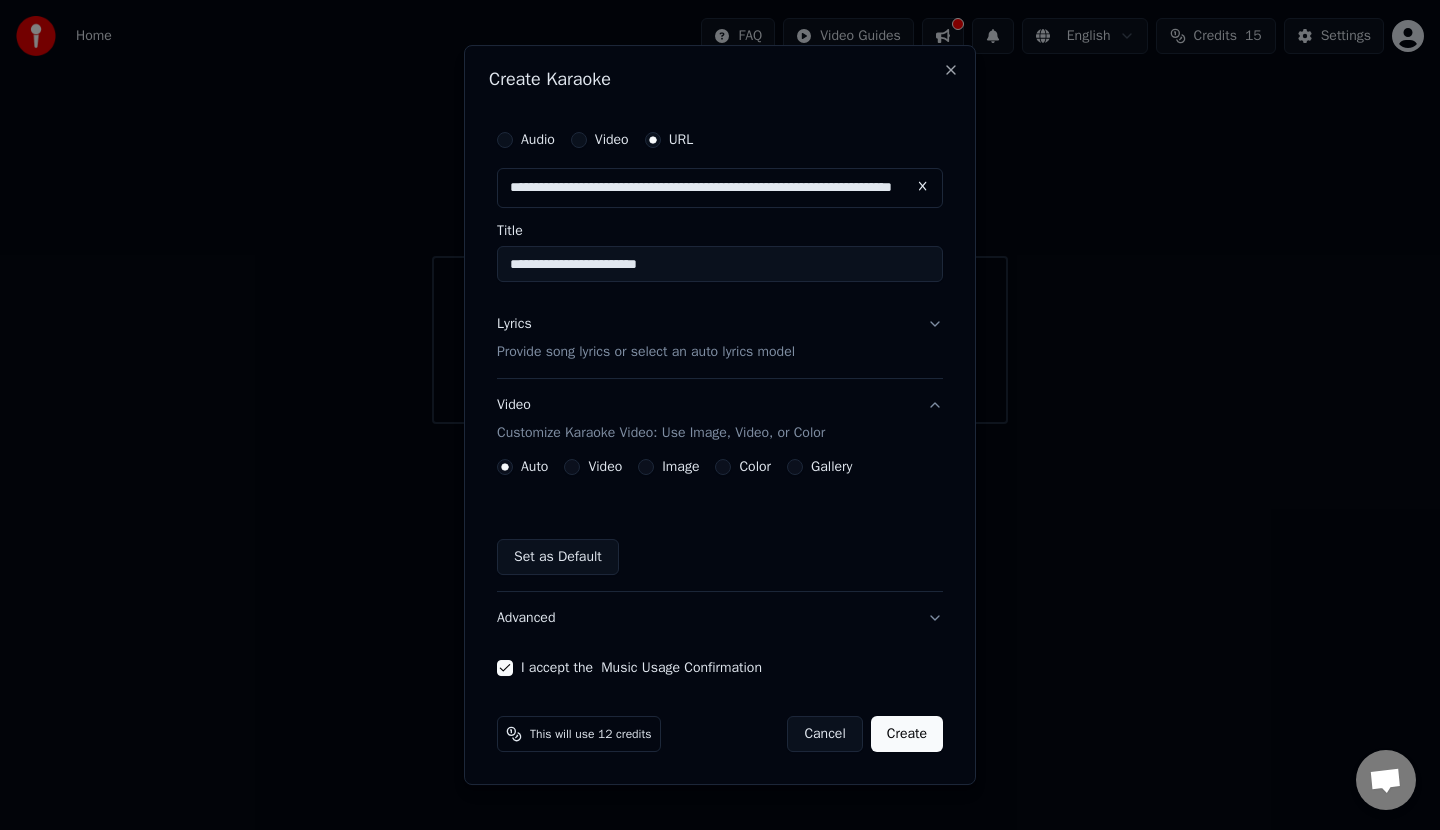 click on "Video" at bounding box center [593, 467] 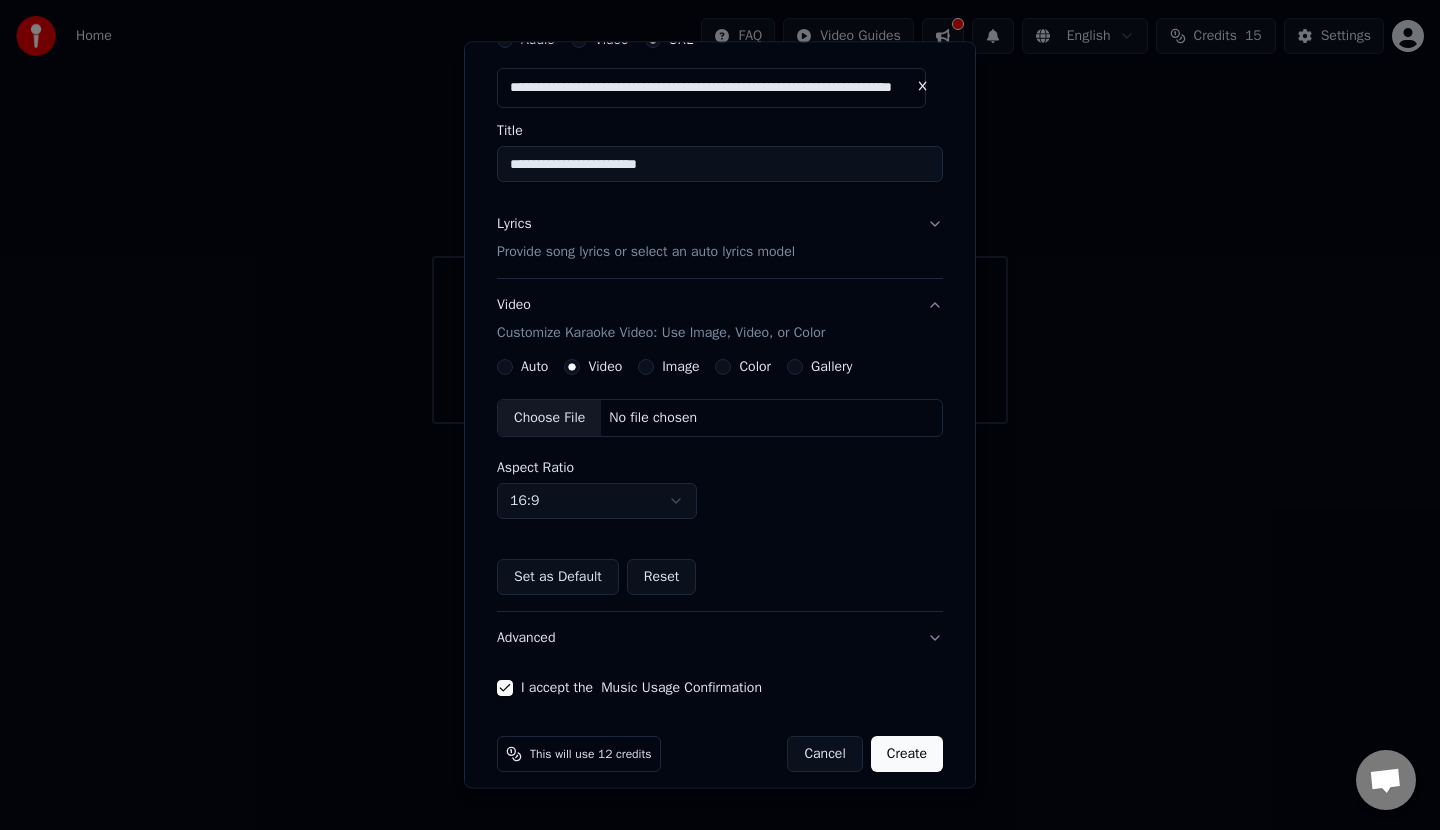 scroll, scrollTop: 113, scrollLeft: 0, axis: vertical 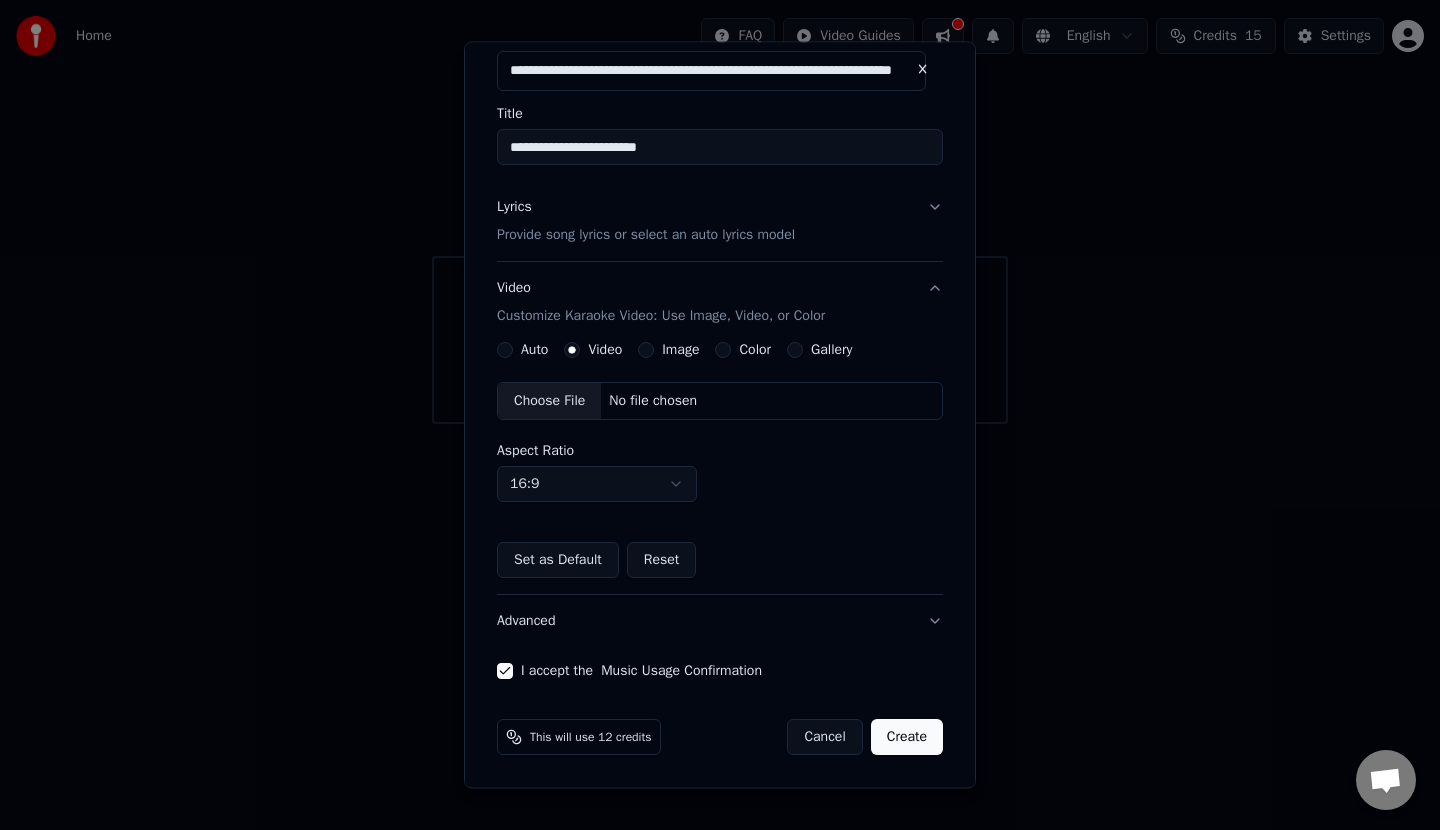 click on "Create" at bounding box center [907, 737] 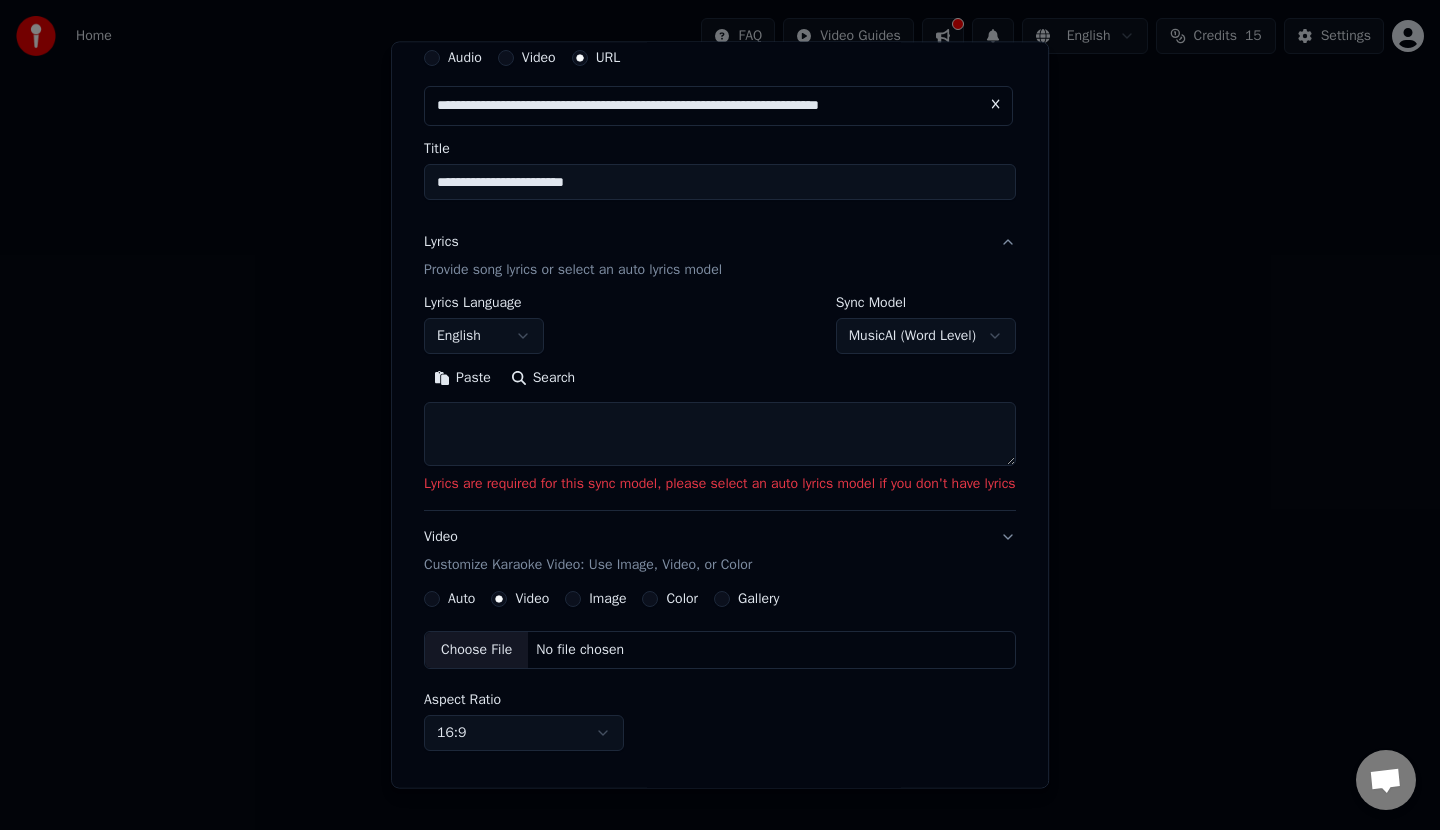 scroll, scrollTop: 75, scrollLeft: 0, axis: vertical 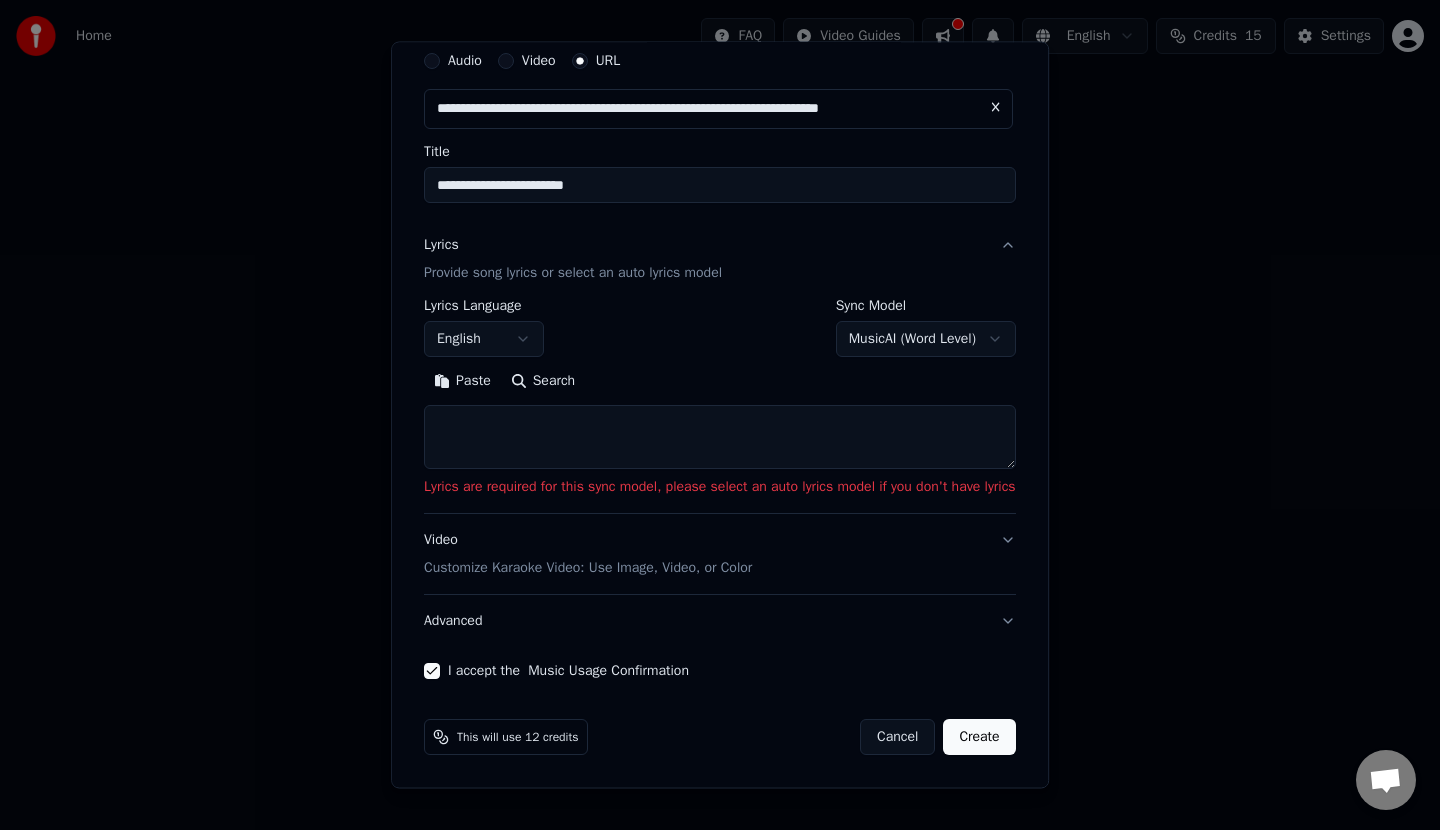 click at bounding box center [720, 437] 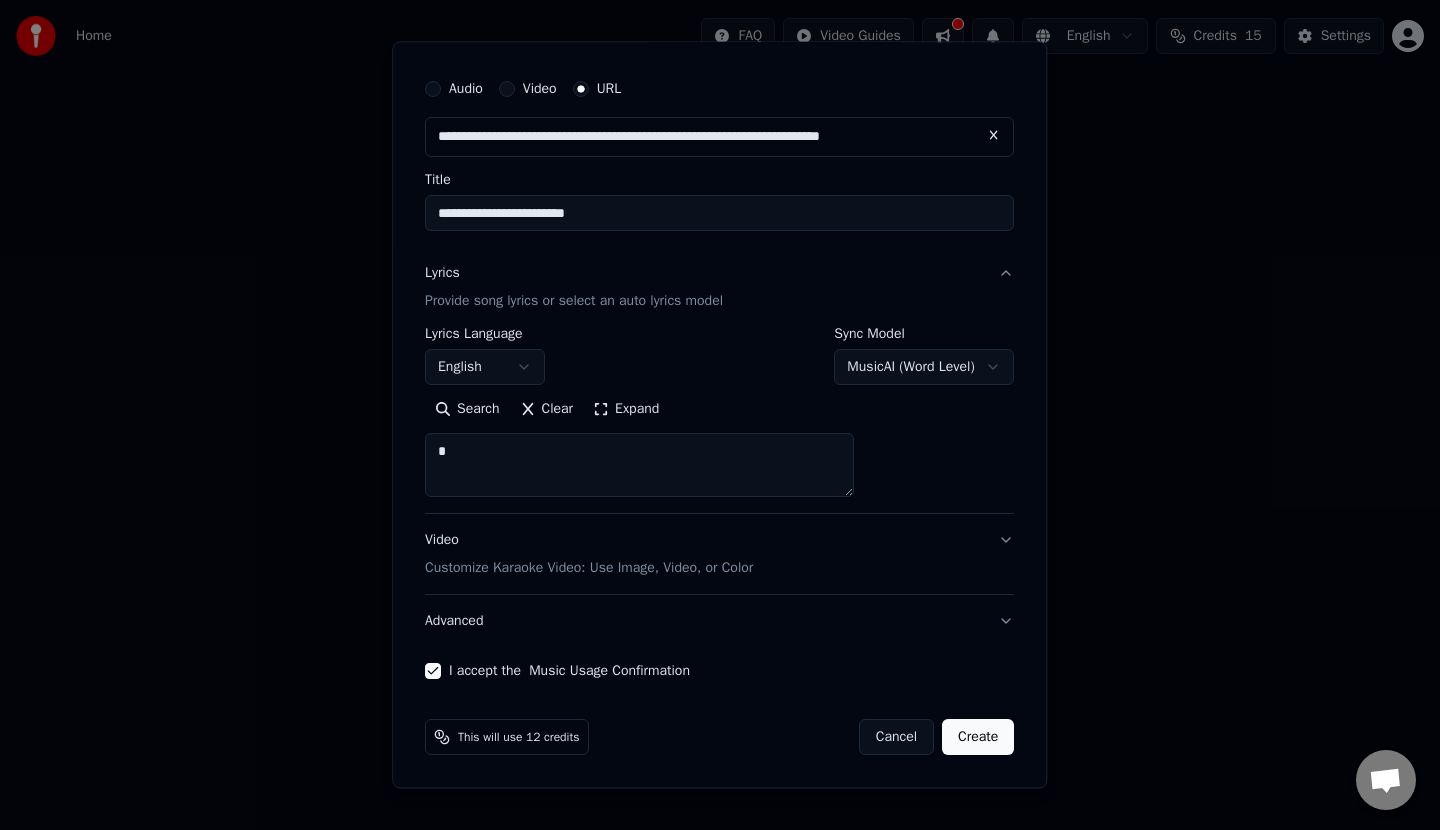 scroll, scrollTop: 47, scrollLeft: 0, axis: vertical 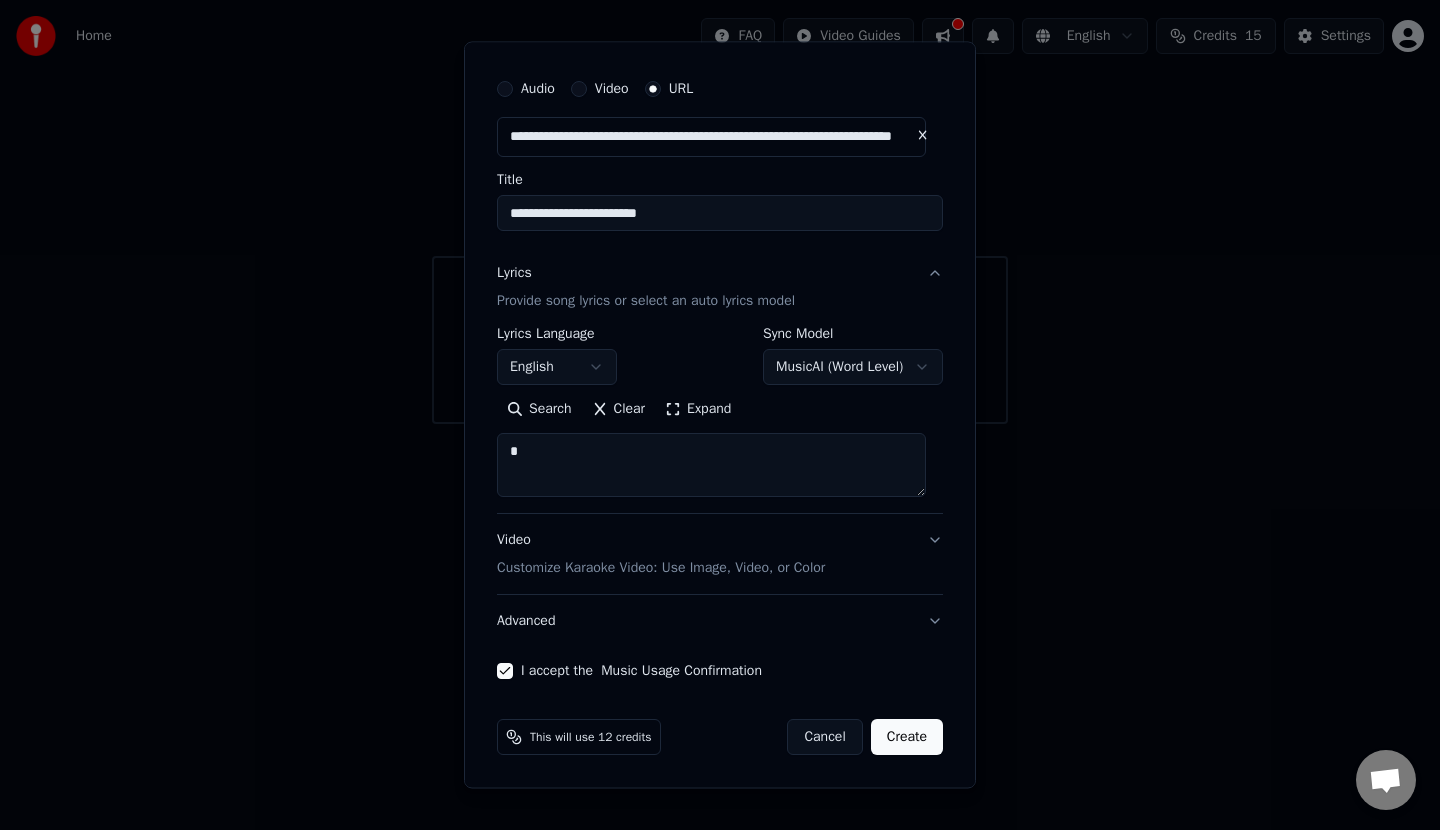 type on "*" 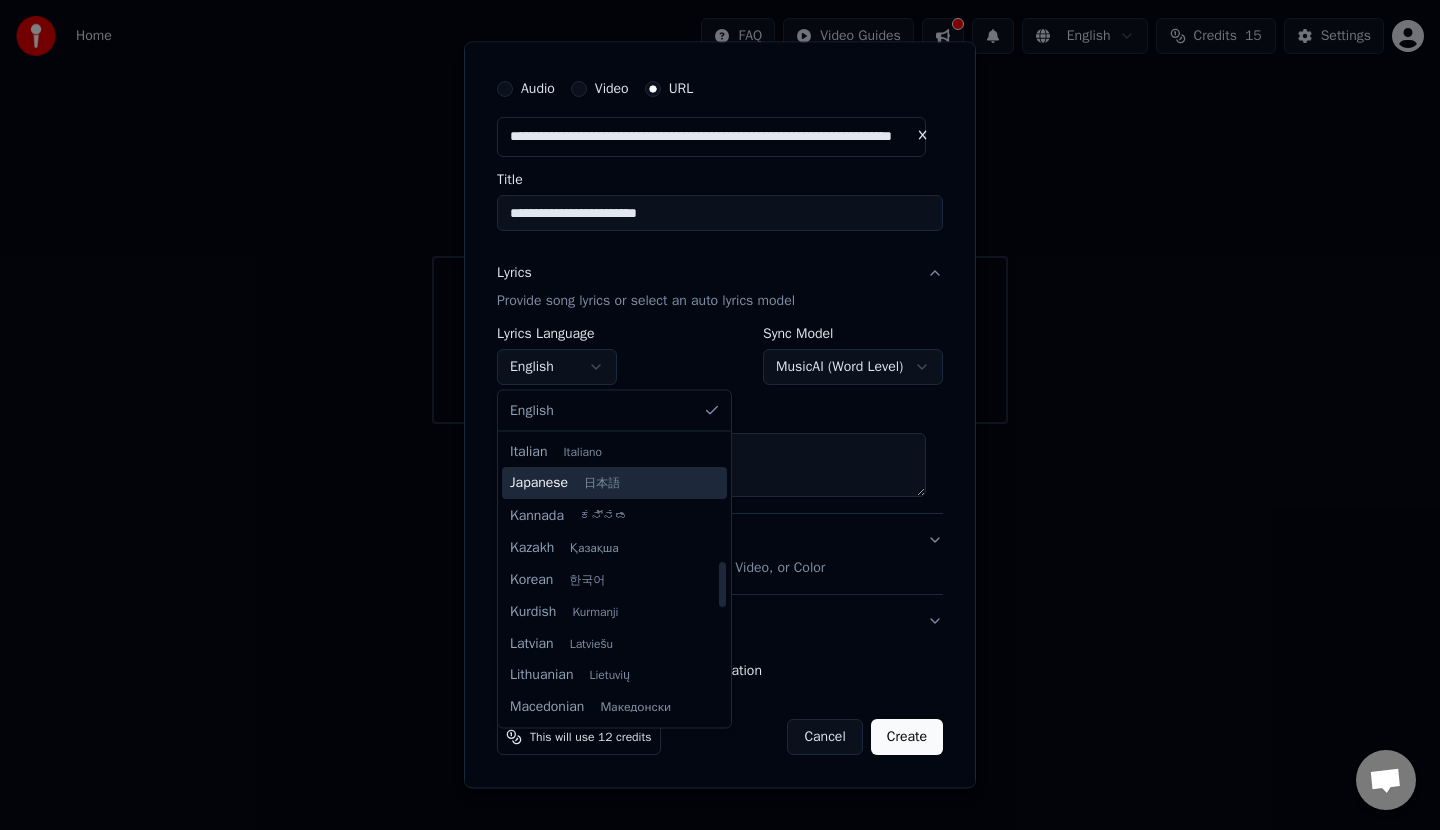 scroll, scrollTop: 700, scrollLeft: 0, axis: vertical 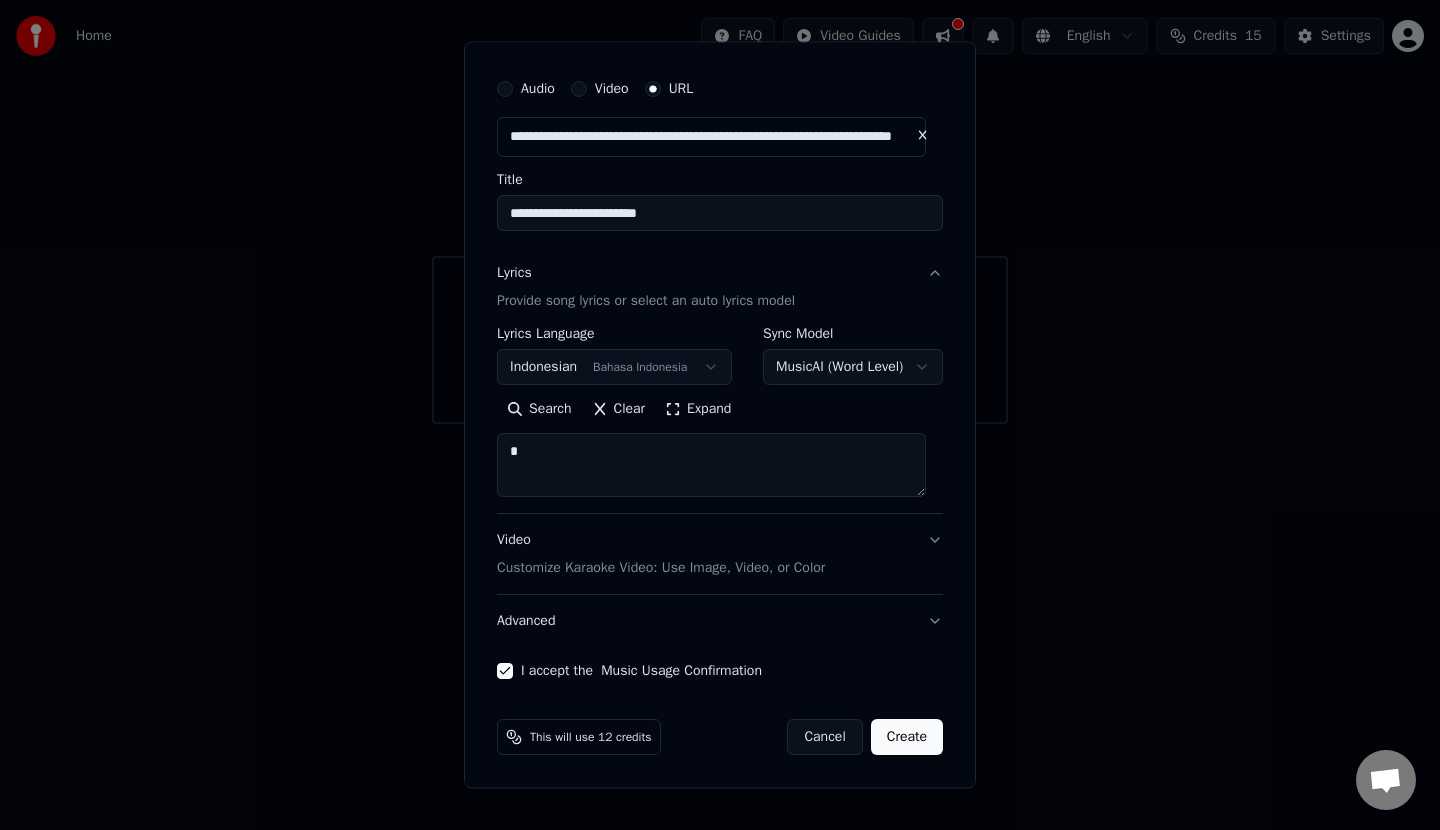 click on "Create" at bounding box center (907, 737) 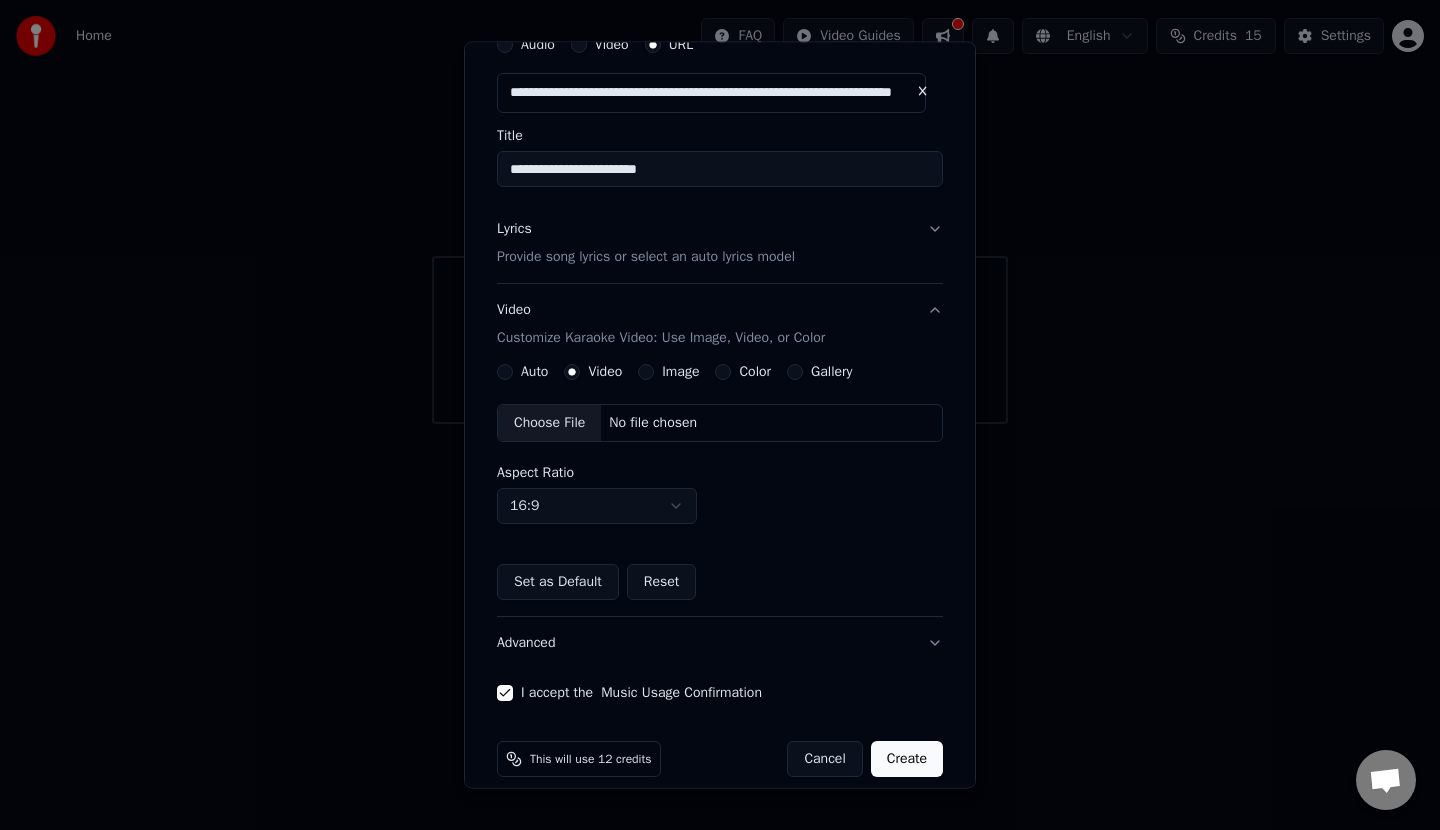 scroll, scrollTop: 113, scrollLeft: 0, axis: vertical 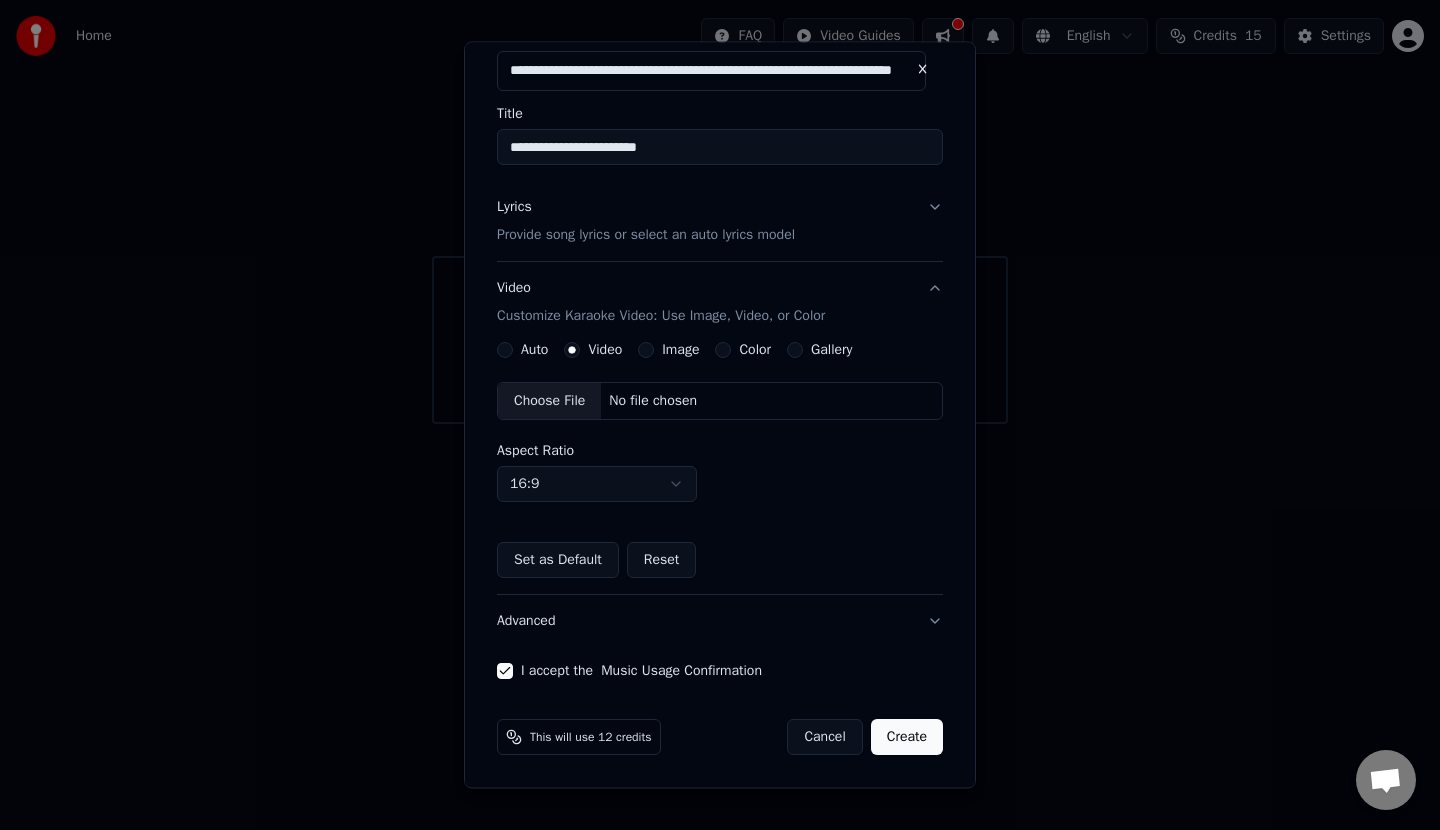 click on "Create" at bounding box center [907, 737] 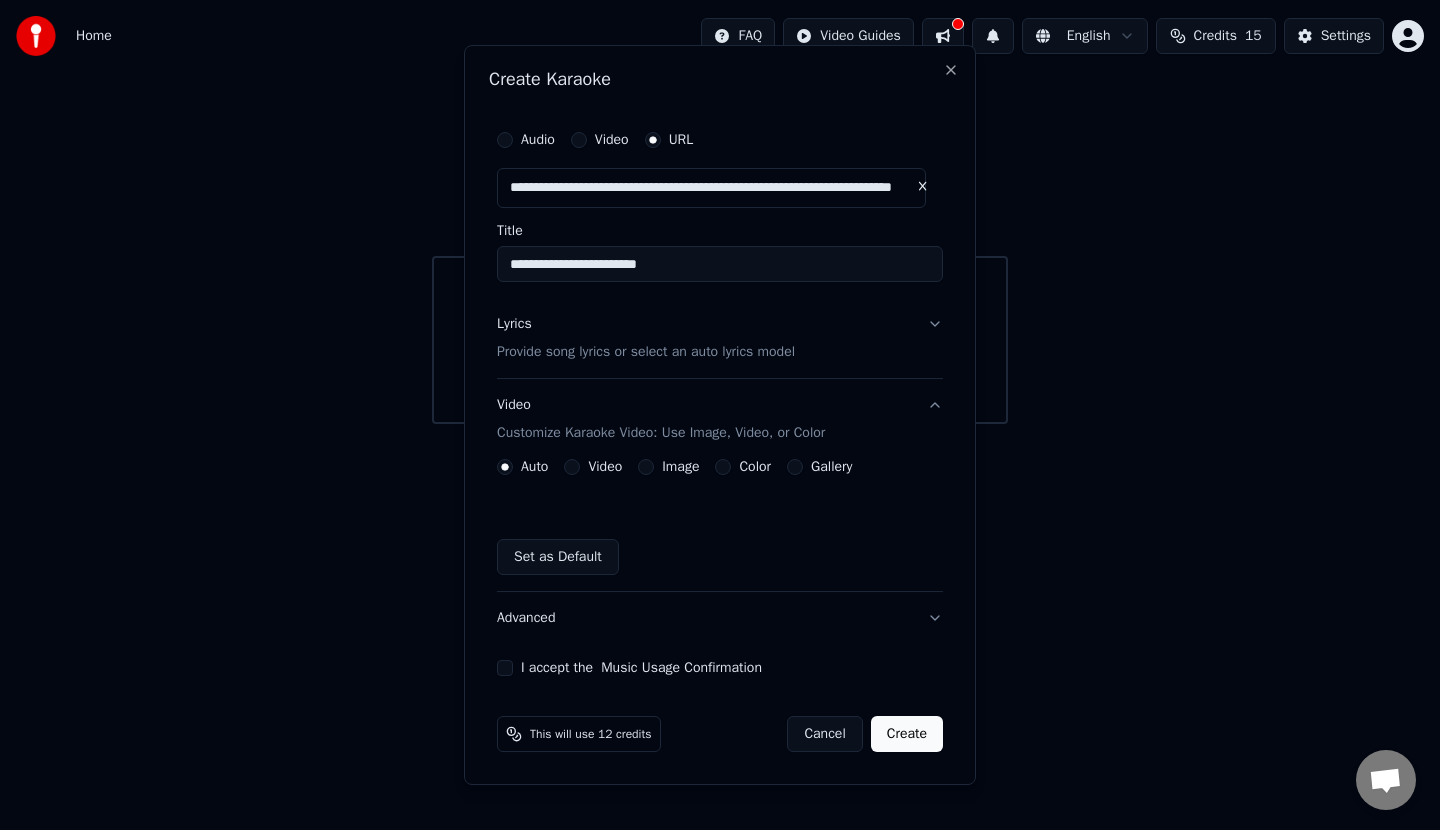 type 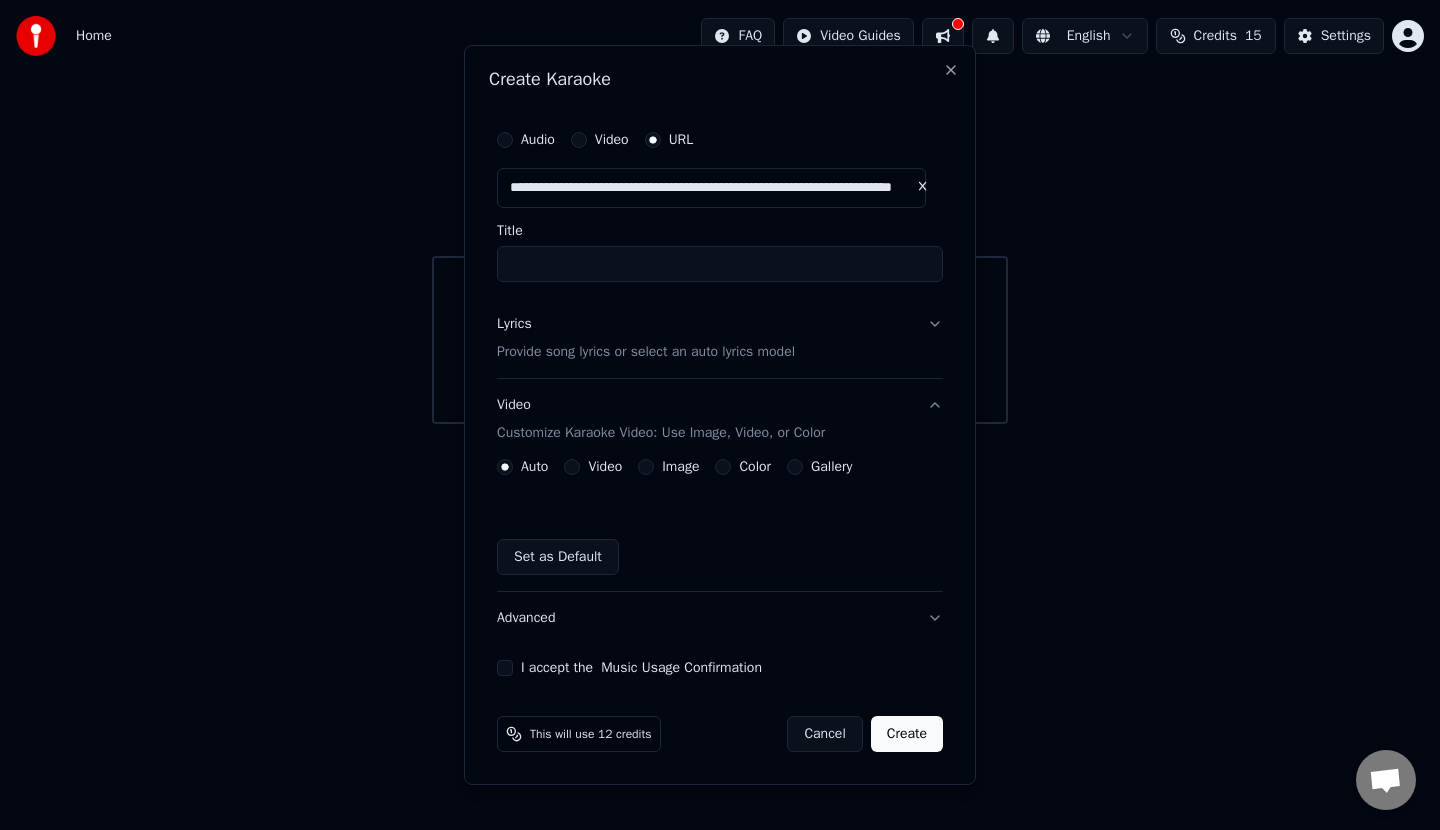 scroll, scrollTop: 0, scrollLeft: 0, axis: both 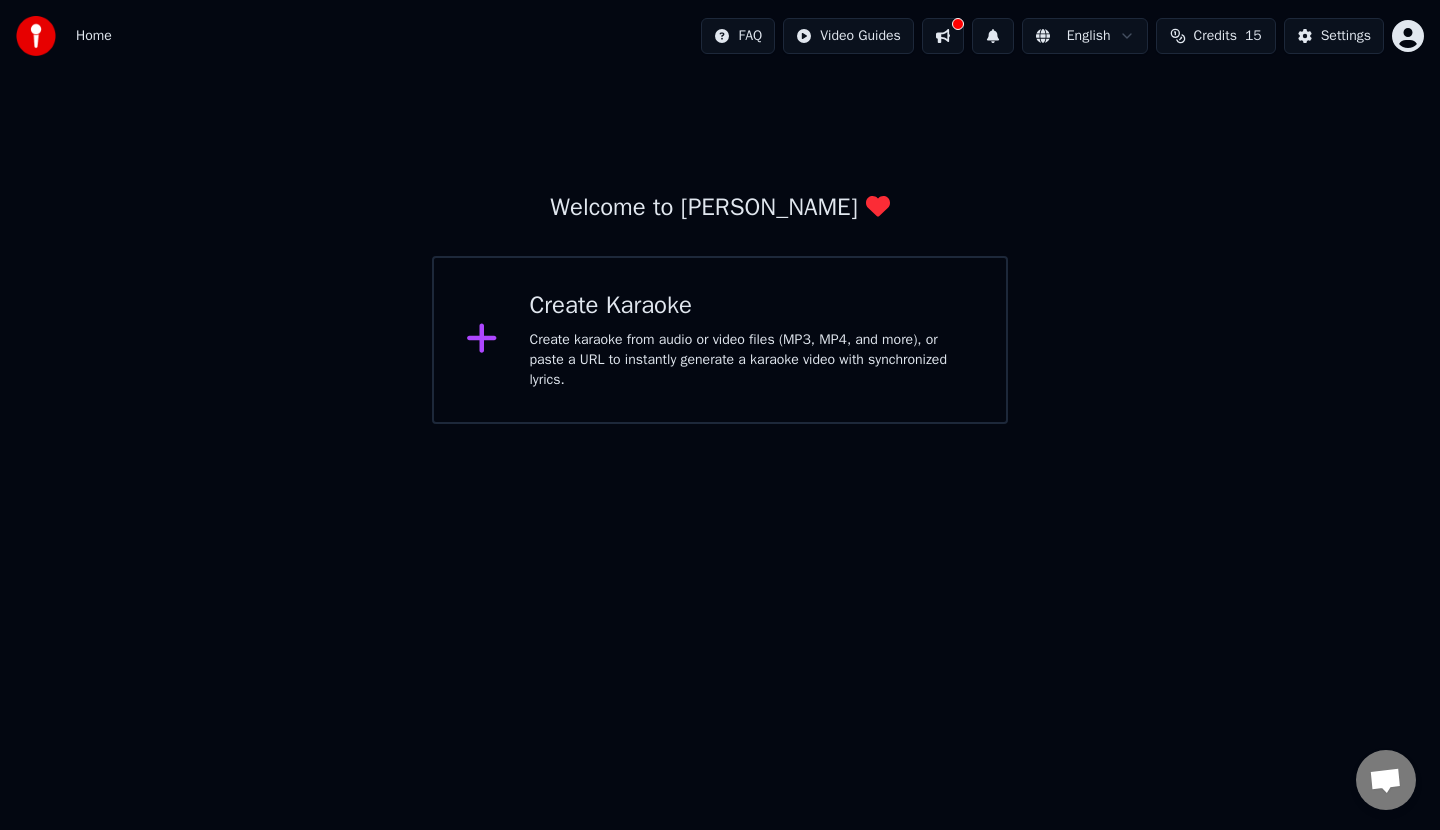 click on "Create karaoke from audio or video files (MP3, MP4, and more), or paste a URL to instantly generate a karaoke video with synchronized lyrics." at bounding box center [752, 360] 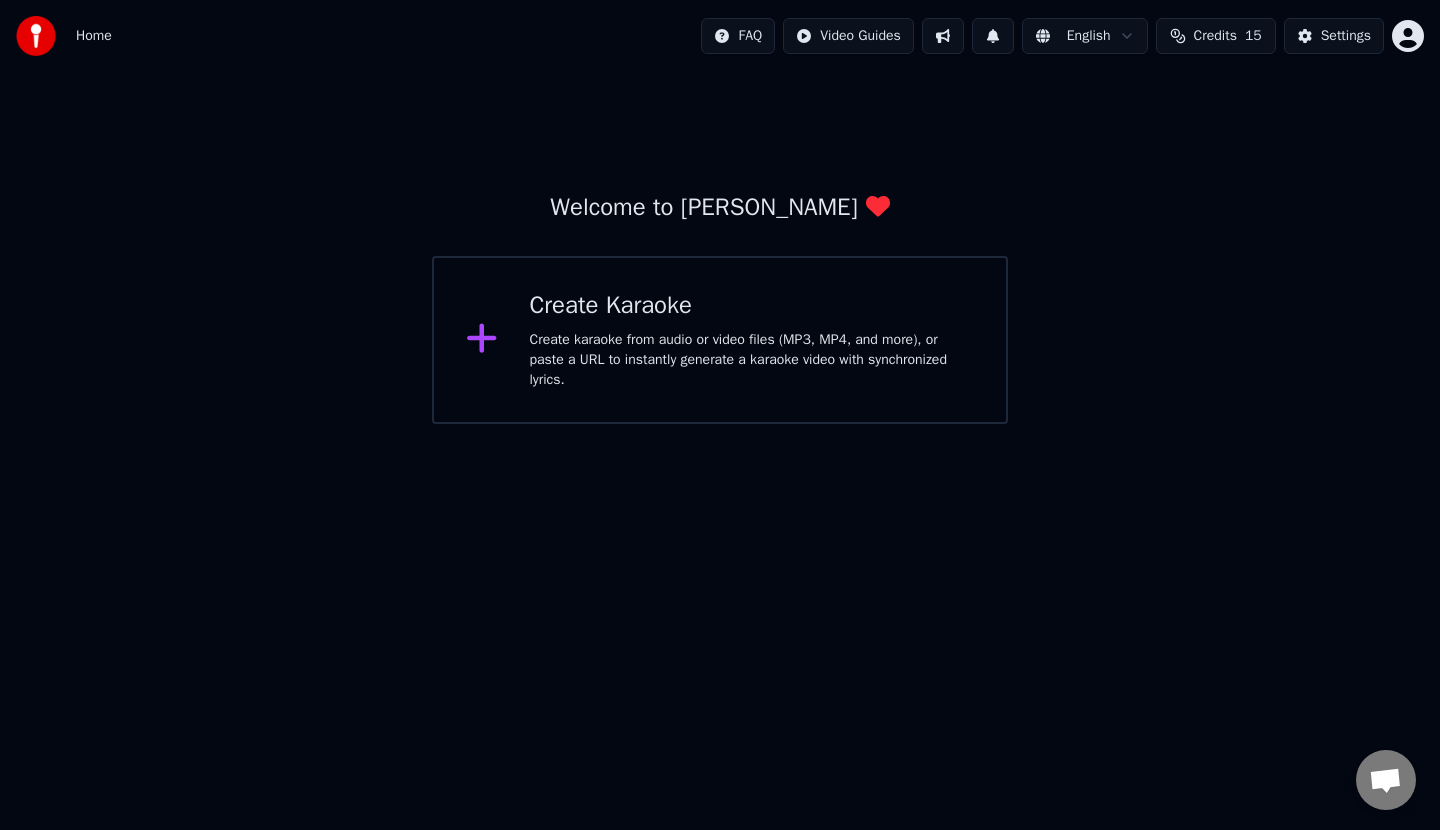click at bounding box center [943, 36] 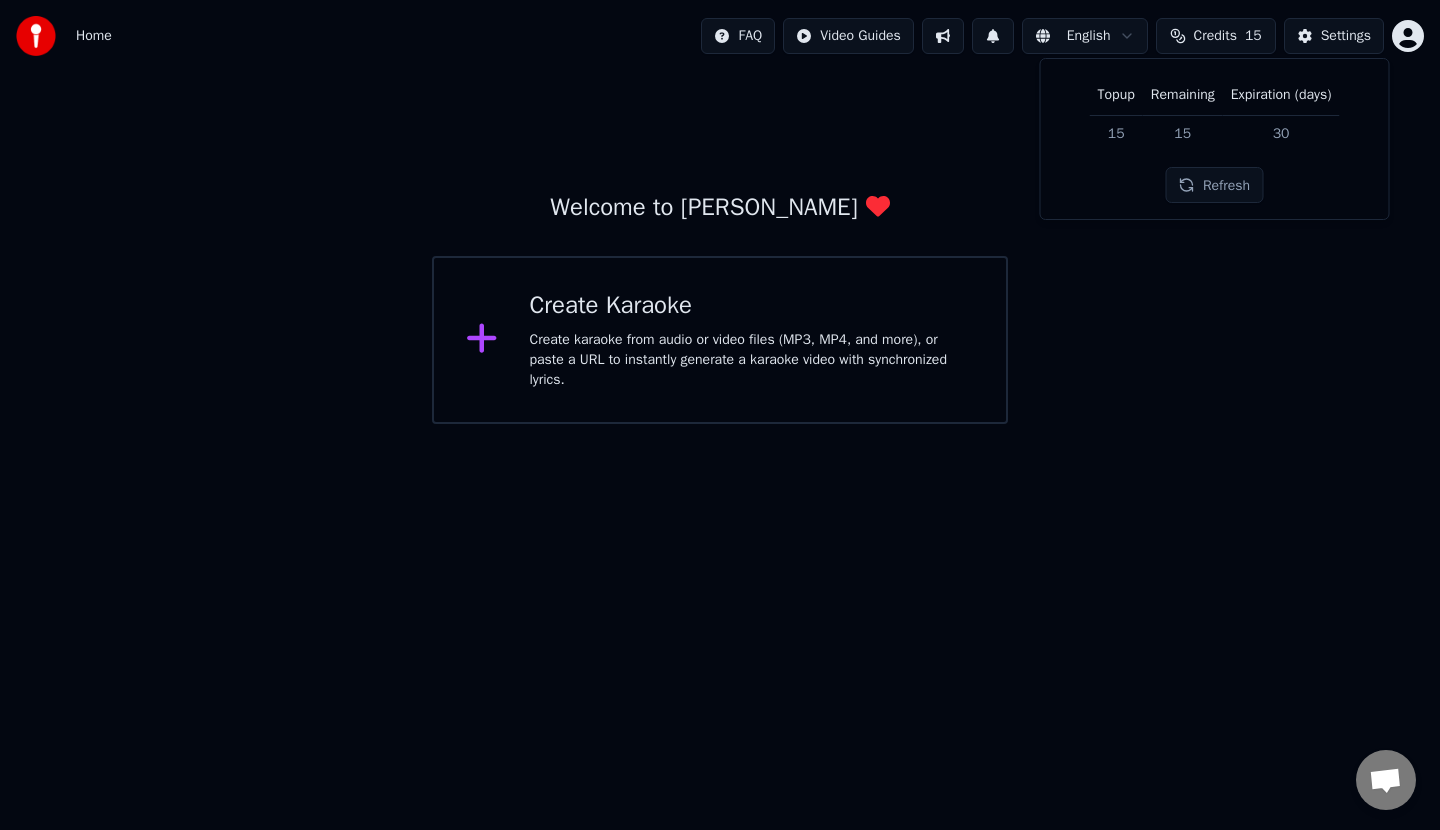 click on "Refresh" at bounding box center [1214, 185] 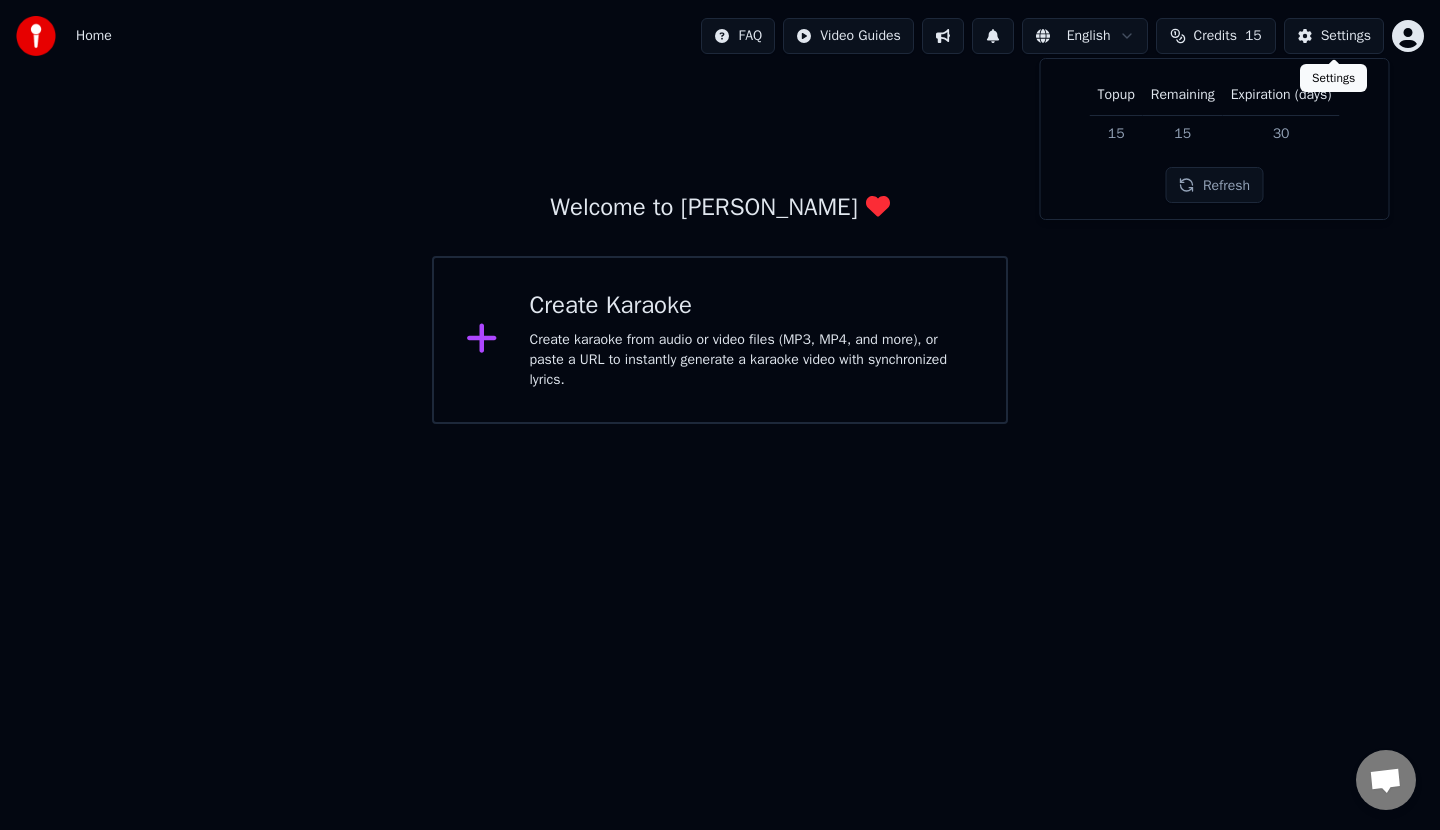 click on "Settings" at bounding box center [1346, 36] 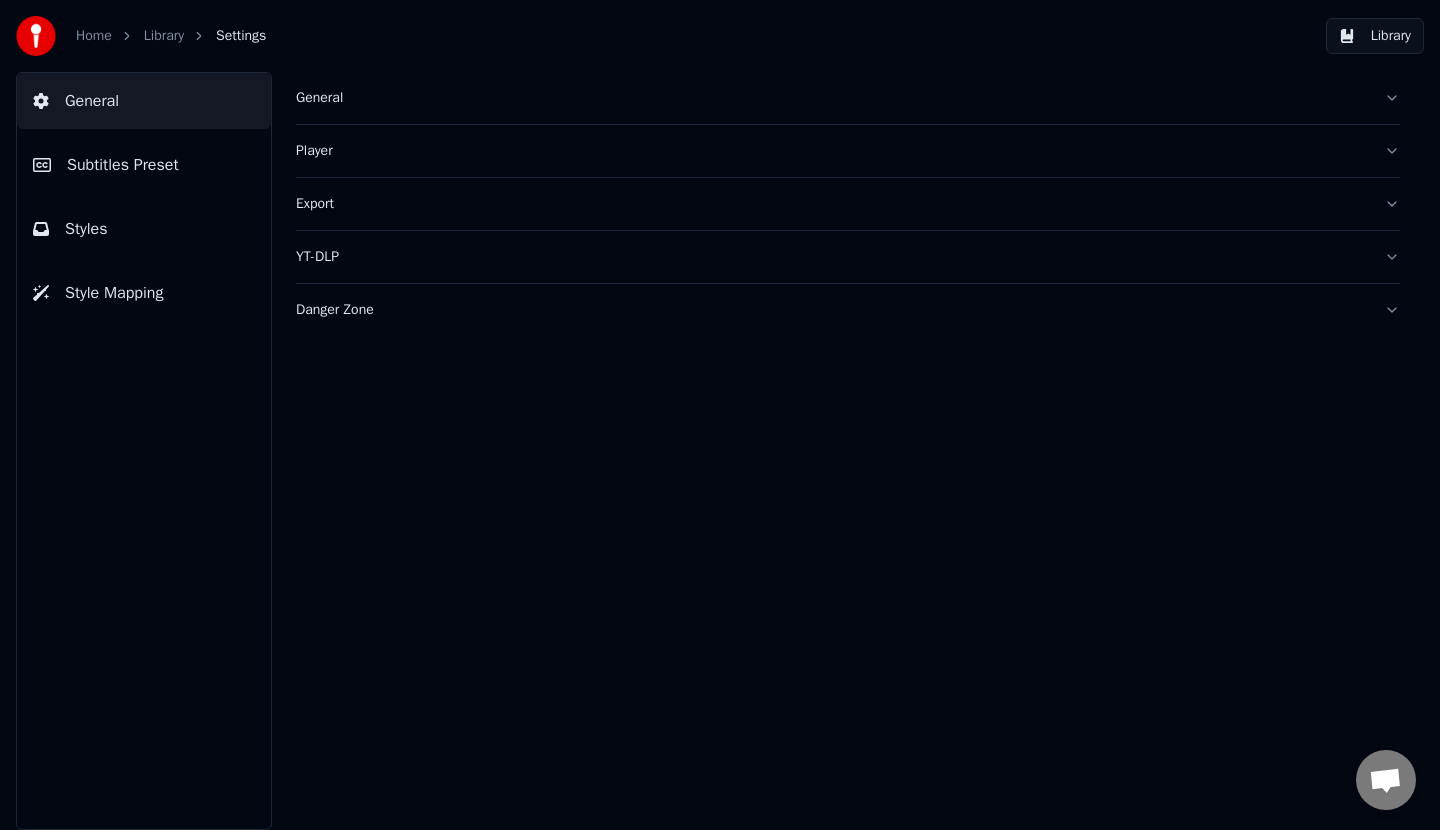 click on "Home" at bounding box center (94, 36) 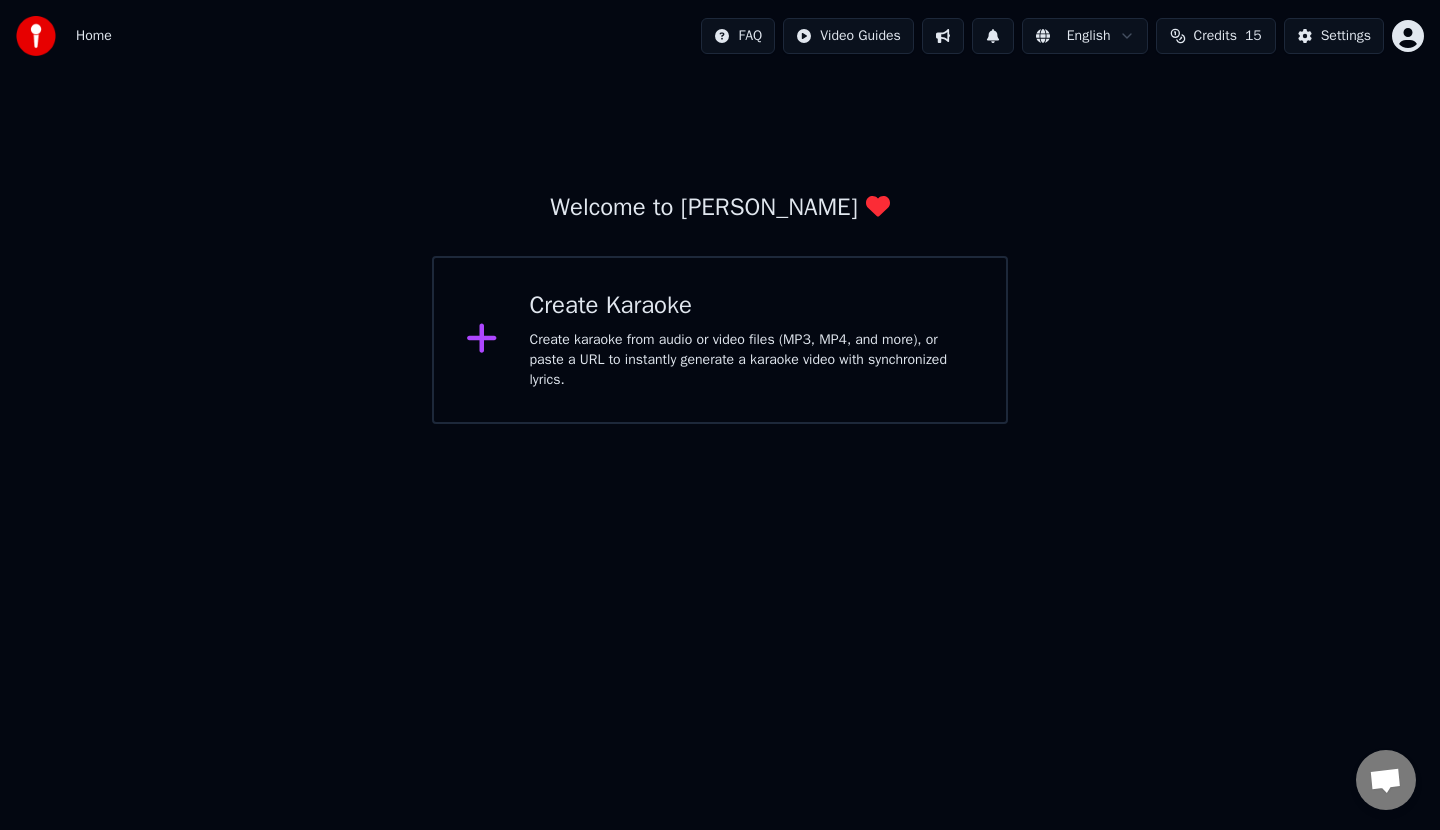 click on "Create karaoke from audio or video files (MP3, MP4, and more), or paste a URL to instantly generate a karaoke video with synchronized lyrics." at bounding box center (752, 360) 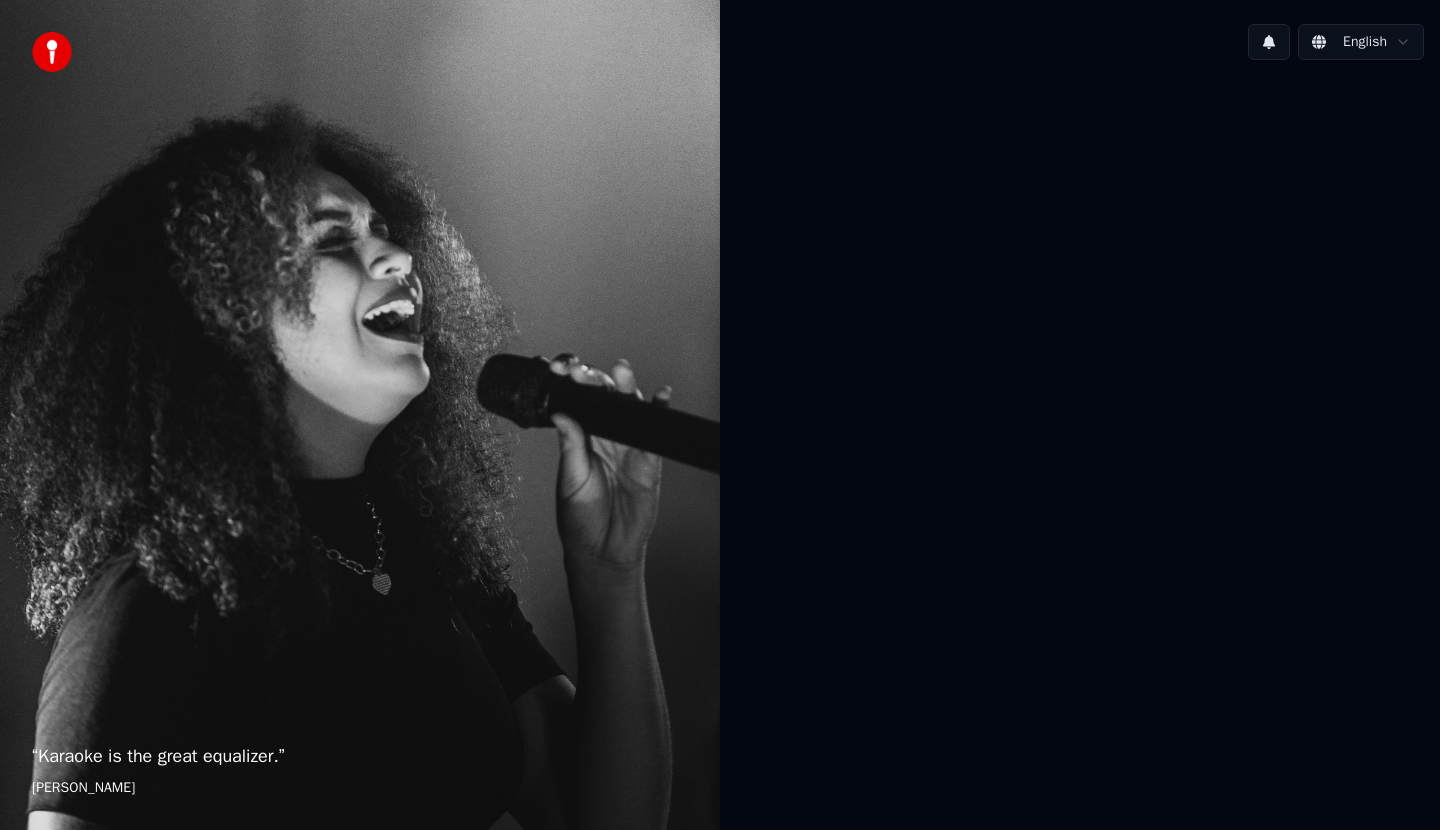 scroll, scrollTop: 0, scrollLeft: 0, axis: both 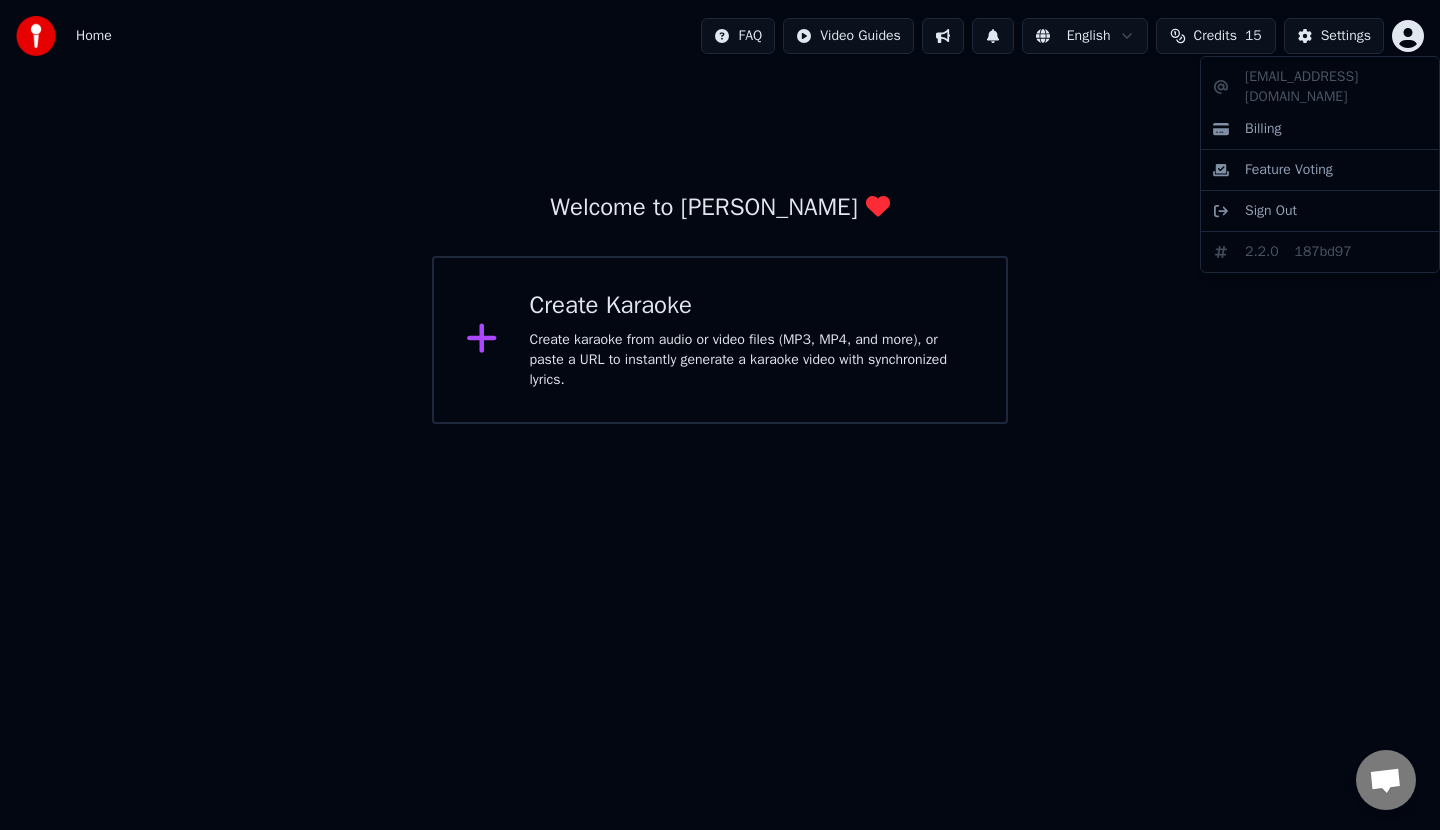 click on "Home FAQ Video Guides English Credits 15 Settings Welcome to Youka Create Karaoke Create karaoke from audio or video files (MP3, MP4, and more), or paste a URL to instantly generate a karaoke video with synchronized lyrics. yantogunungkidul1976@gmail.com Billing Feature Voting Sign Out 2.2.0 187bd97" at bounding box center (720, 212) 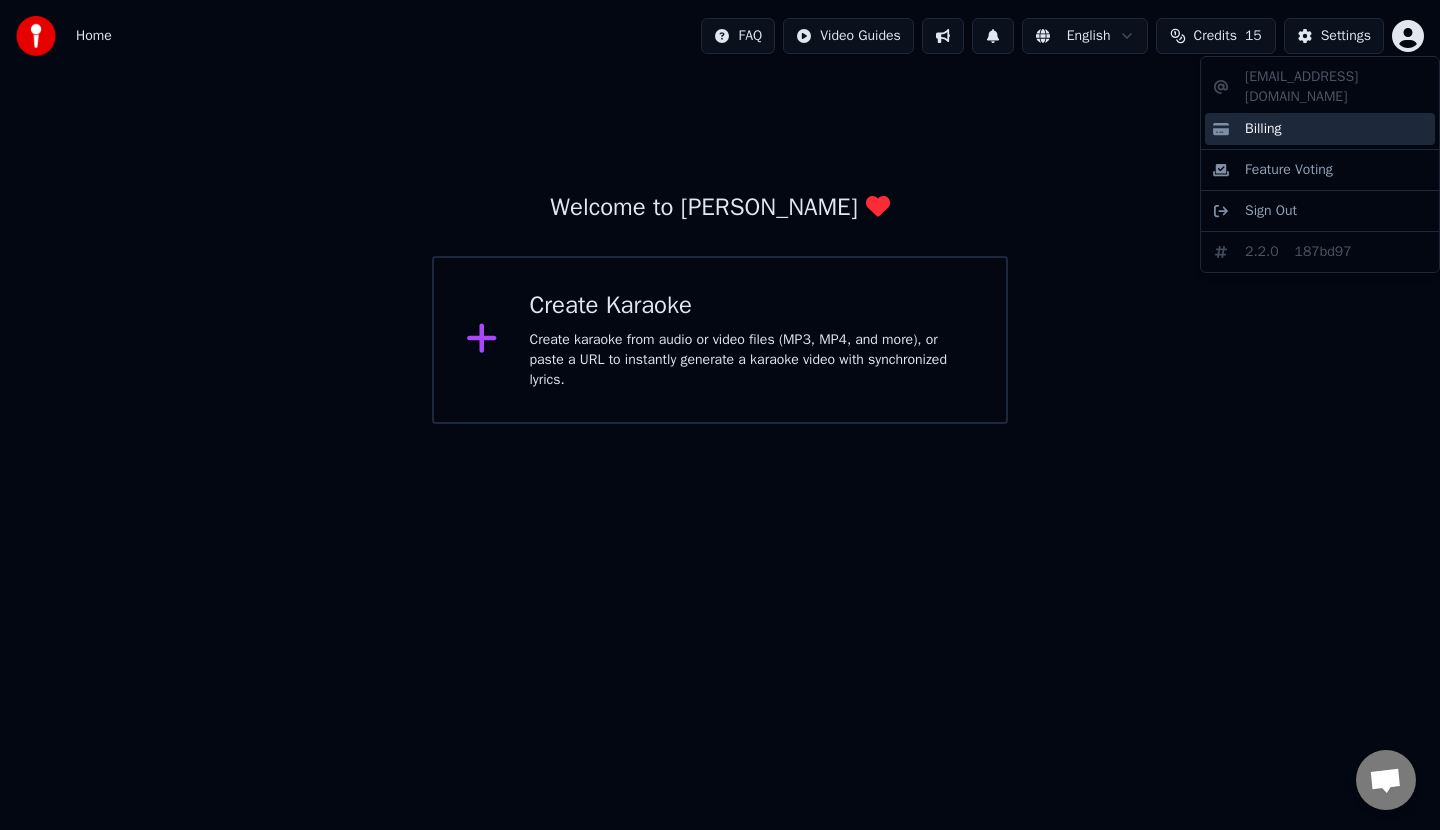 click on "Billing" at bounding box center (1320, 129) 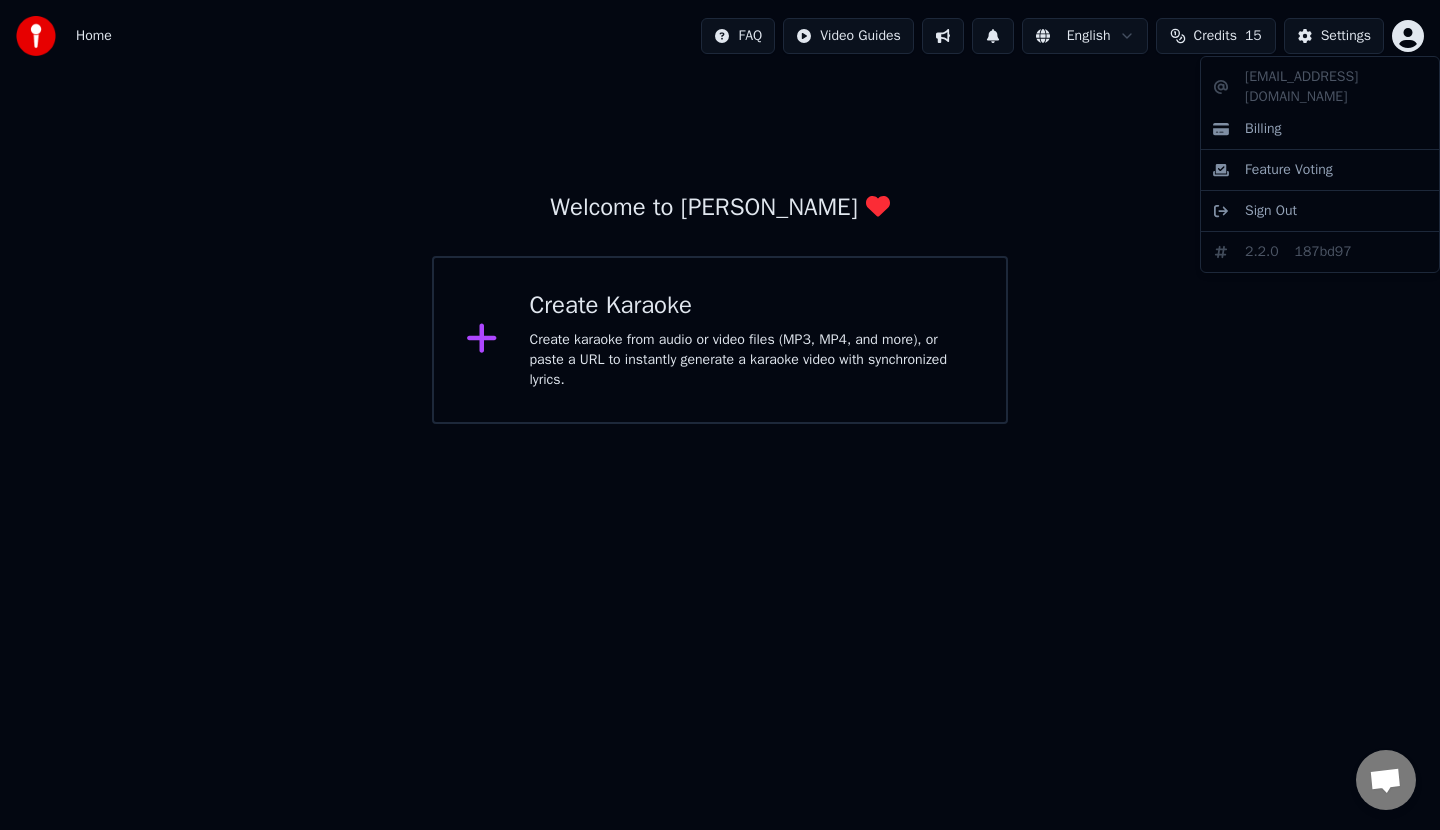 click on "Home FAQ Video Guides English Credits 15 Settings Welcome to Youka Create Karaoke Create karaoke from audio or video files (MP3, MP4, and more), or paste a URL to instantly generate a karaoke video with synchronized lyrics. yantogunungkidul1976@gmail.com Billing Feature Voting Sign Out 2.2.0 187bd97" at bounding box center (720, 212) 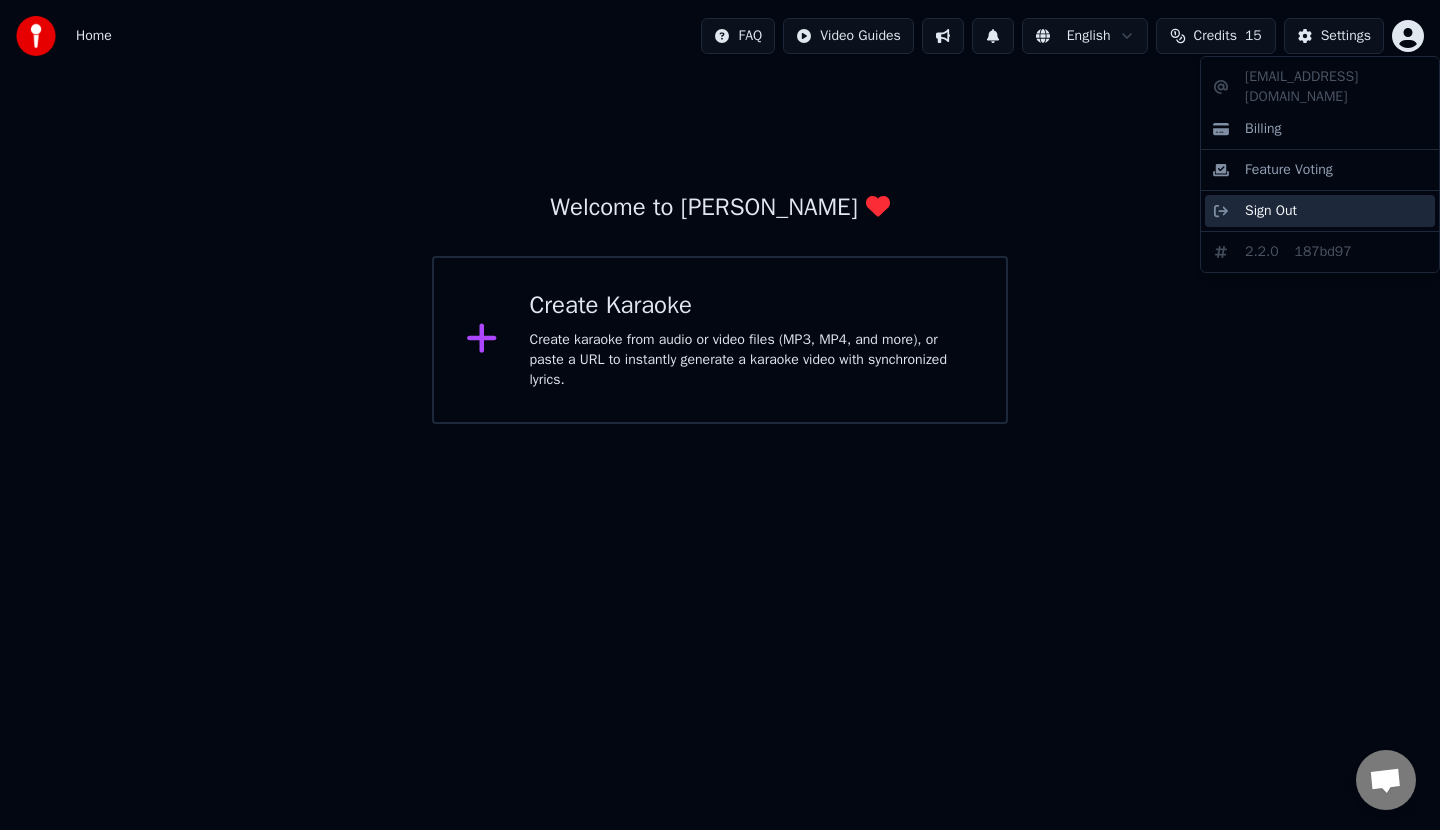 click on "Sign Out" at bounding box center [1271, 211] 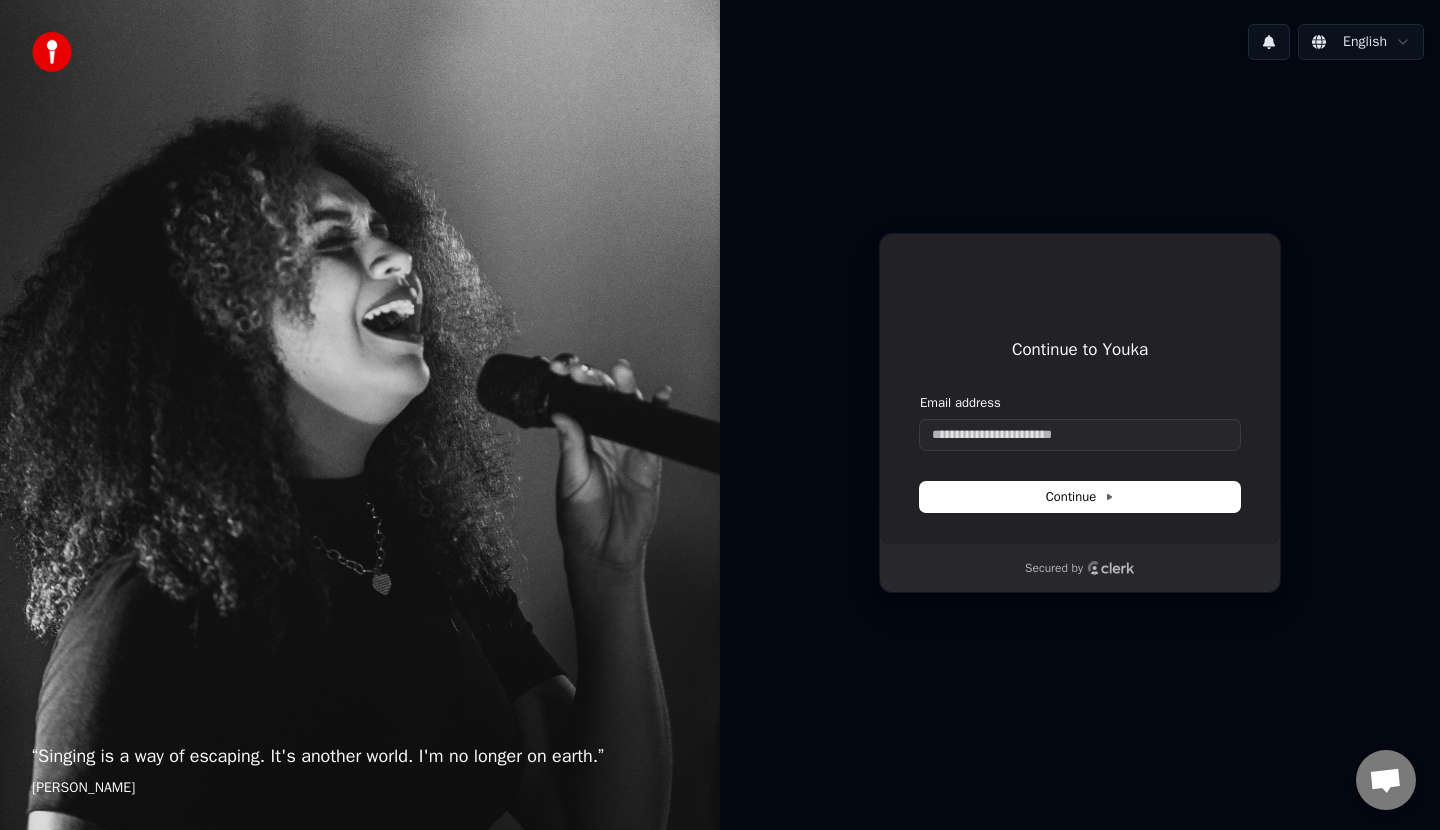 type 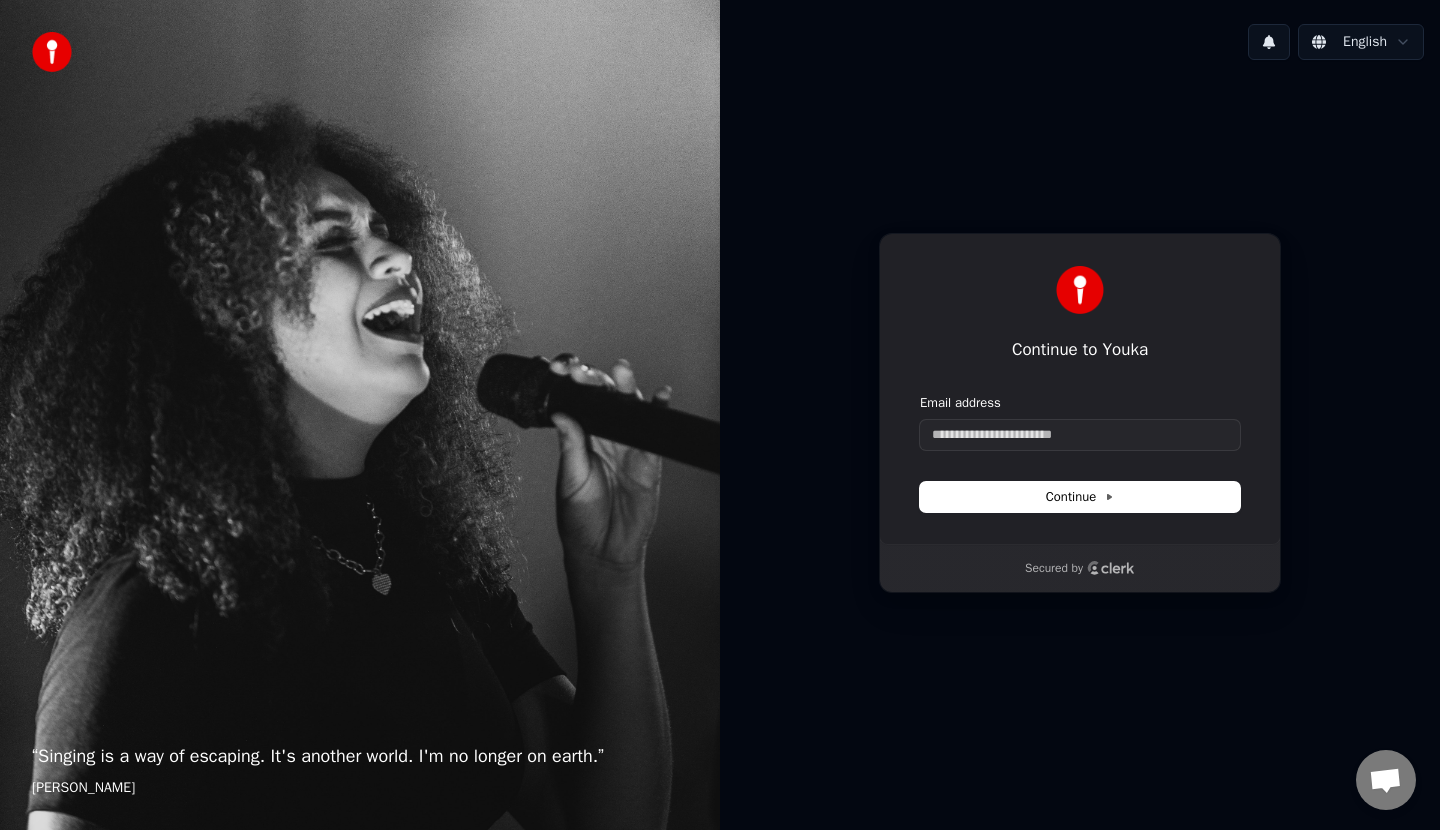 click on "Continue to Youka Continue with Google or Email address Continue Secured by" at bounding box center [1080, 413] 